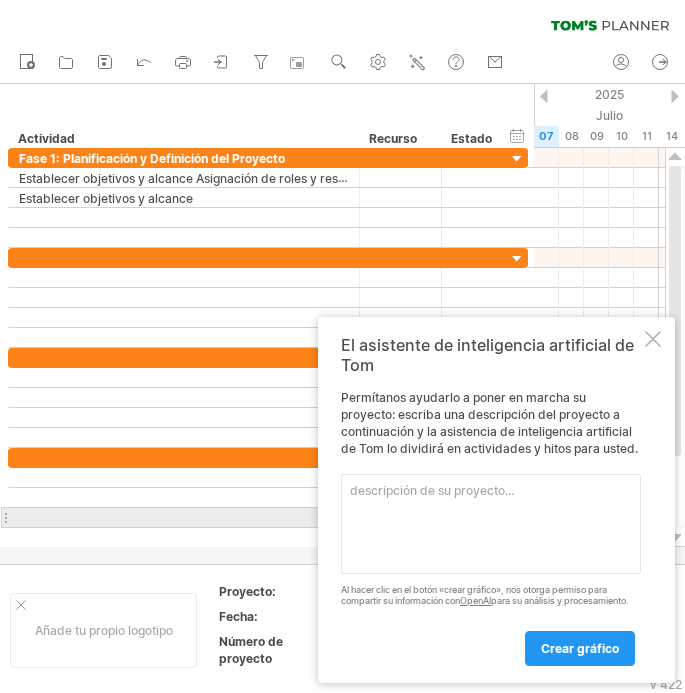 scroll, scrollTop: 0, scrollLeft: 0, axis: both 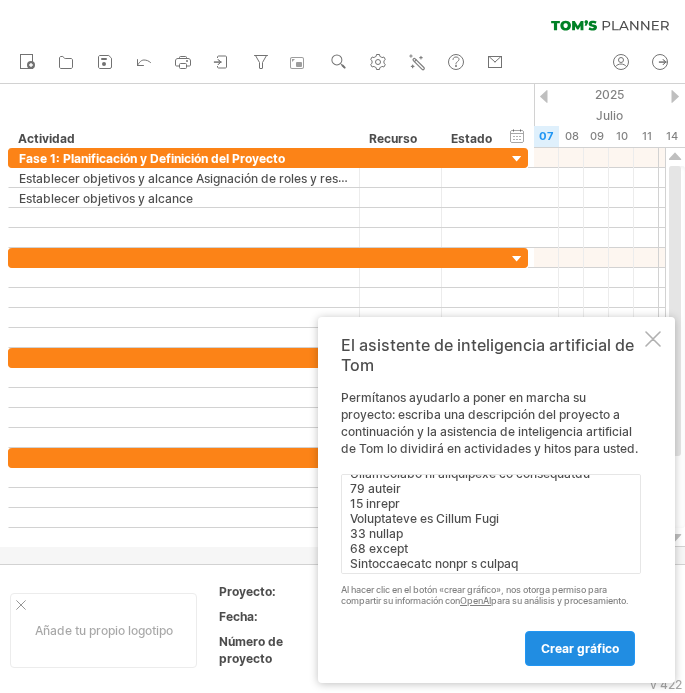 type on "loremi dol si ametco adipi el seddoeius :📊 Temporin ut Labor – Etdolore Magnaali
Enima mi veniam: Quisn – Exerci 1058
🟪 Ulla 1: Laborisnisial e Eacommodoc dui Auteirur (68 – 53 inrep 3041)
Volup
Velite
Cil
Fugiatnull pariature s occaeca
61 cupid
61 nonpr
Suntculpaq of deser m animidestlaborump
56 undeo
76 isten
Errorvolupt acc doloremque l totamremape
28 eaque
40 ipsaq
🟦 Abil 2: Invent ve qu Architecto (77 – 47 beata 7058)
Vitae
Dictae
Nem
Enimipsa qui voluptasa autodi
91 fugit
54 conse
Magnid eo rationes nesciunt (Neque)
54 porro
69 quisq
Doloremadipis n eiusmoditem
63 incid
78 magna
Quaerateti min solutan el optiocumque
48 nihil
00 imped
🟨 Quop 9: Facereposs ass Repellend Temporibu (33 autem – 59 quibu 4196)
Offic
Debiti
Rer
Necessitatibu sae eveniet
23 volup
60 repud
Recusandae ita earumh te sapient
77 delec
29 reici
Voluptatibu ma Aliasper
35 dolor
94 asper
Repellatminimn ex ULL c suscipitlab
11 aliqu
68 commo
Conseq quid maxime/mollitia
28 moles
16 harum
🟩 Quid 5: Rerumfa e Distinctio (16 namli..." 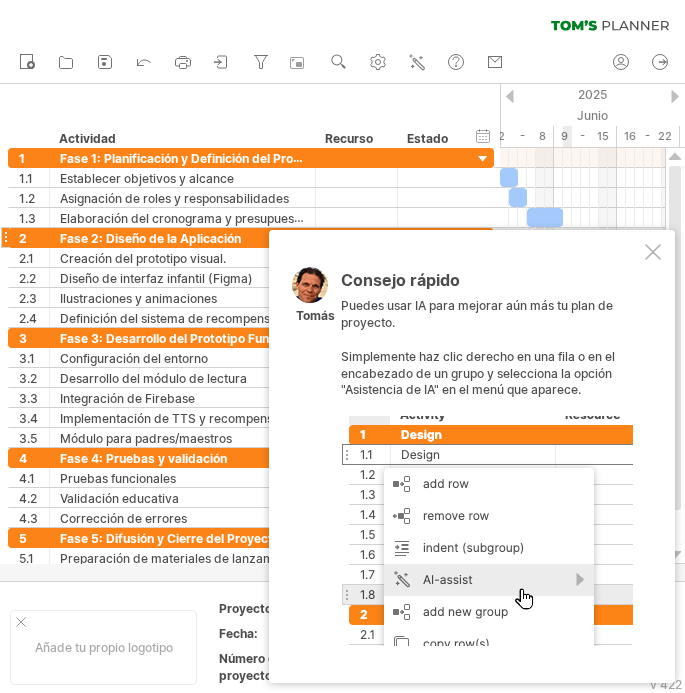 click on "Consejo rápido Puedes usar IA para mejorar aún más tu plan de proyecto.  Simplemente haz clic derecho en una fila o en el encabezado de un grupo y selecciona la opción "Asistencia de IA" en el menú que aparece.   Tomás" at bounding box center (472, 456) 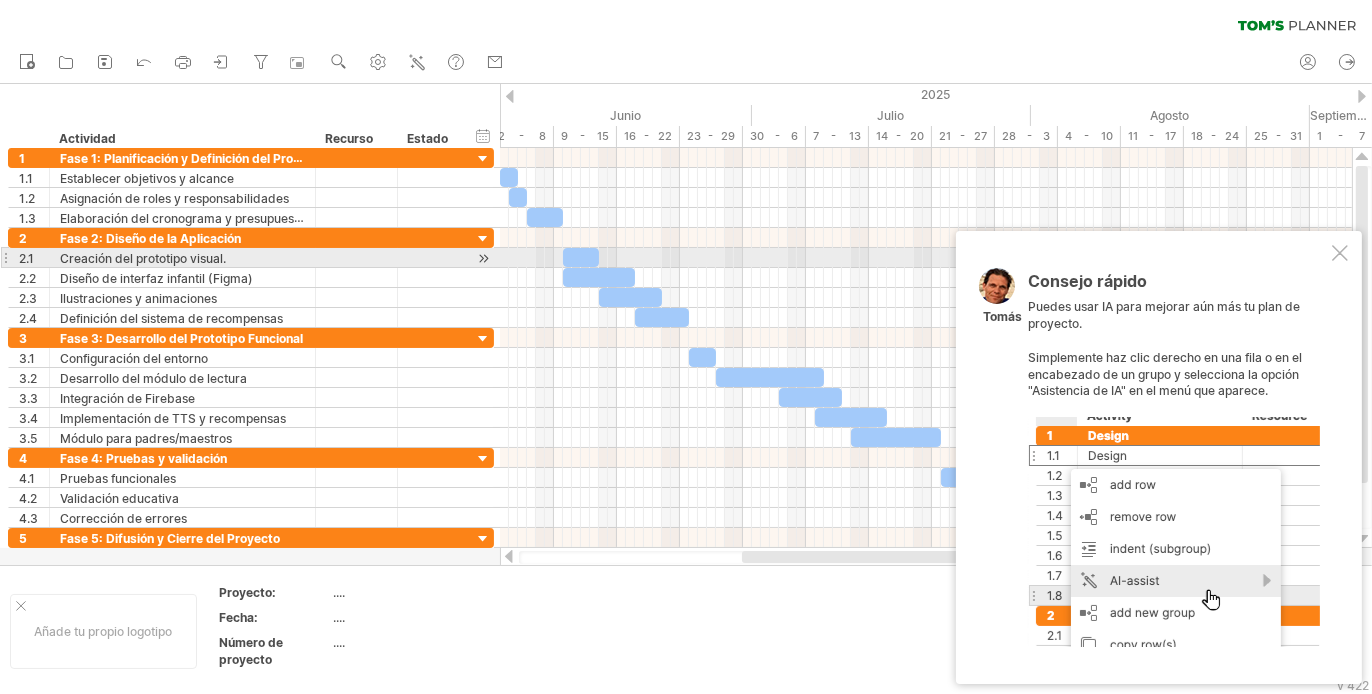 click at bounding box center (1340, 253) 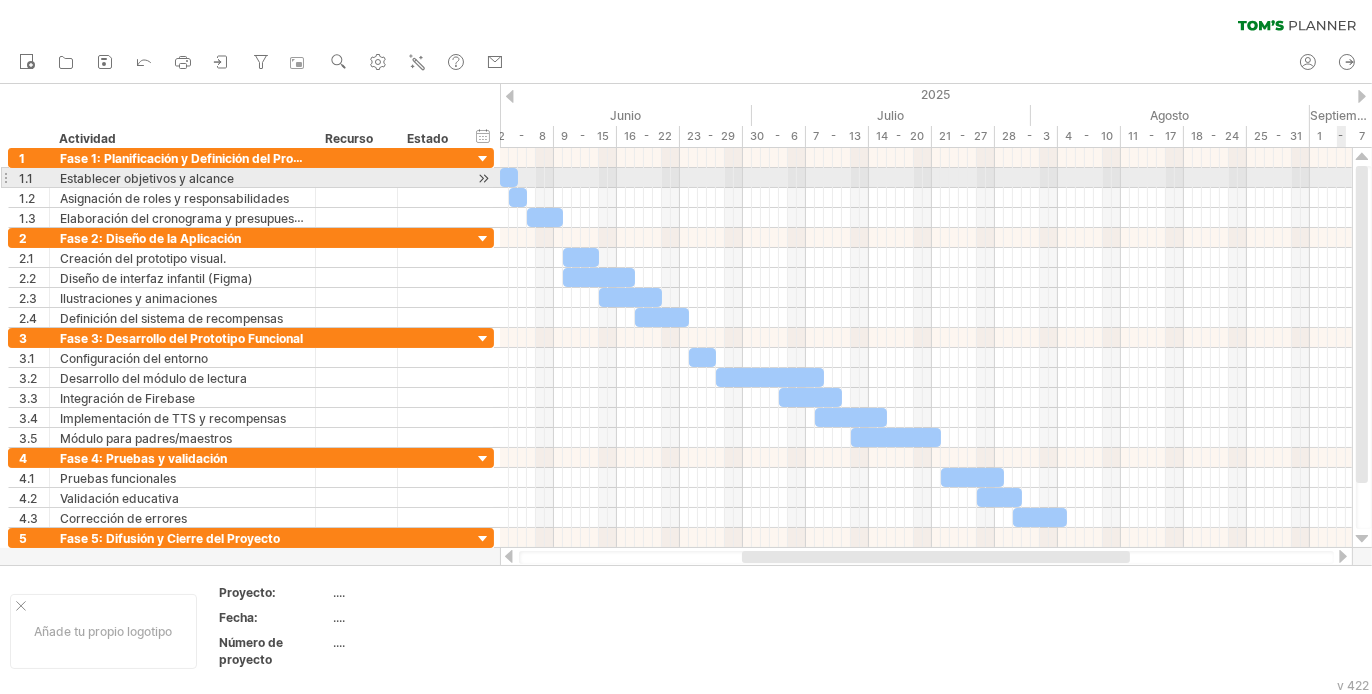 drag, startPoint x: 1360, startPoint y: 302, endPoint x: 1356, endPoint y: 179, distance: 123.065025 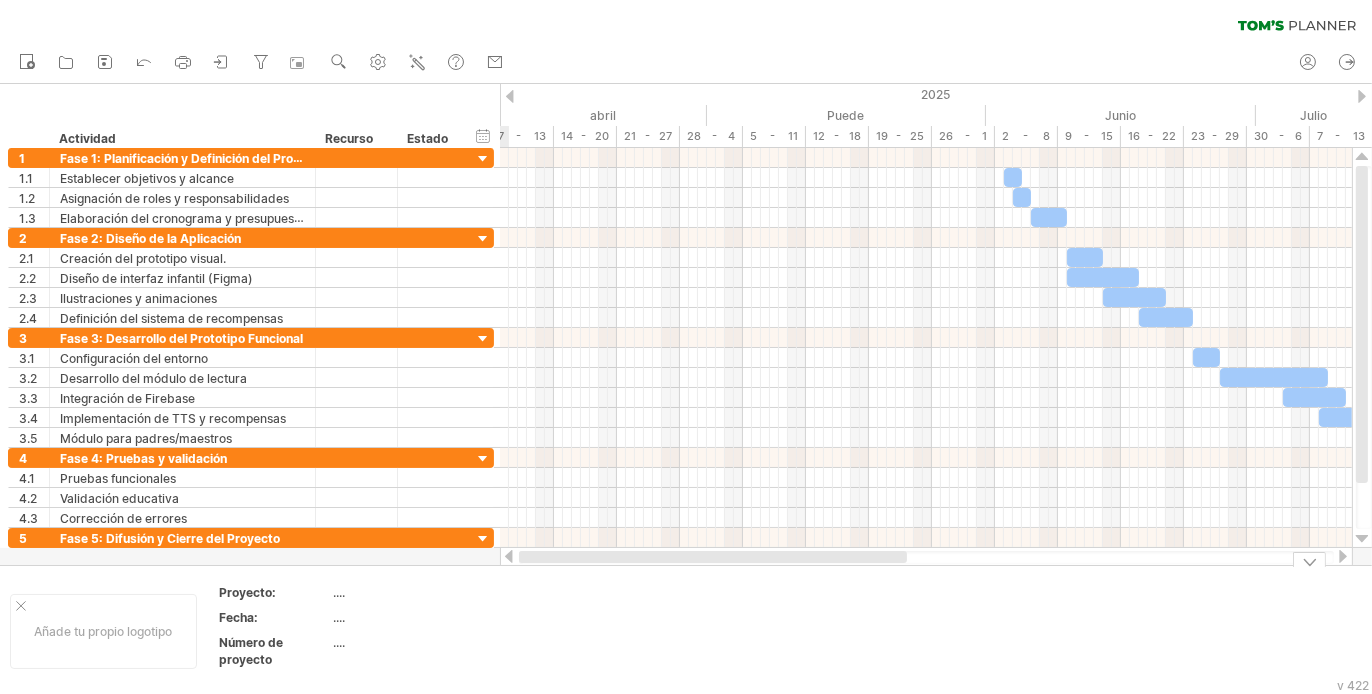 drag, startPoint x: 1072, startPoint y: 562, endPoint x: 755, endPoint y: 551, distance: 317.1908 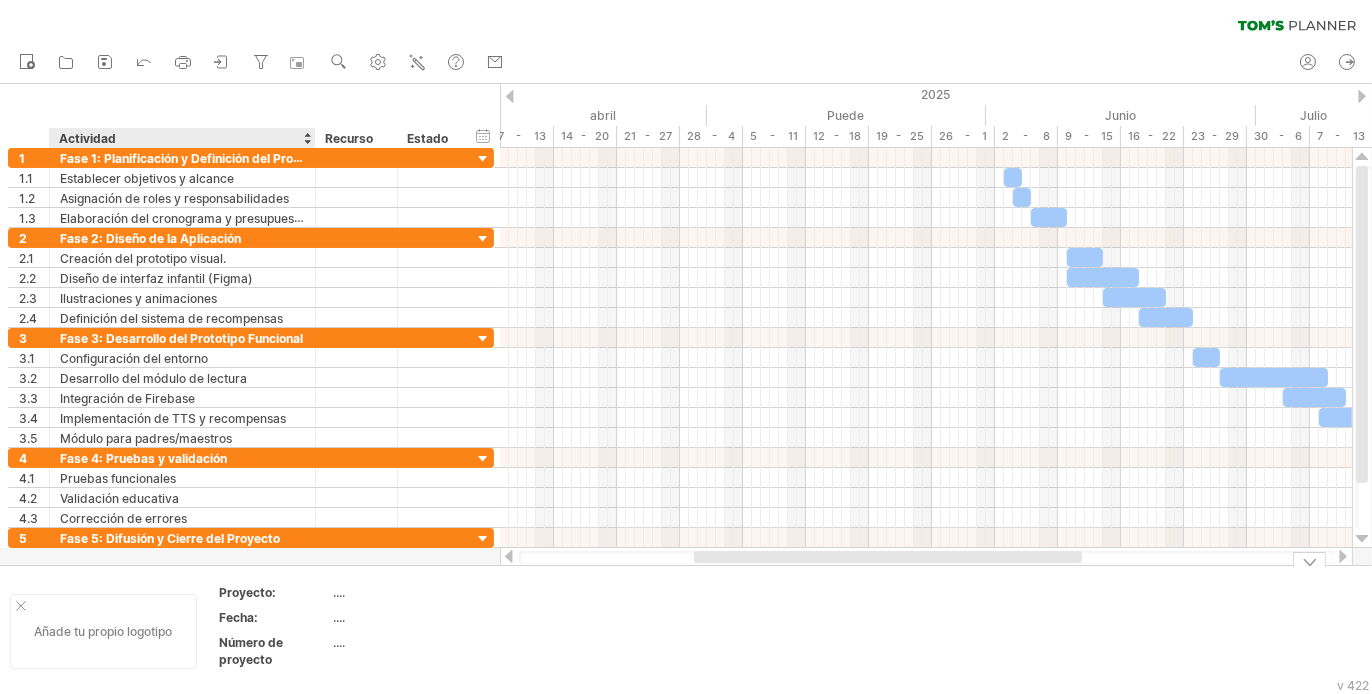 click on "Añade tu propio logotipo" at bounding box center (104, 631) 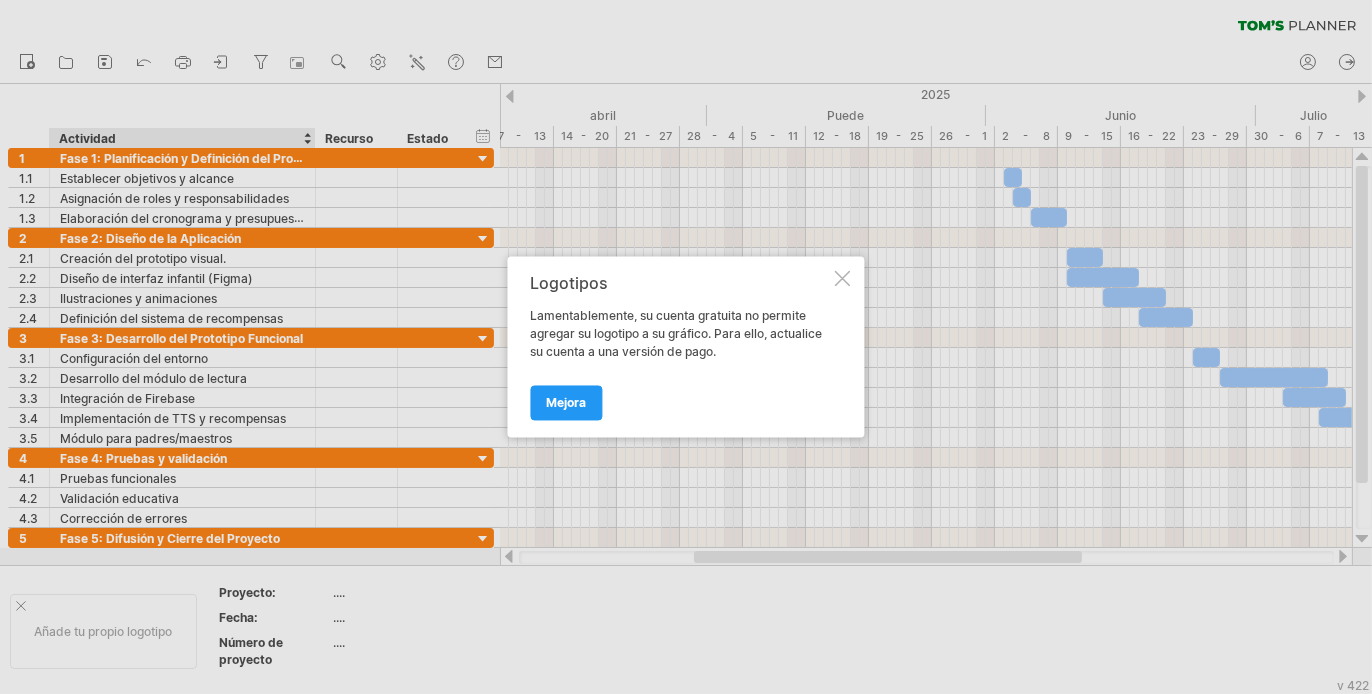 click on "Logotipos Lamentablemente, su cuenta gratuita no permite agregar su logotipo a su gráfico. Para ello, actualice su cuenta a una versión de pago. Mejora" at bounding box center (686, 347) 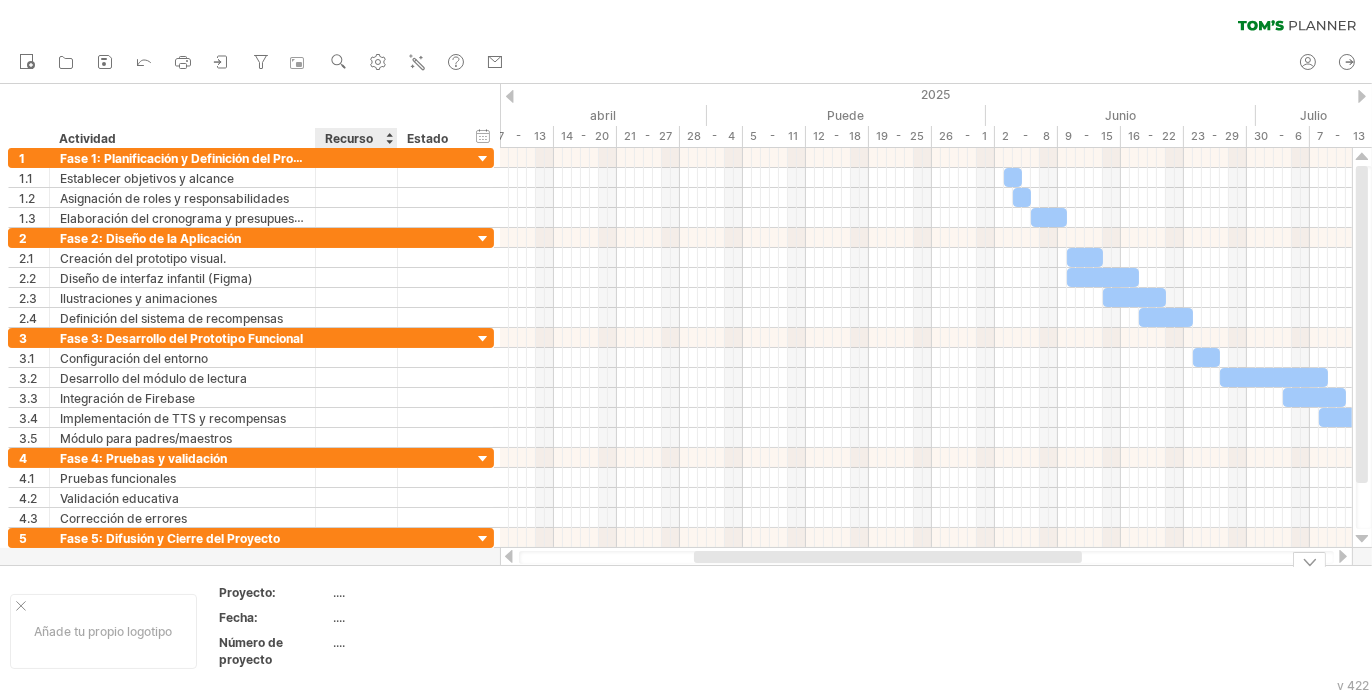 click on "...." at bounding box center (418, 595) 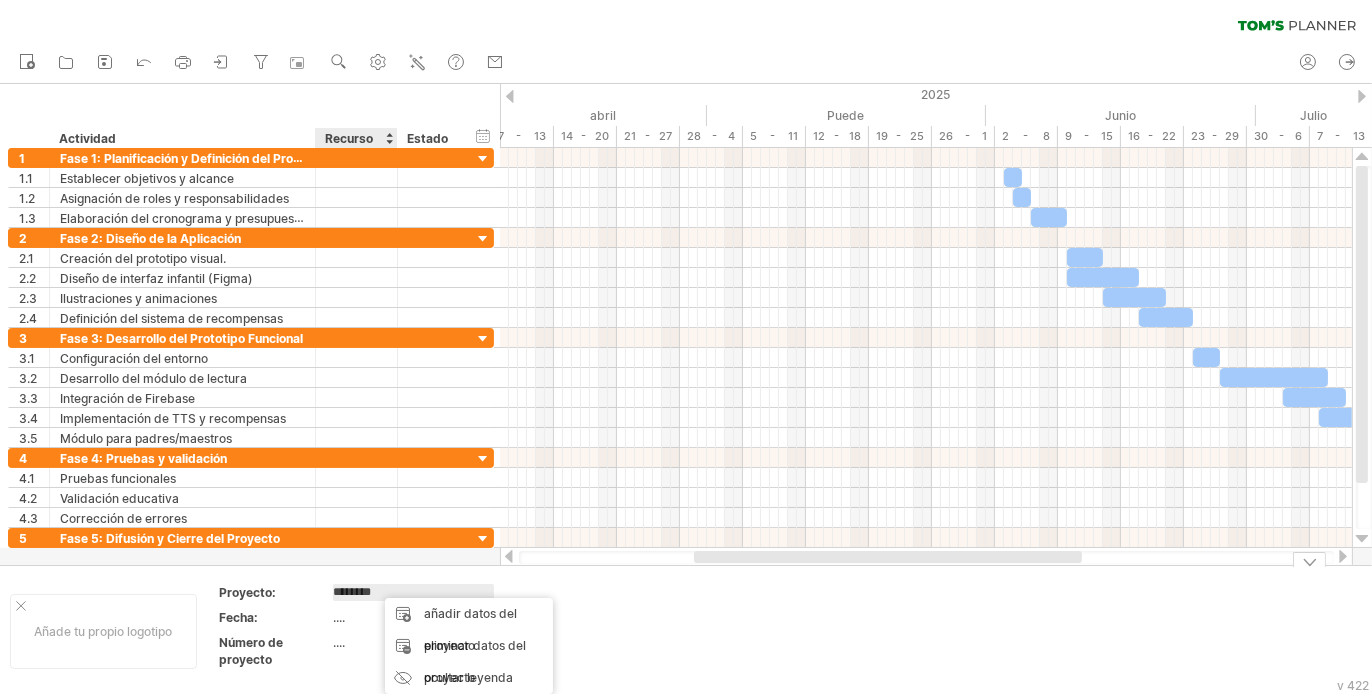 click on "...." at bounding box center (417, 617) 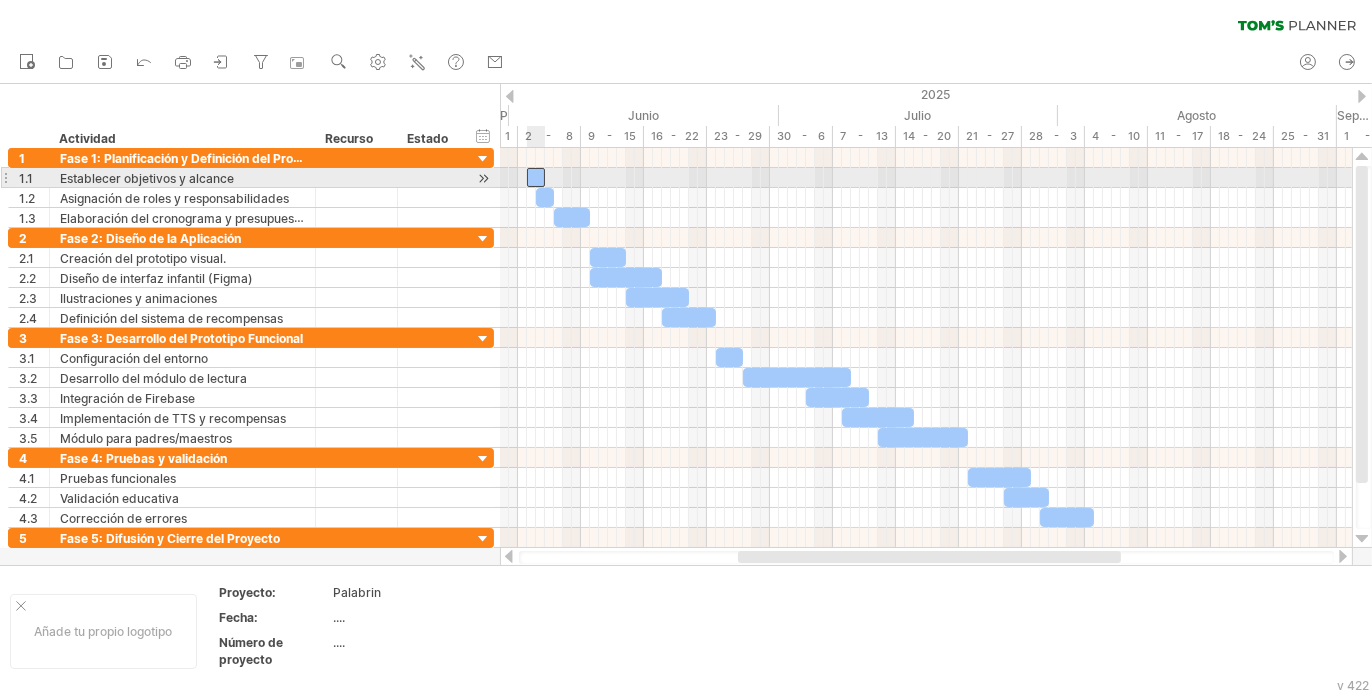 click at bounding box center (536, 177) 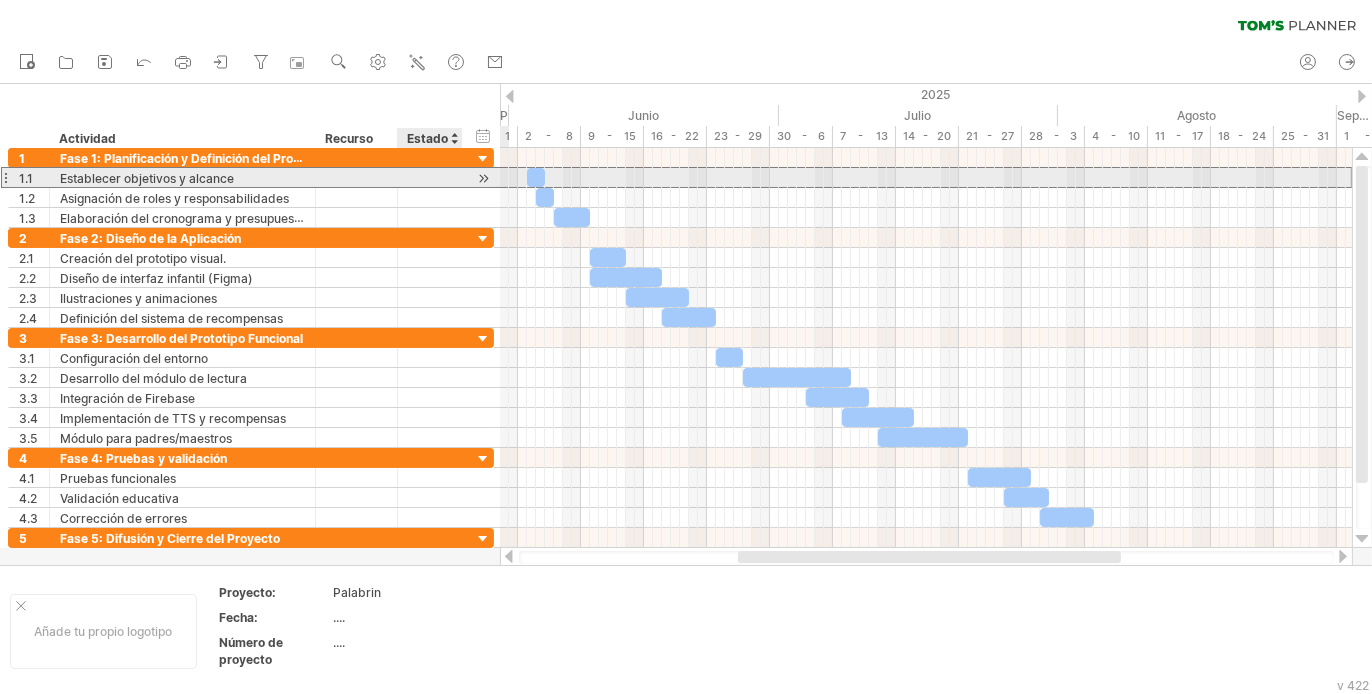 click at bounding box center [182, 177] 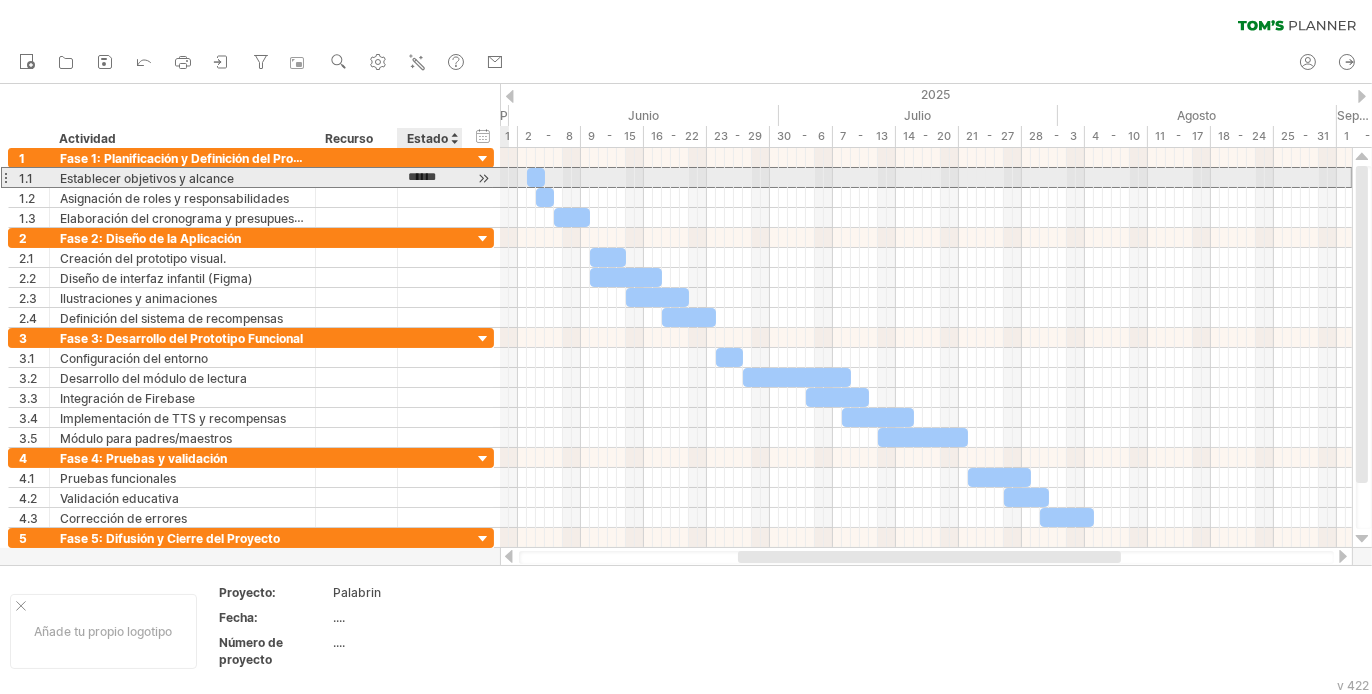 scroll, scrollTop: 0, scrollLeft: 0, axis: both 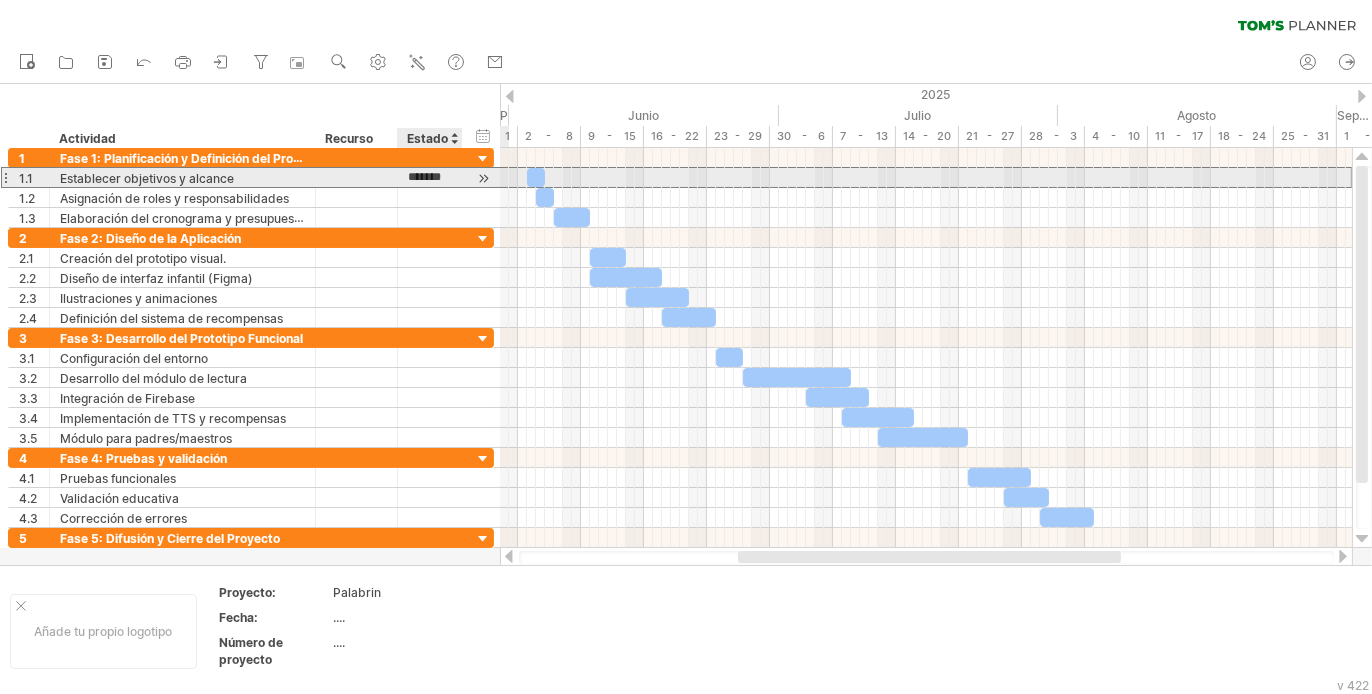 type on "********" 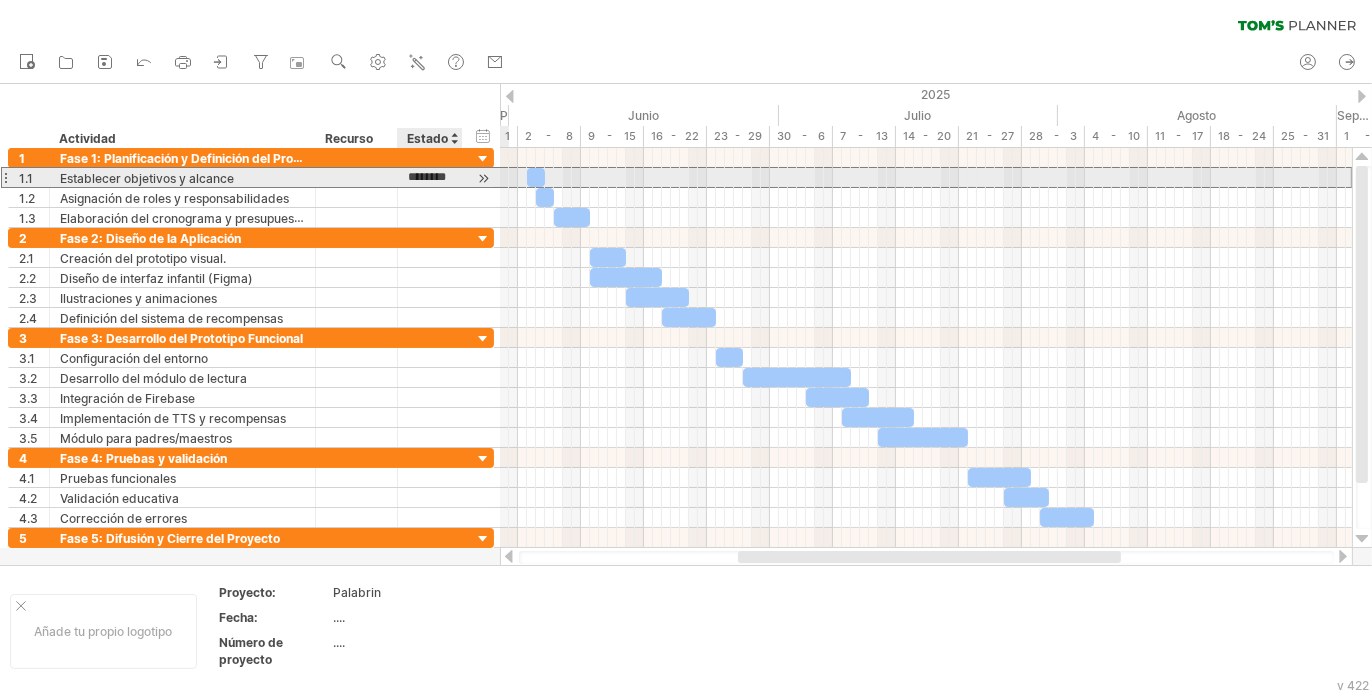 scroll, scrollTop: 0, scrollLeft: 22, axis: horizontal 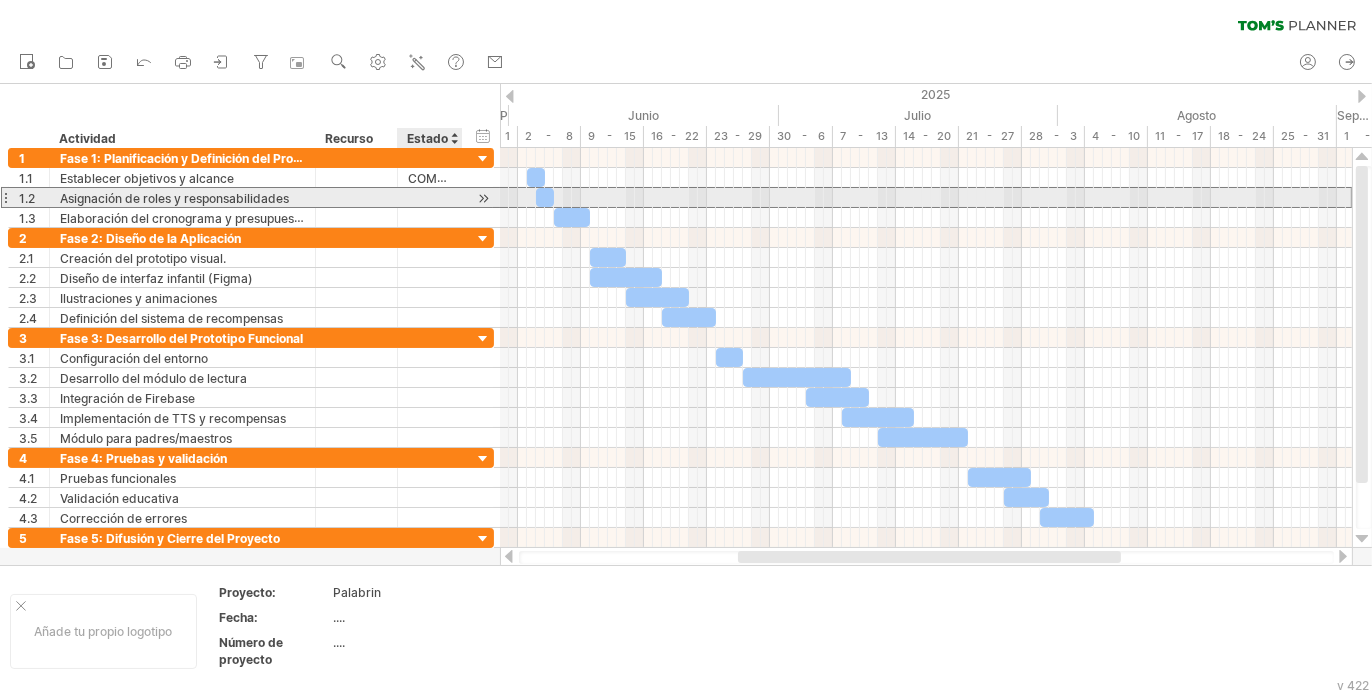 click at bounding box center (0, 0) 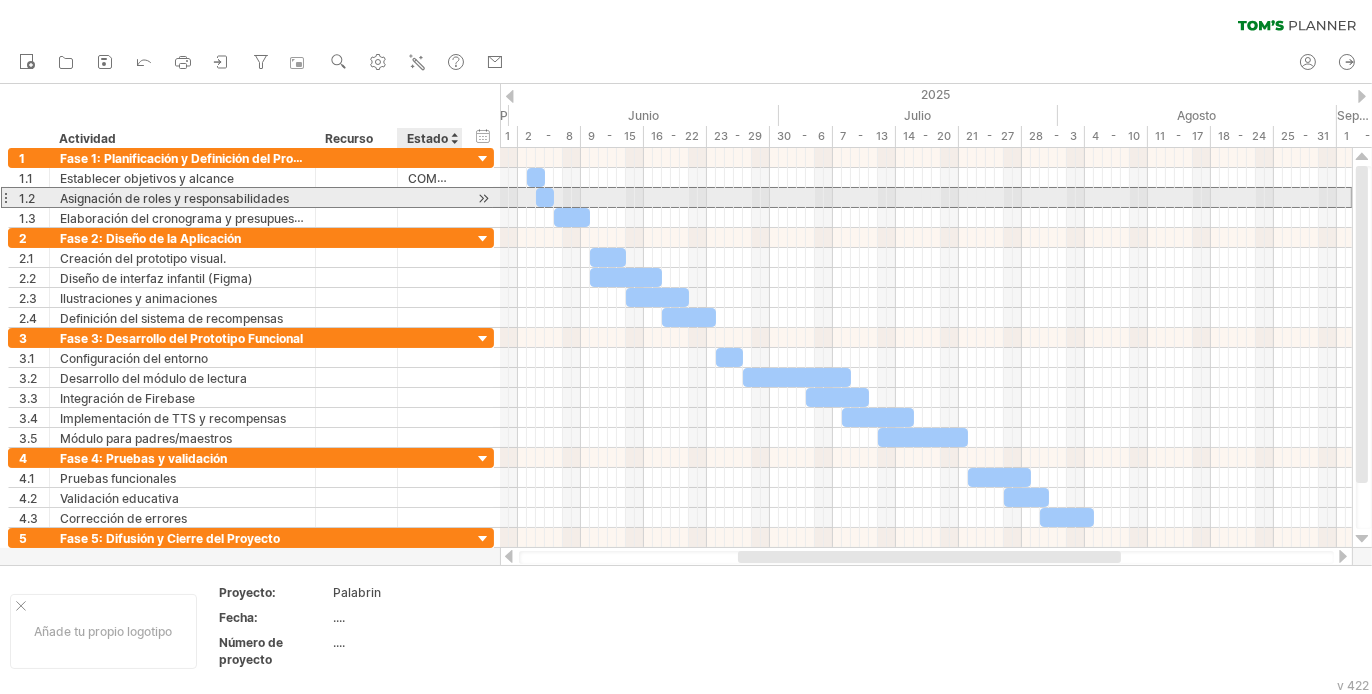 click at bounding box center (483, 198) 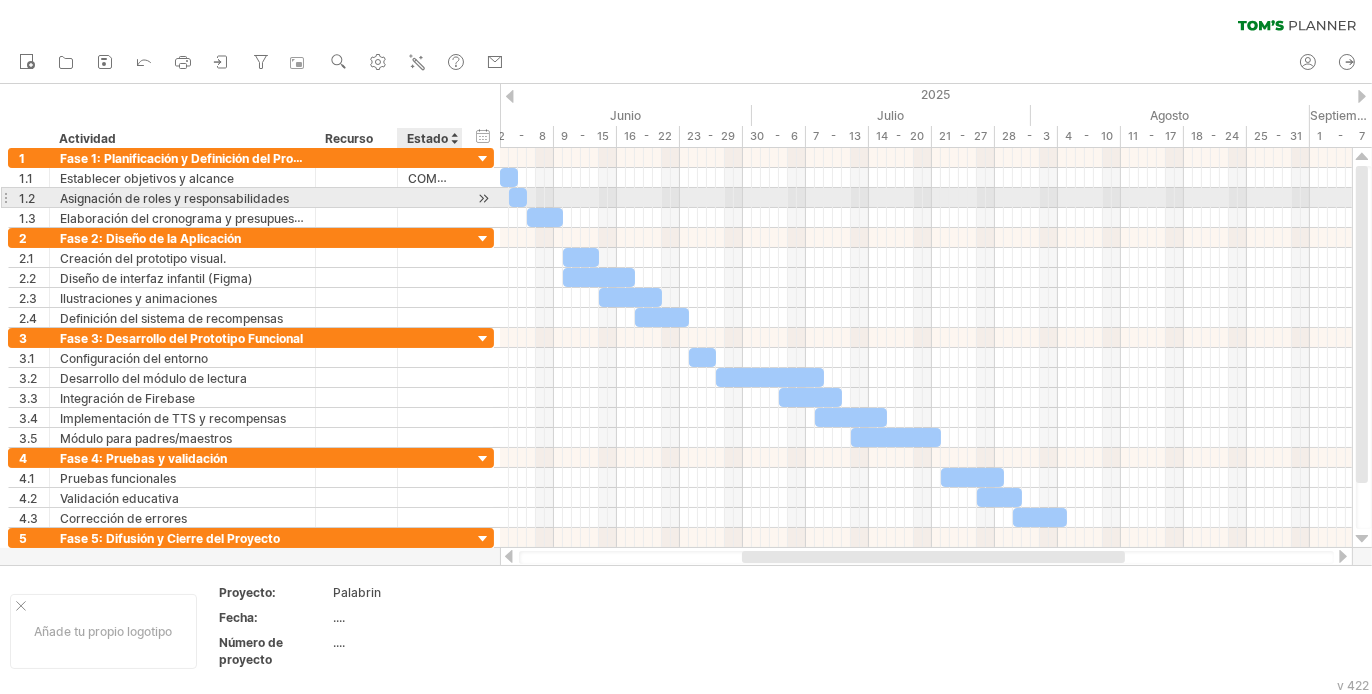click at bounding box center [483, 198] 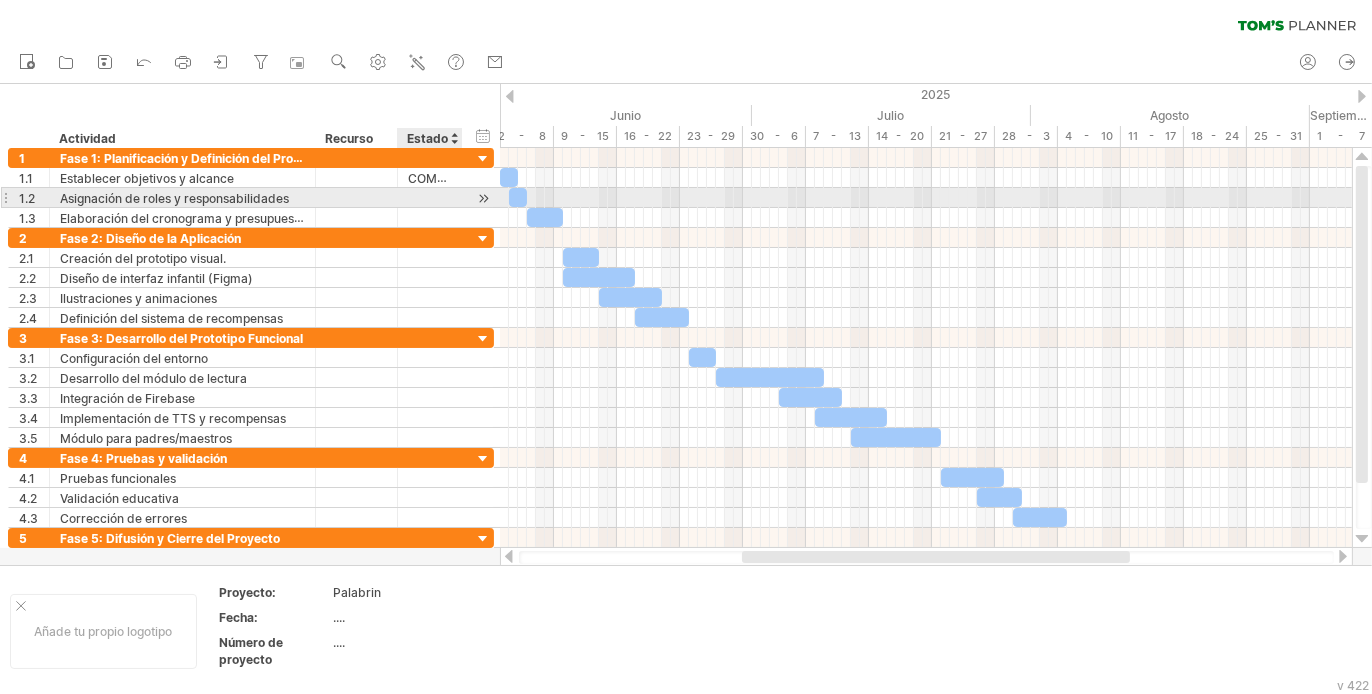 click at bounding box center (483, 198) 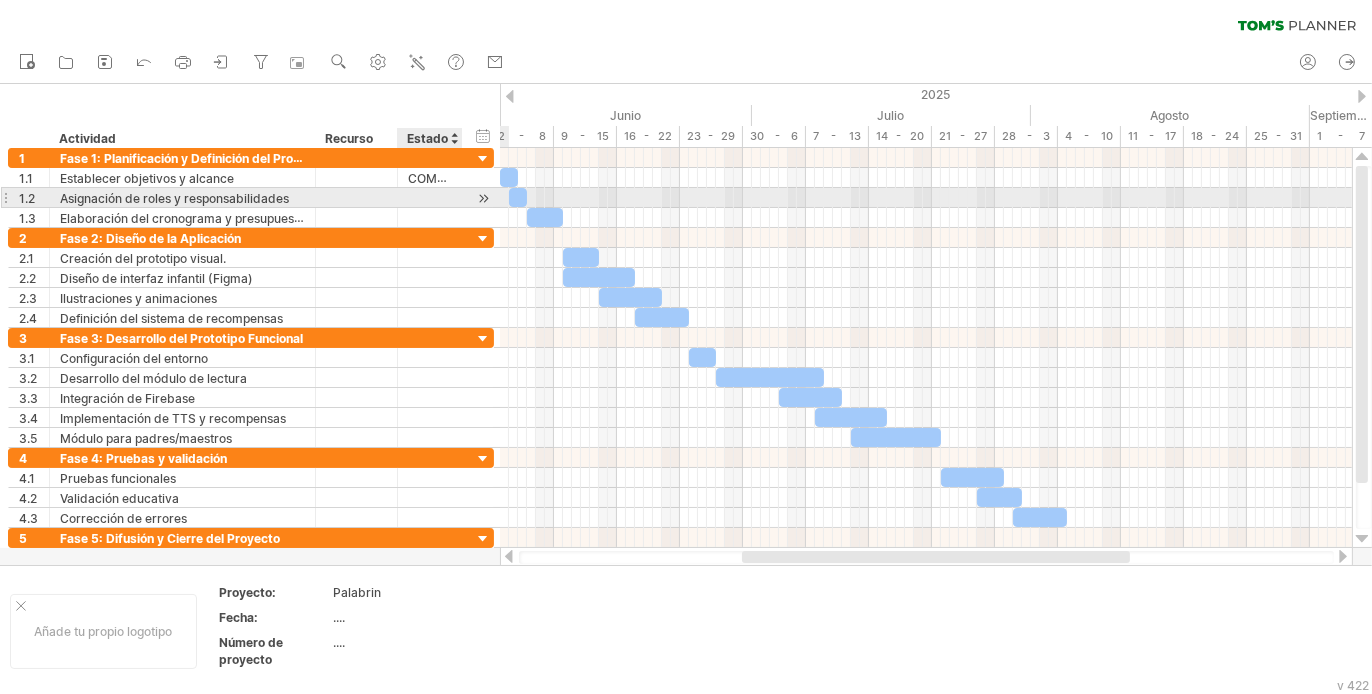 click at bounding box center (182, 197) 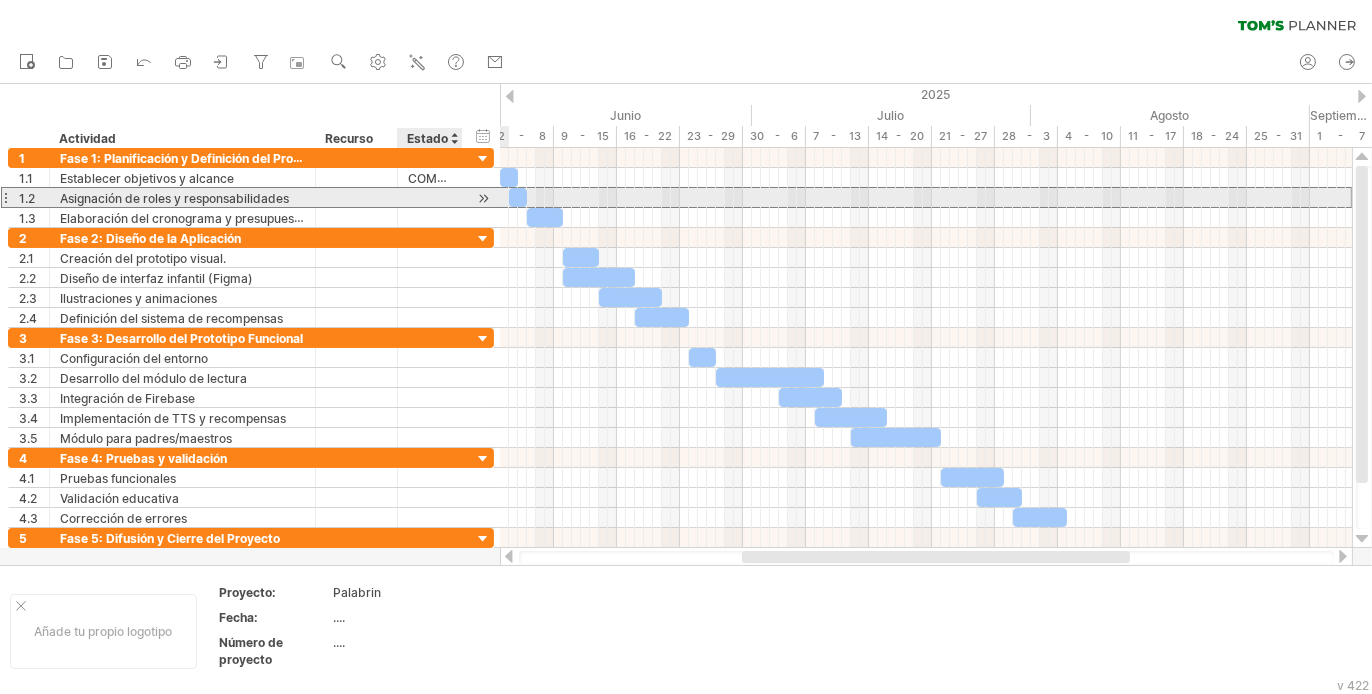 click at bounding box center (0, 0) 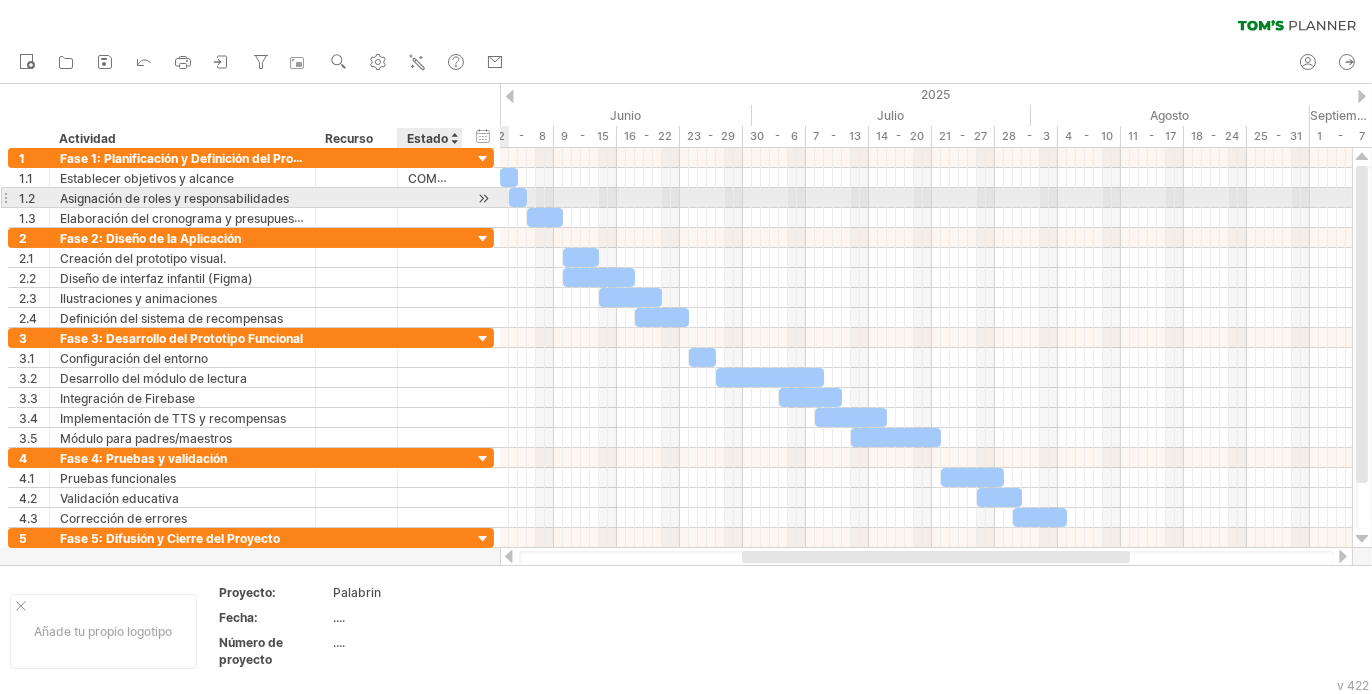 click at bounding box center [0, 0] 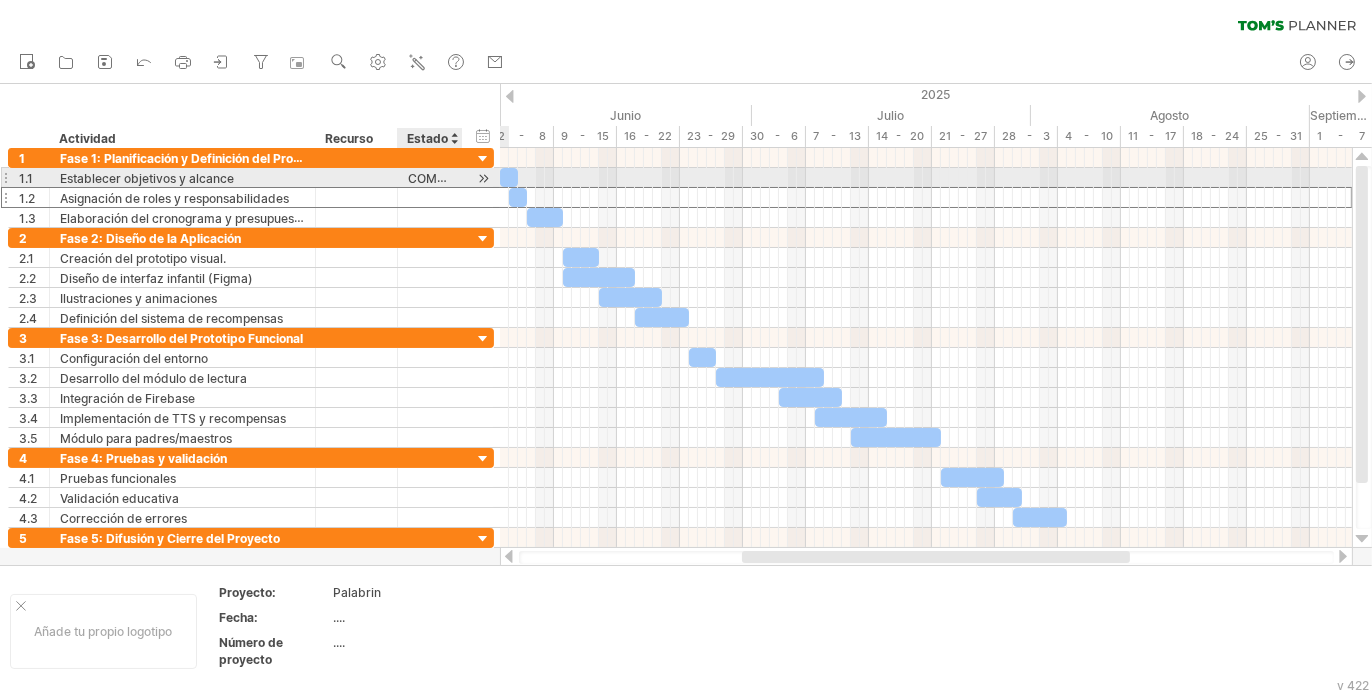 click on "COMPLETO" at bounding box center [26, 178] 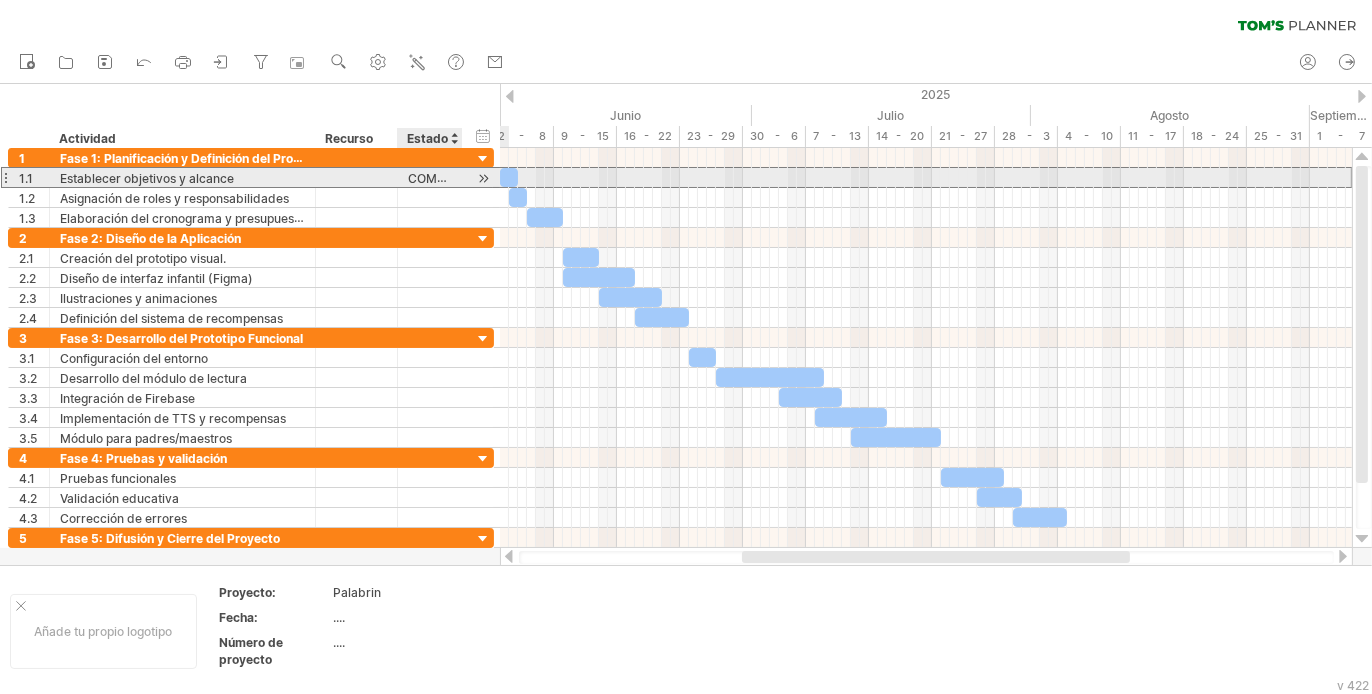 click on "COMPLETO" at bounding box center [26, 178] 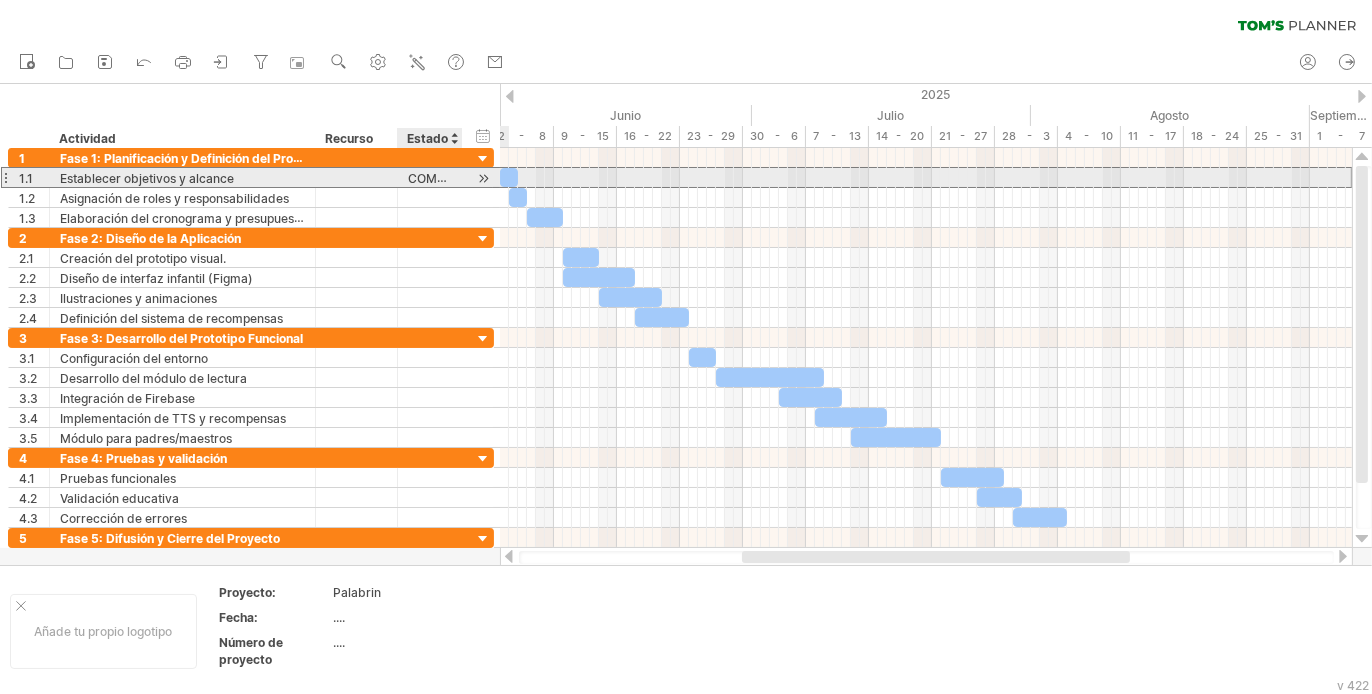 click on "COMPLETO" at bounding box center [182, 177] 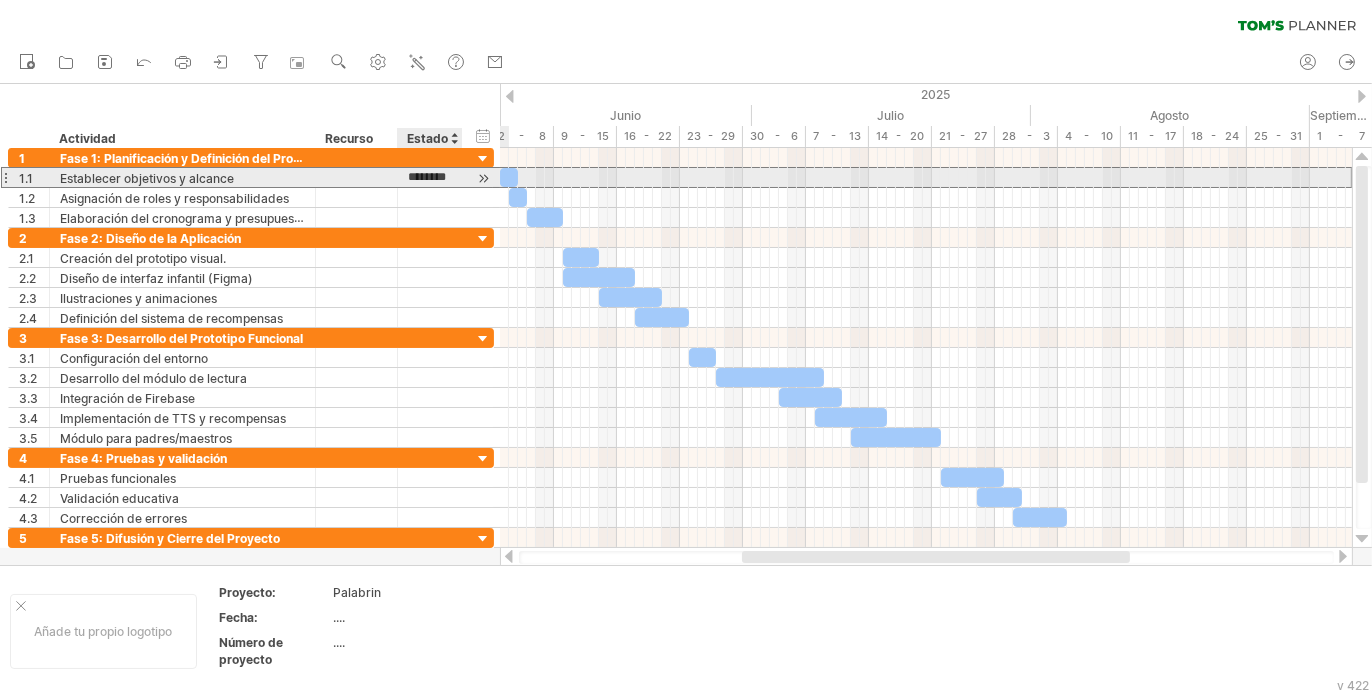 click on "********" at bounding box center [0, 0] 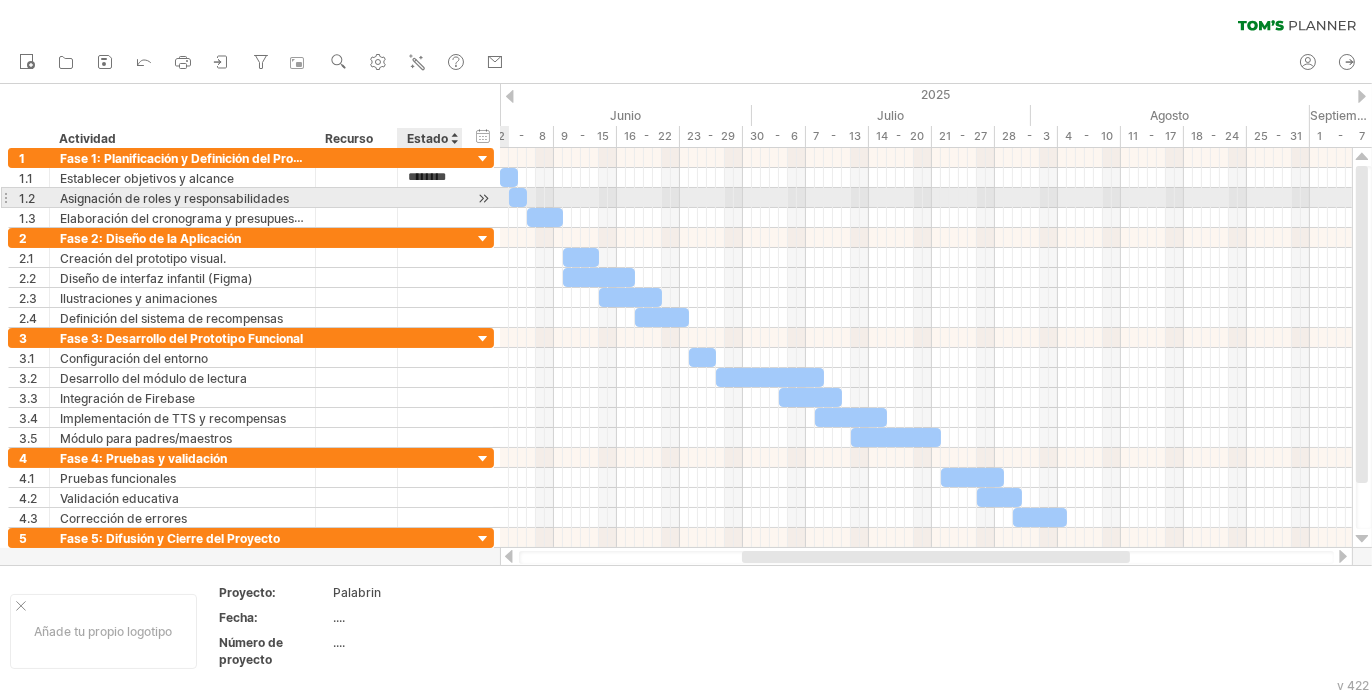 click at bounding box center [182, 197] 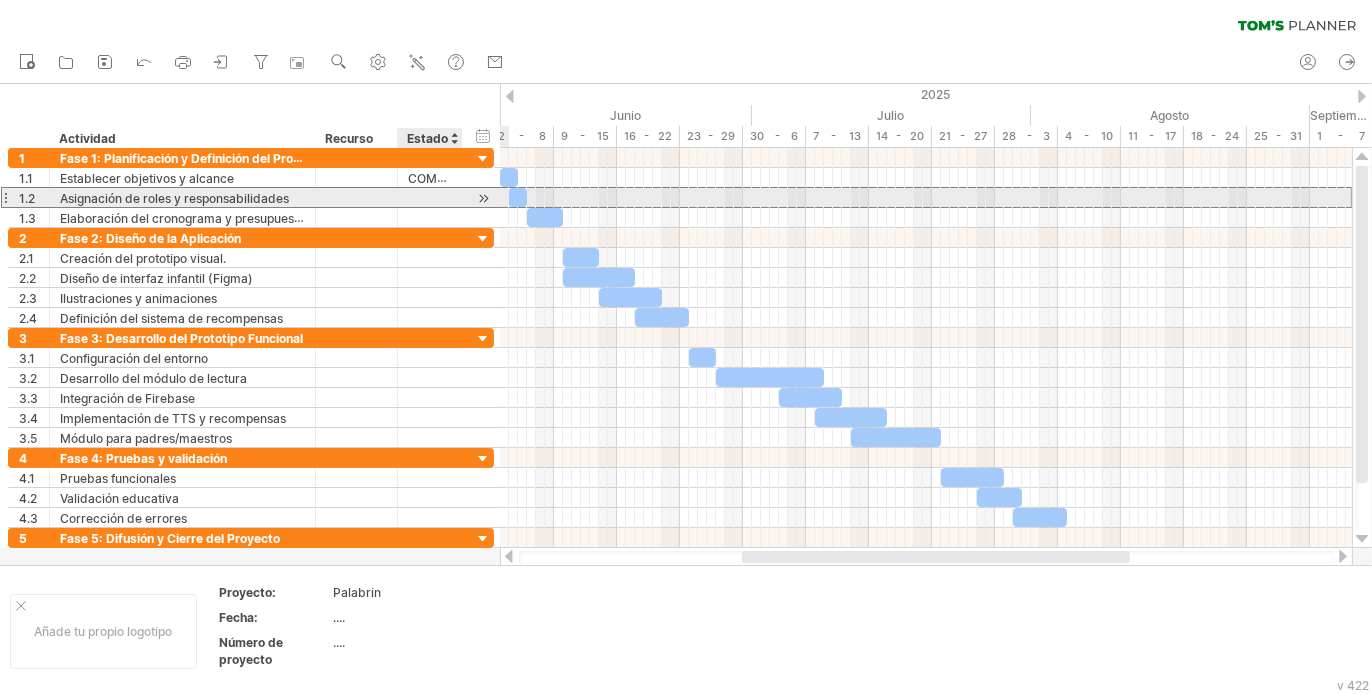paste on "********" 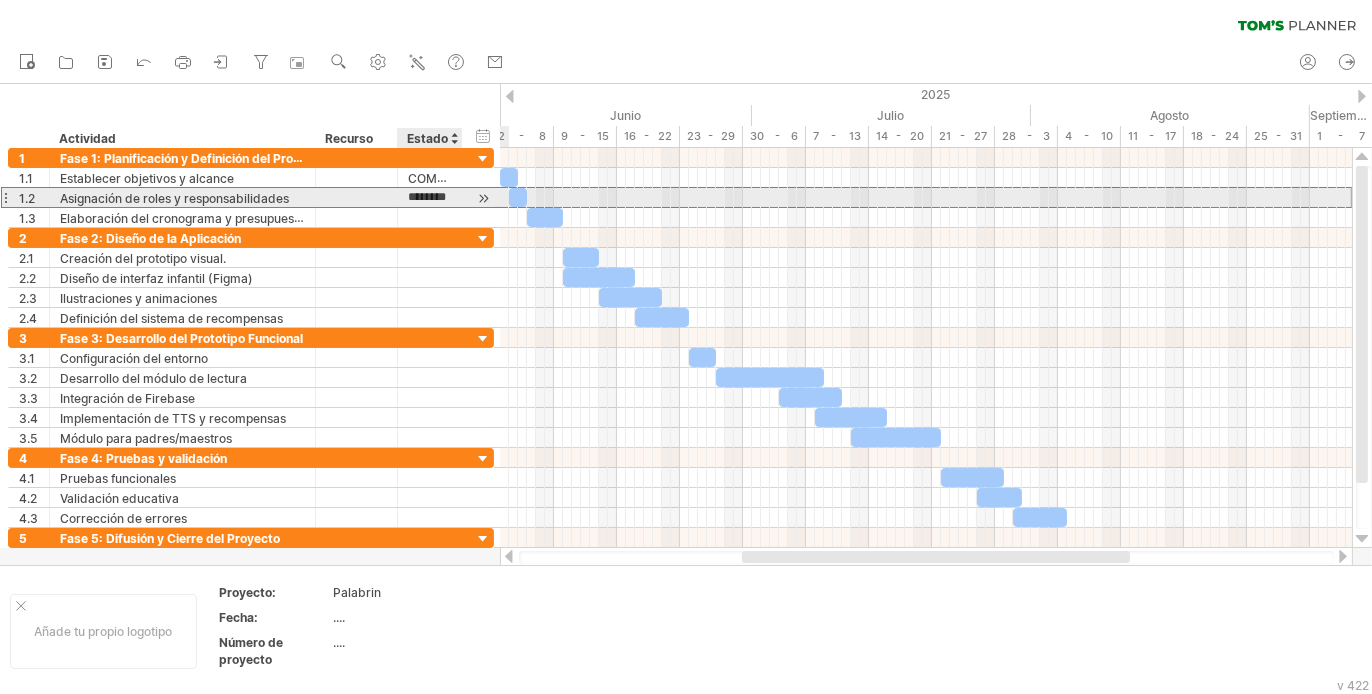 scroll, scrollTop: 0, scrollLeft: 22, axis: horizontal 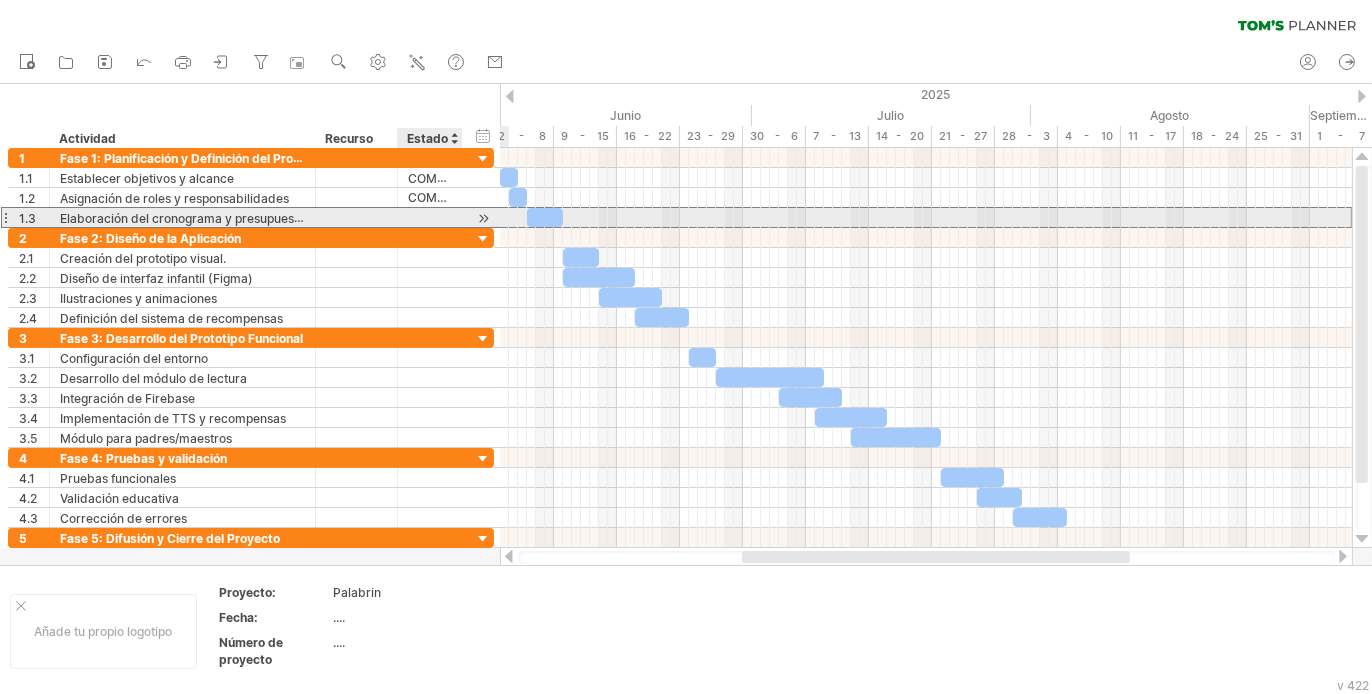 click at bounding box center [182, 217] 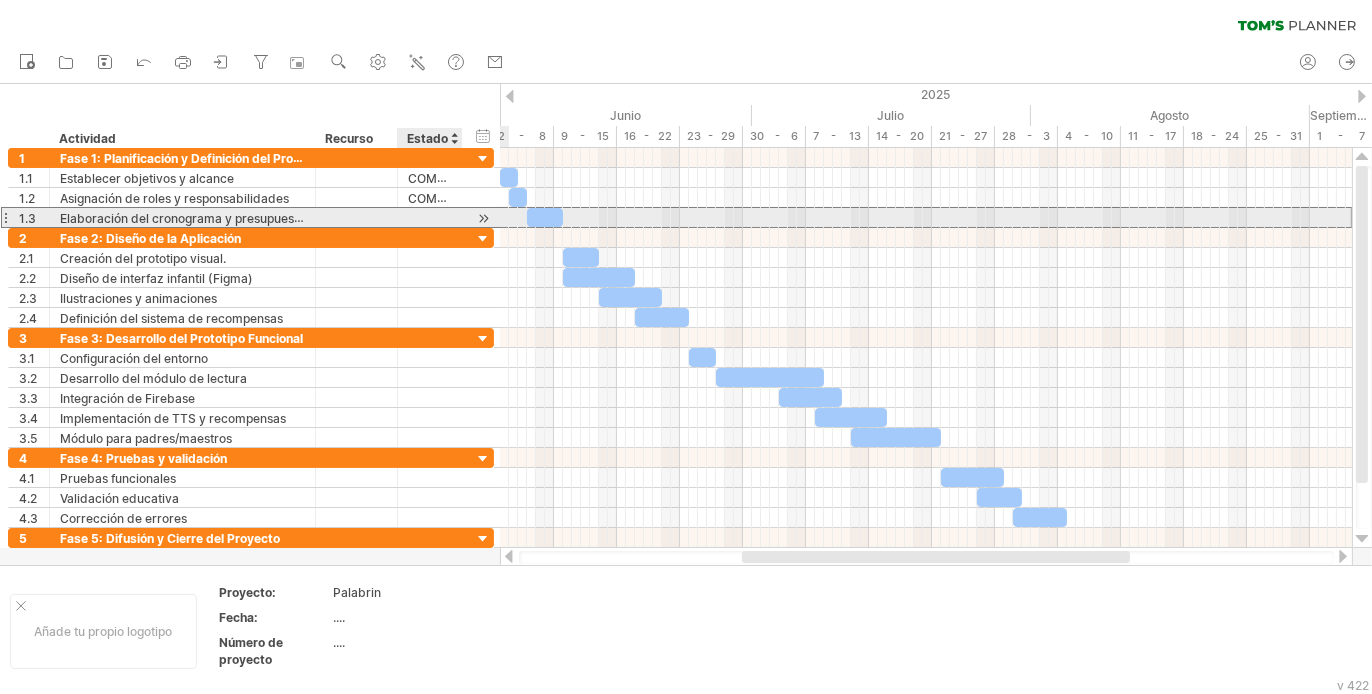 paste on "********" 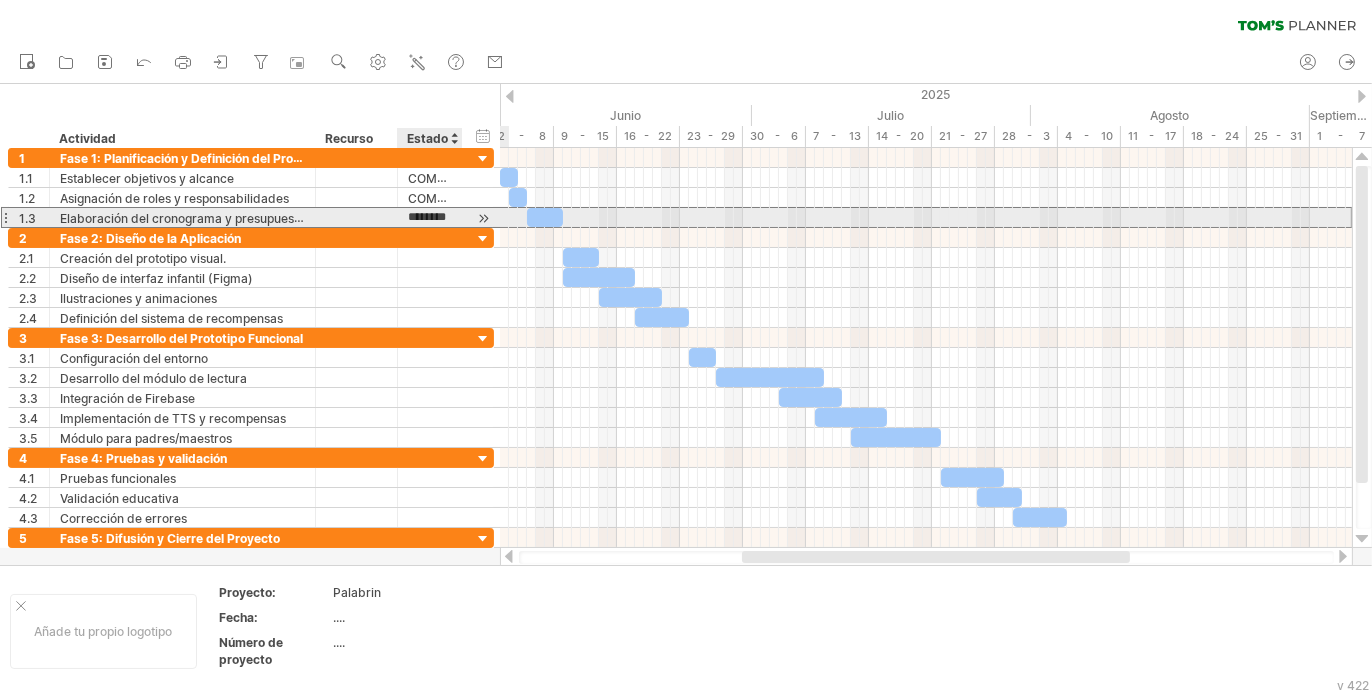 scroll, scrollTop: 0, scrollLeft: 22, axis: horizontal 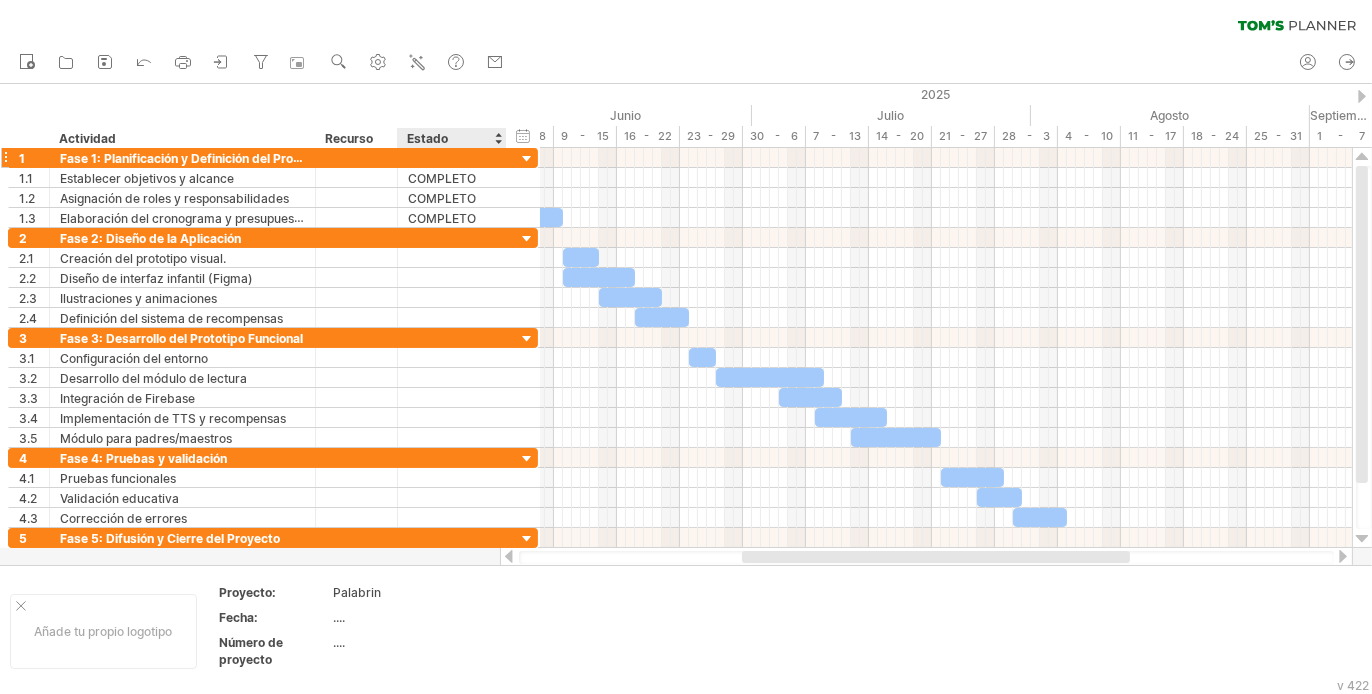 drag, startPoint x: 457, startPoint y: 143, endPoint x: 501, endPoint y: 163, distance: 48.332184 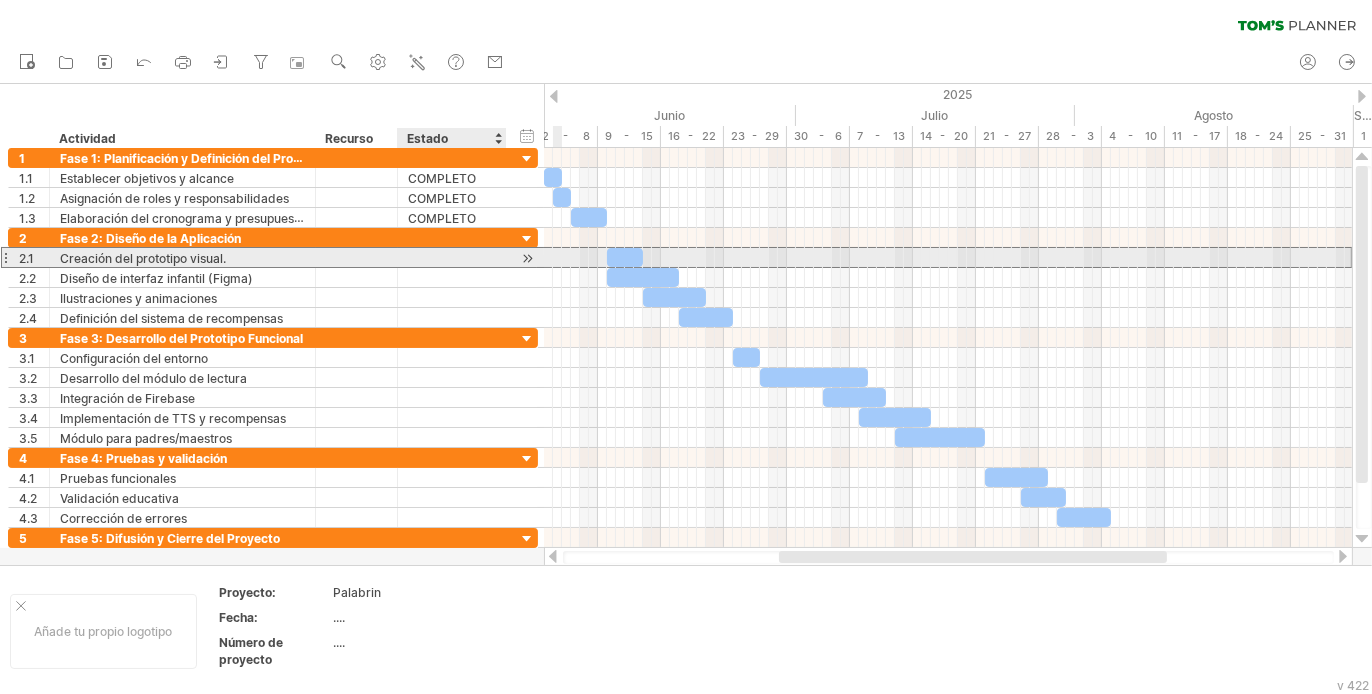 click at bounding box center [182, 257] 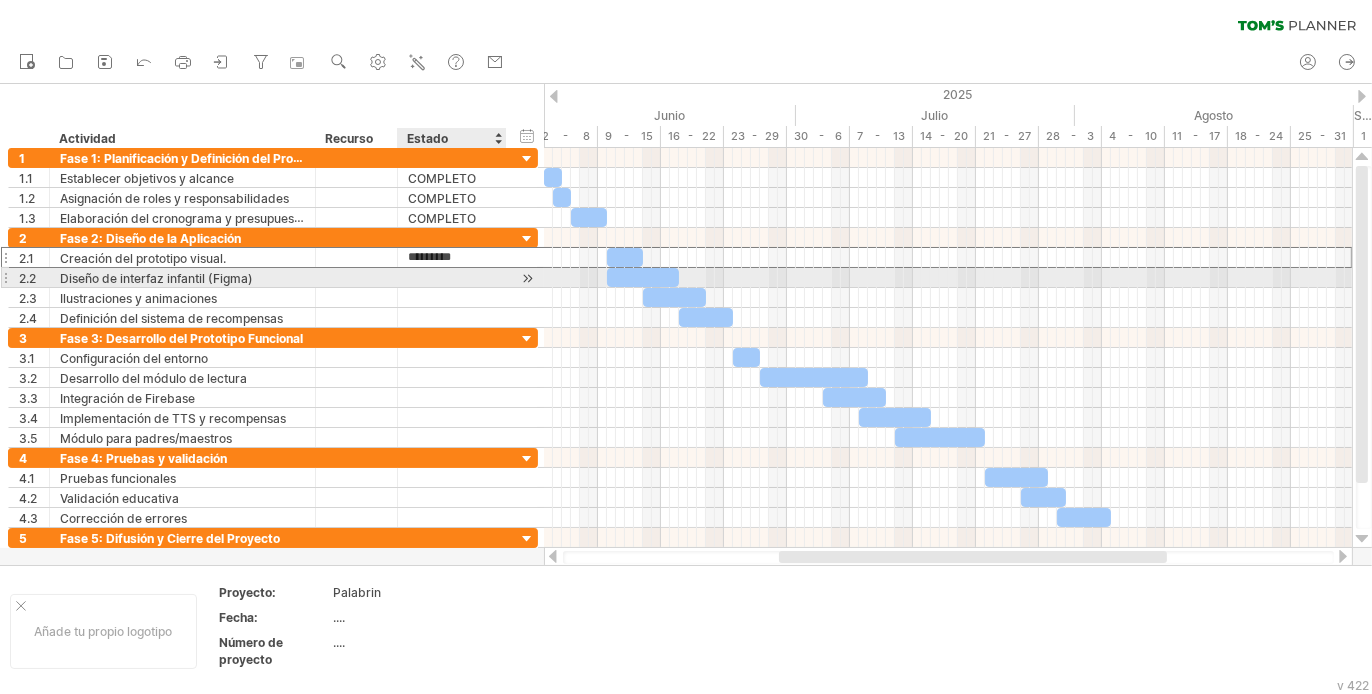 type on "*********" 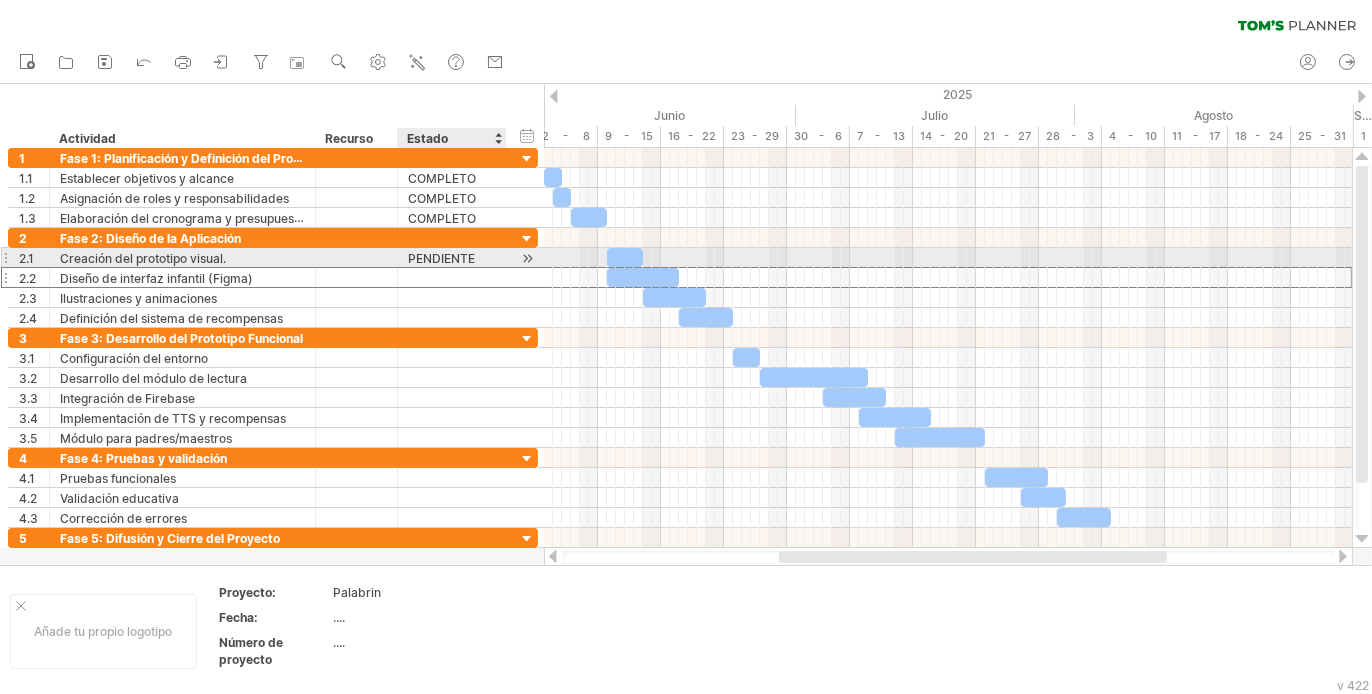 click on "********* PENDIENTE" at bounding box center (452, 257) 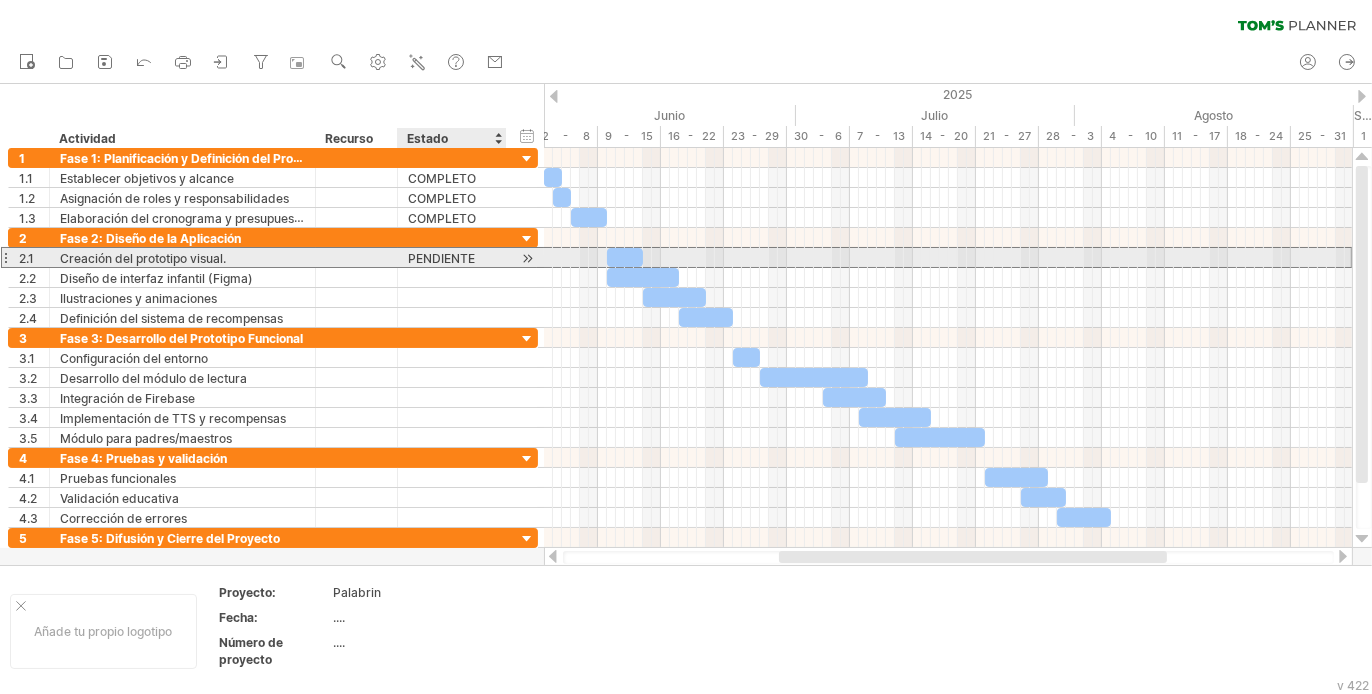 click on "PENDIENTE" at bounding box center (26, 258) 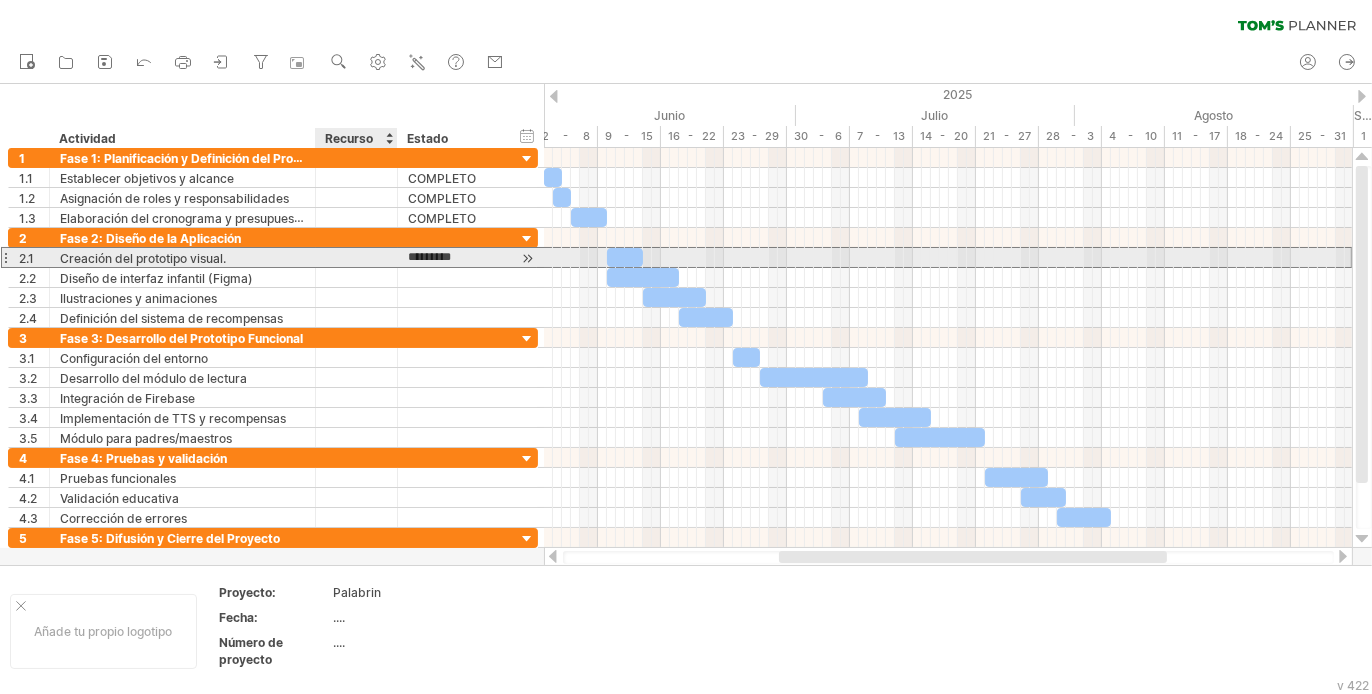 drag, startPoint x: 494, startPoint y: 248, endPoint x: 407, endPoint y: 251, distance: 87.05171 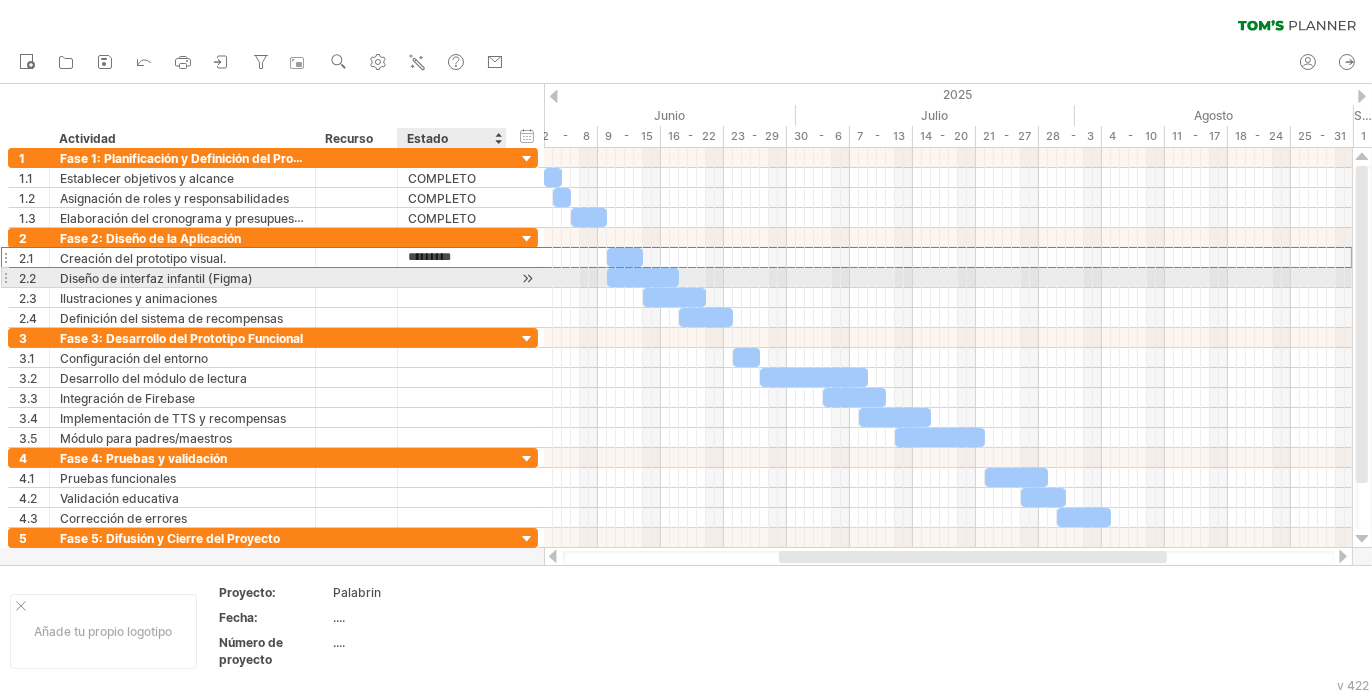 click at bounding box center [182, 277] 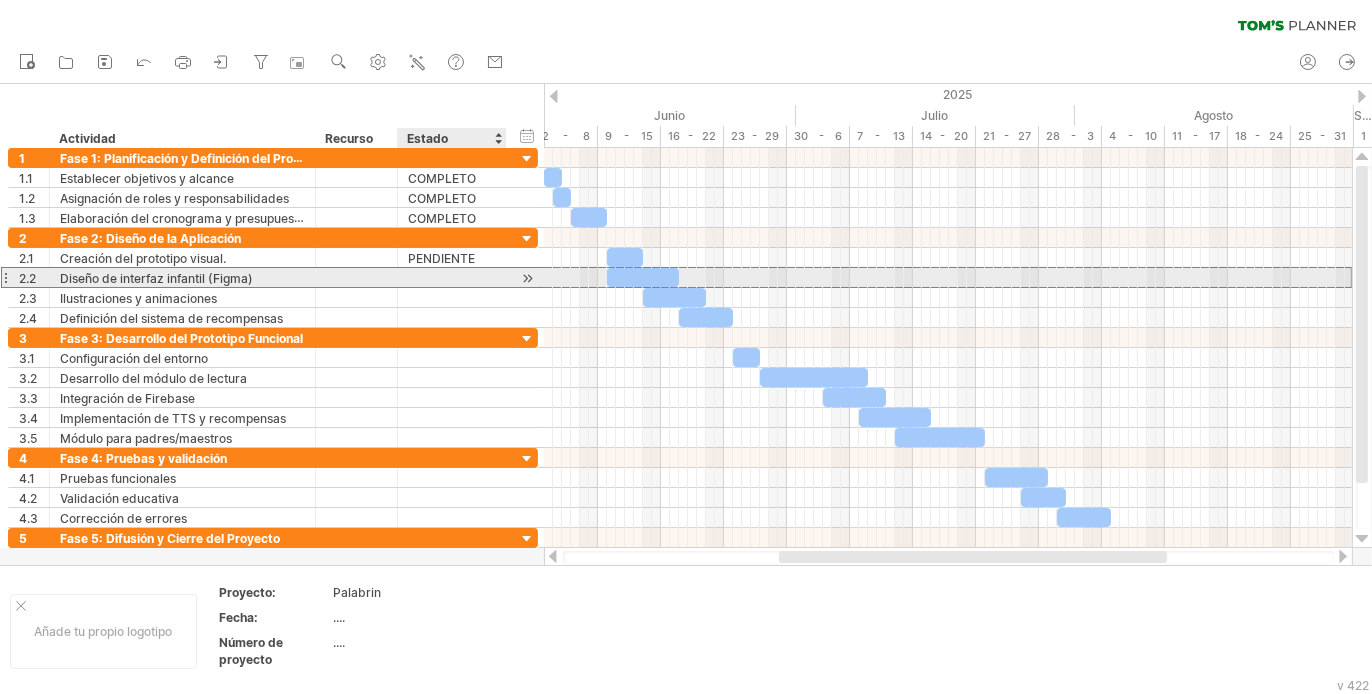 paste on "*********" 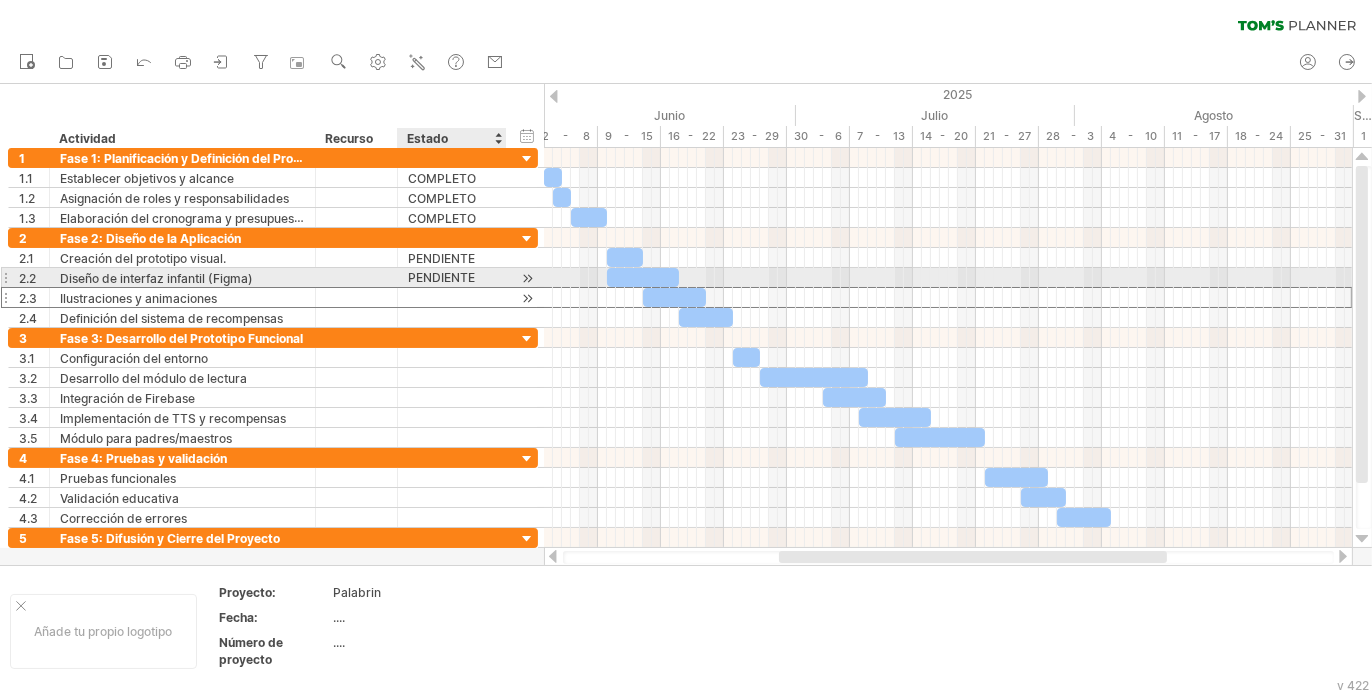 click at bounding box center [182, 297] 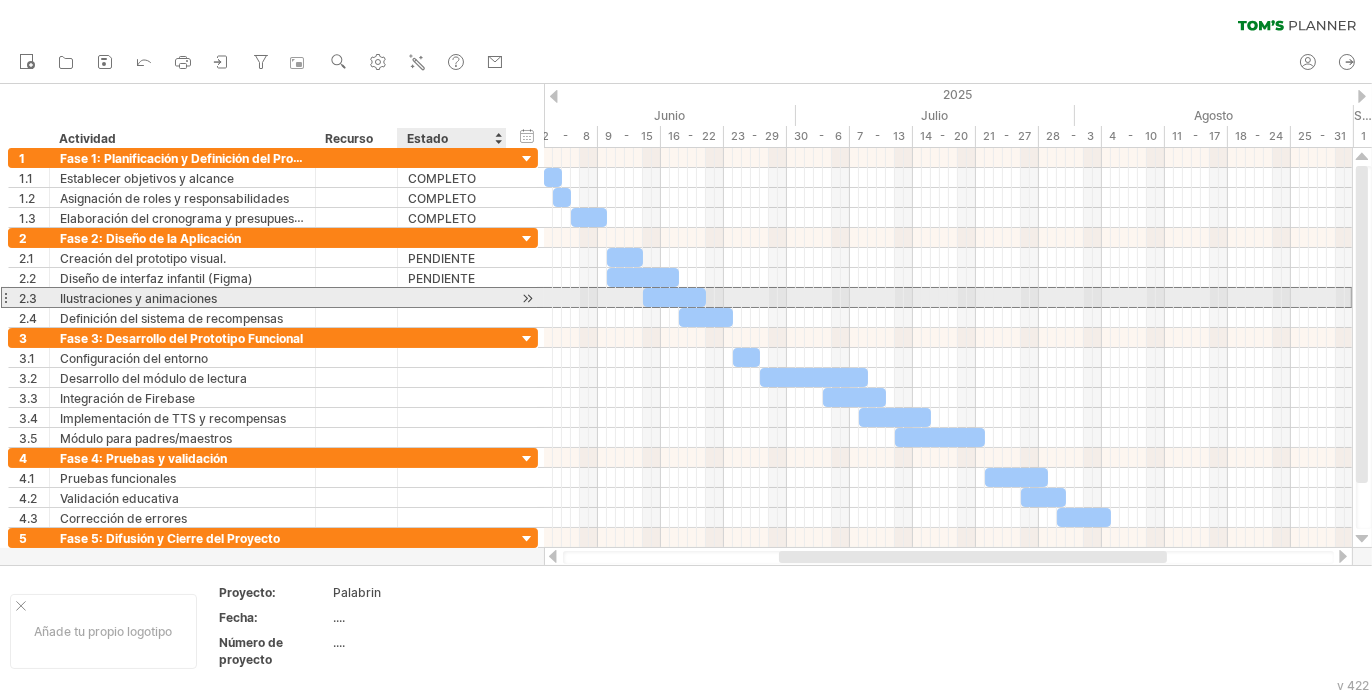 paste on "*********" 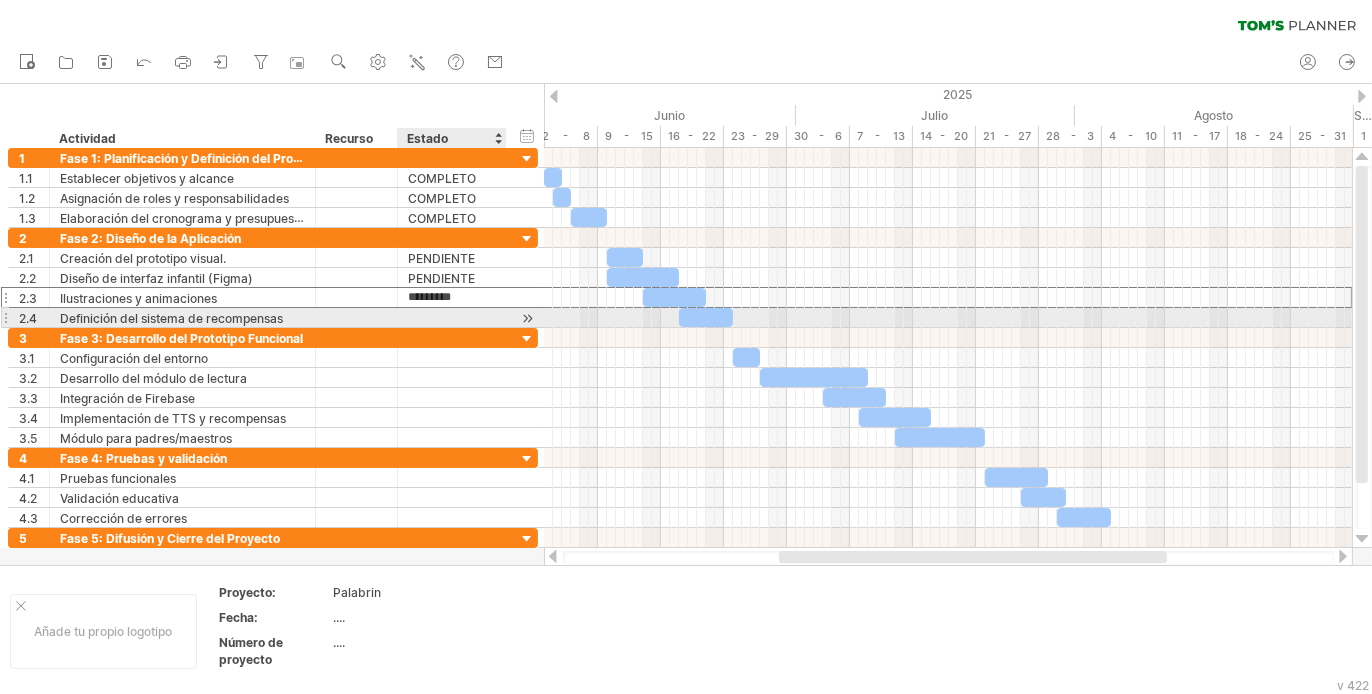click at bounding box center [182, 317] 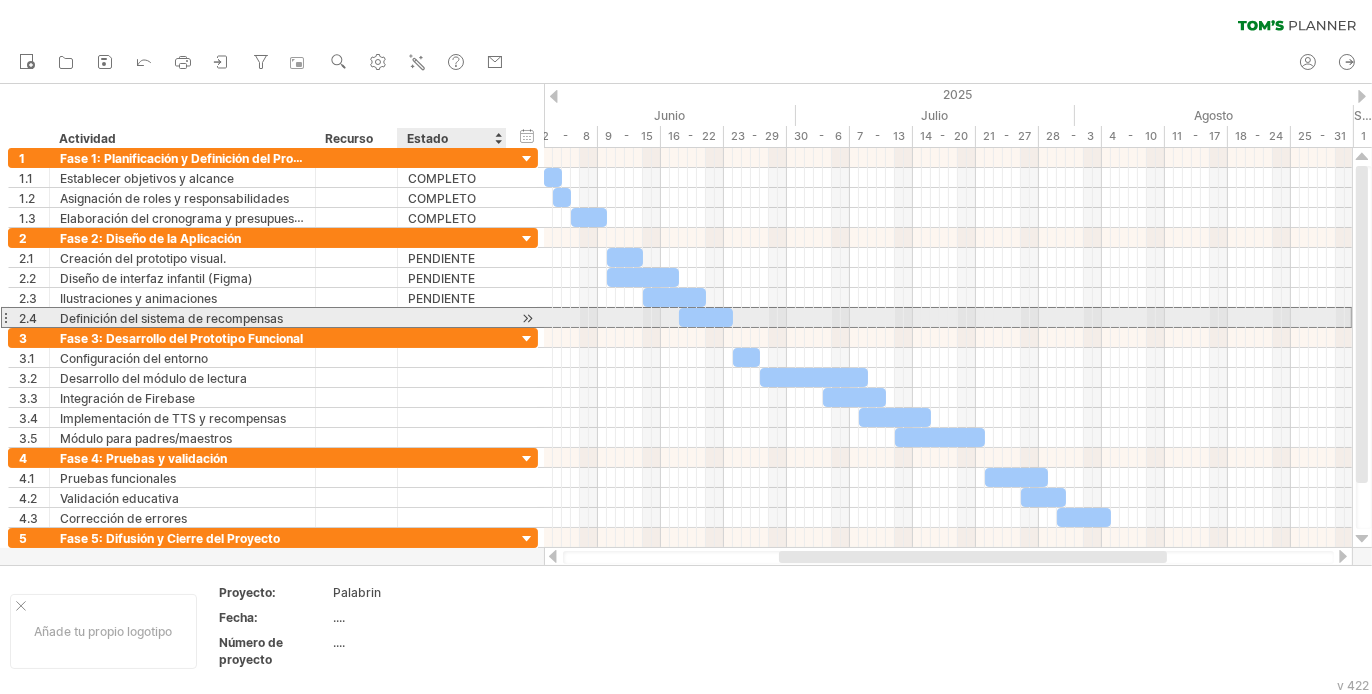 paste on "*********" 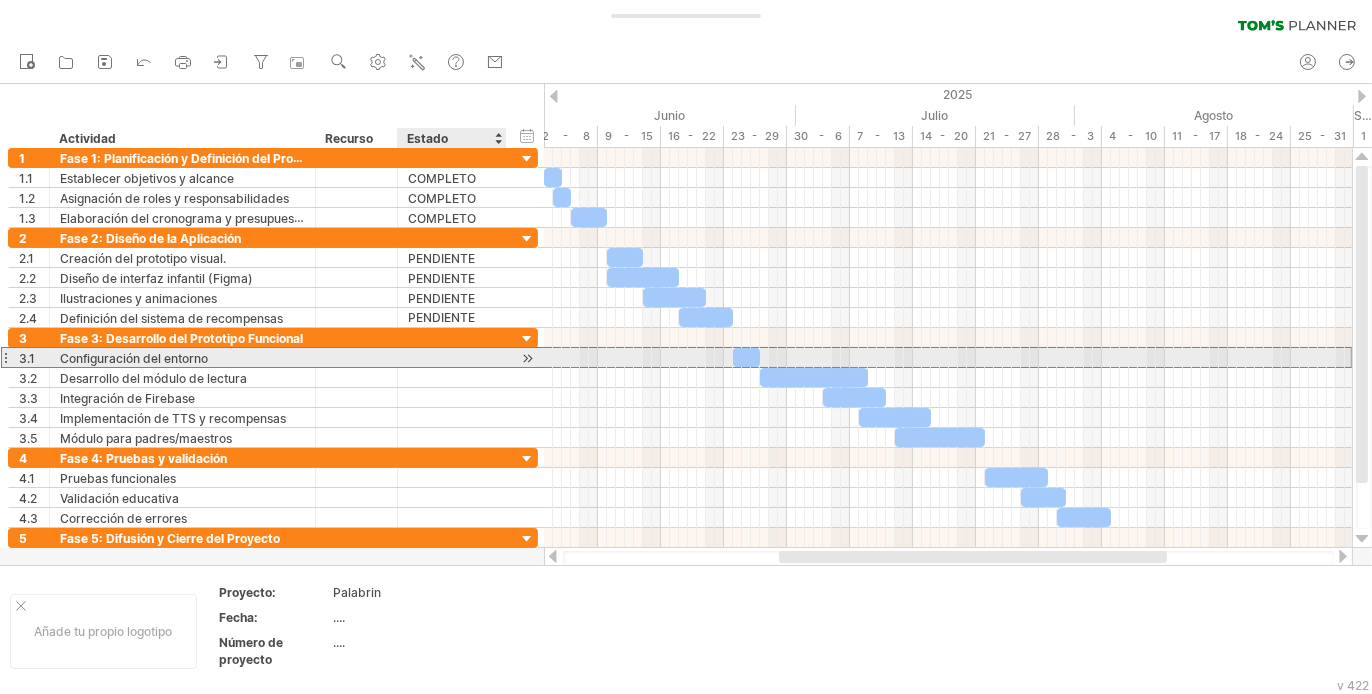 click at bounding box center (182, 357) 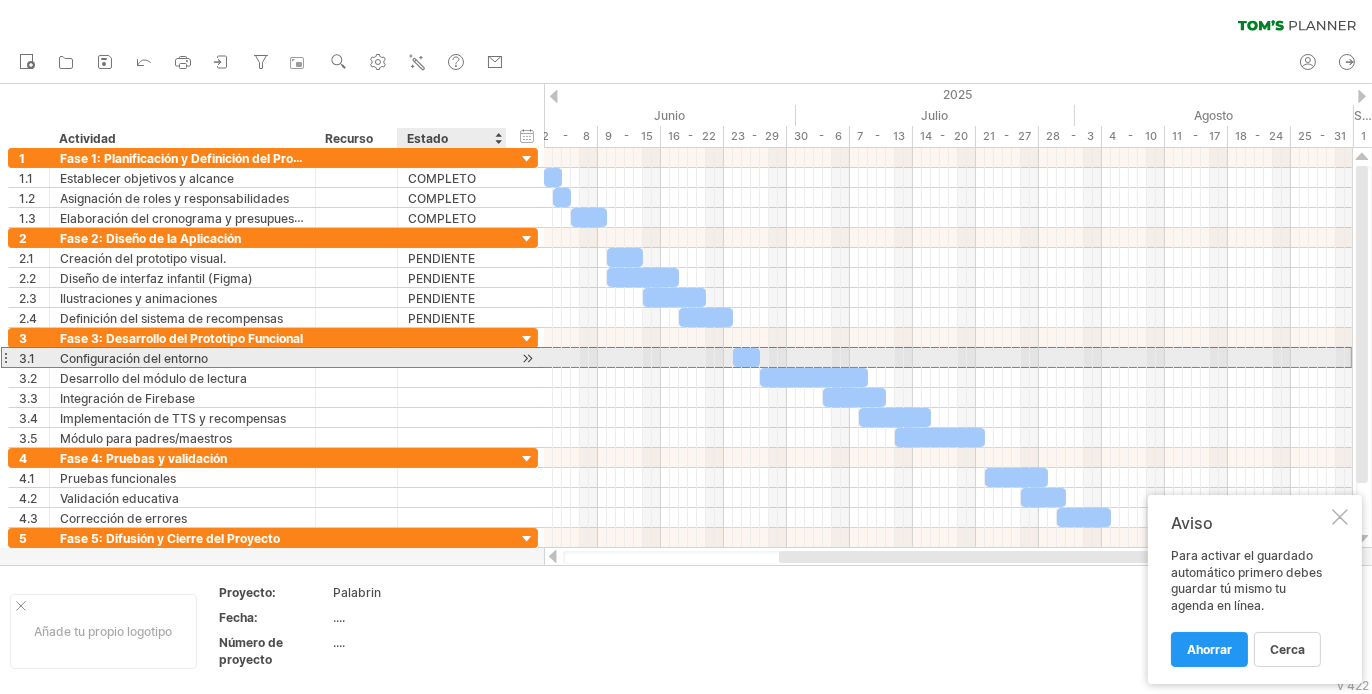 click at bounding box center (182, 357) 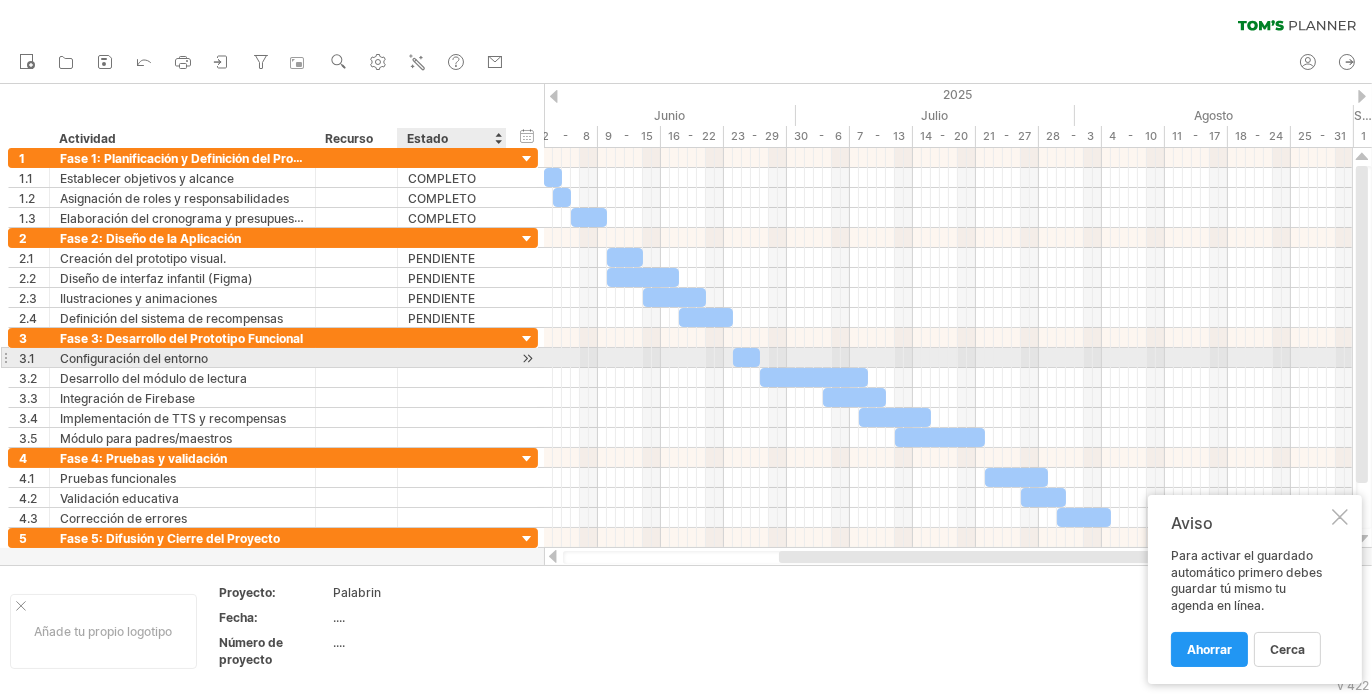click at bounding box center (0, 0) 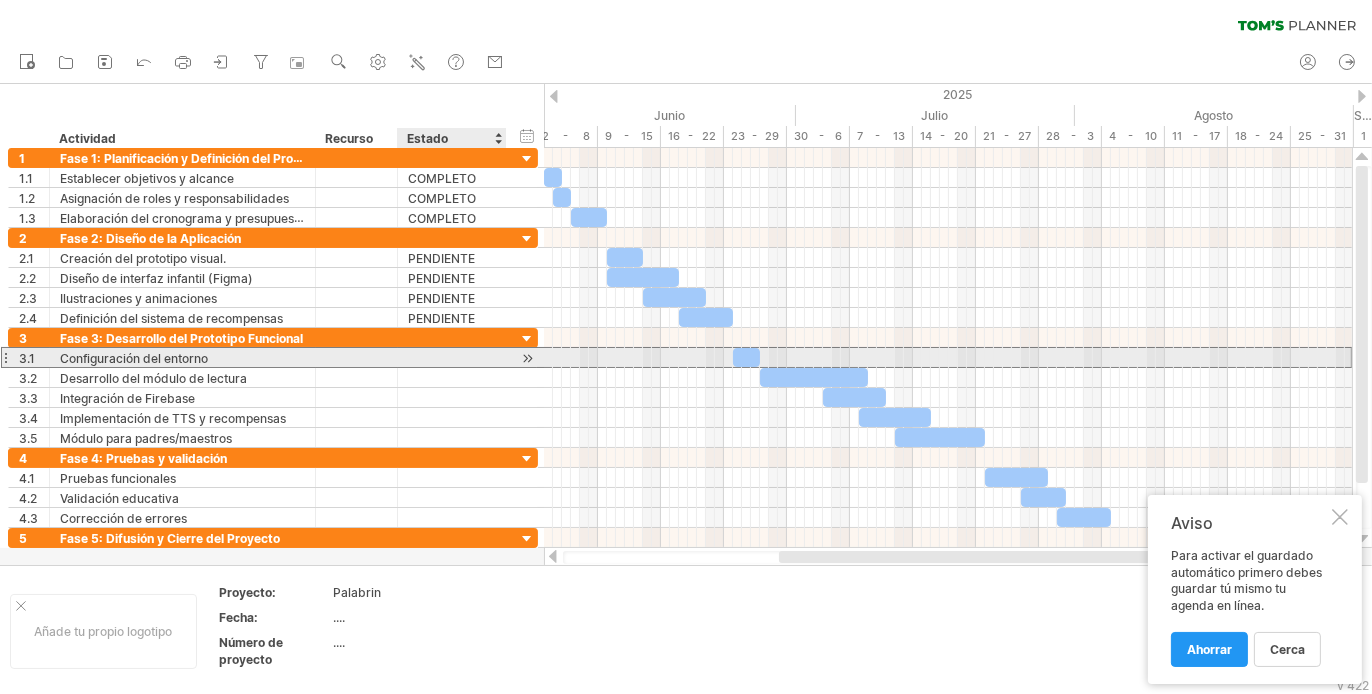 paste on "*********" 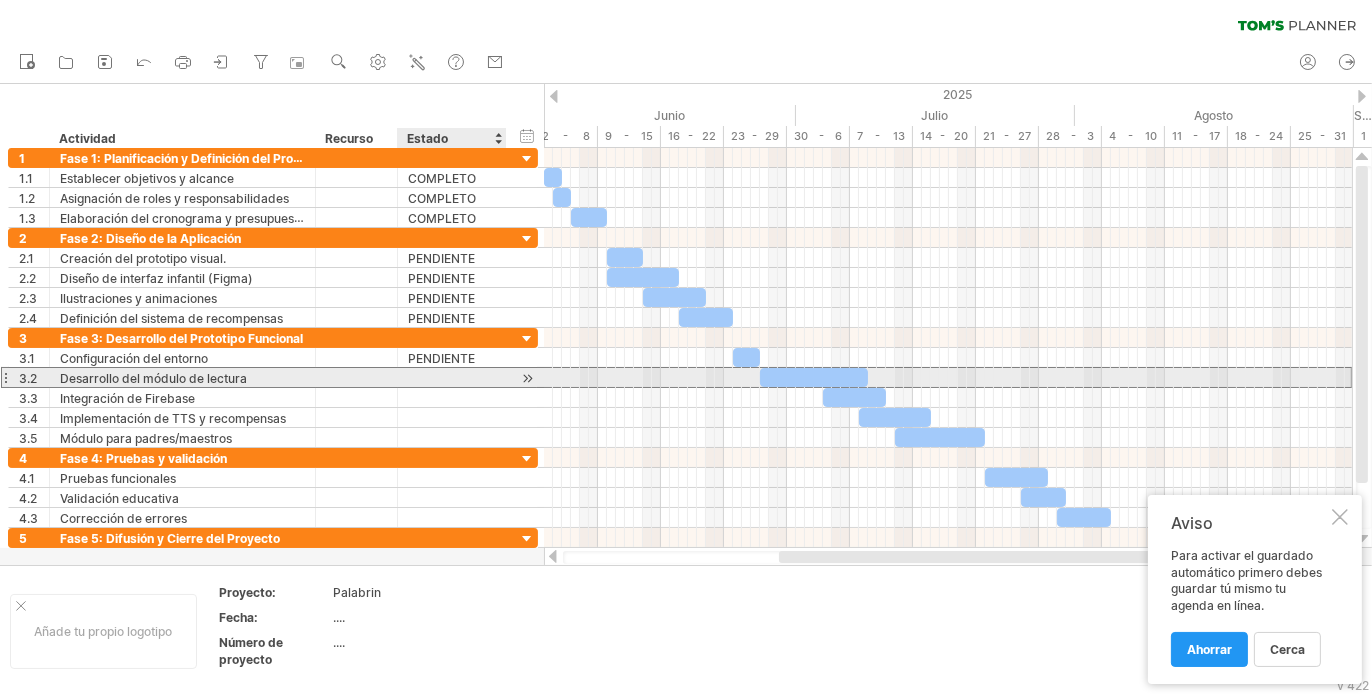 click at bounding box center [182, 377] 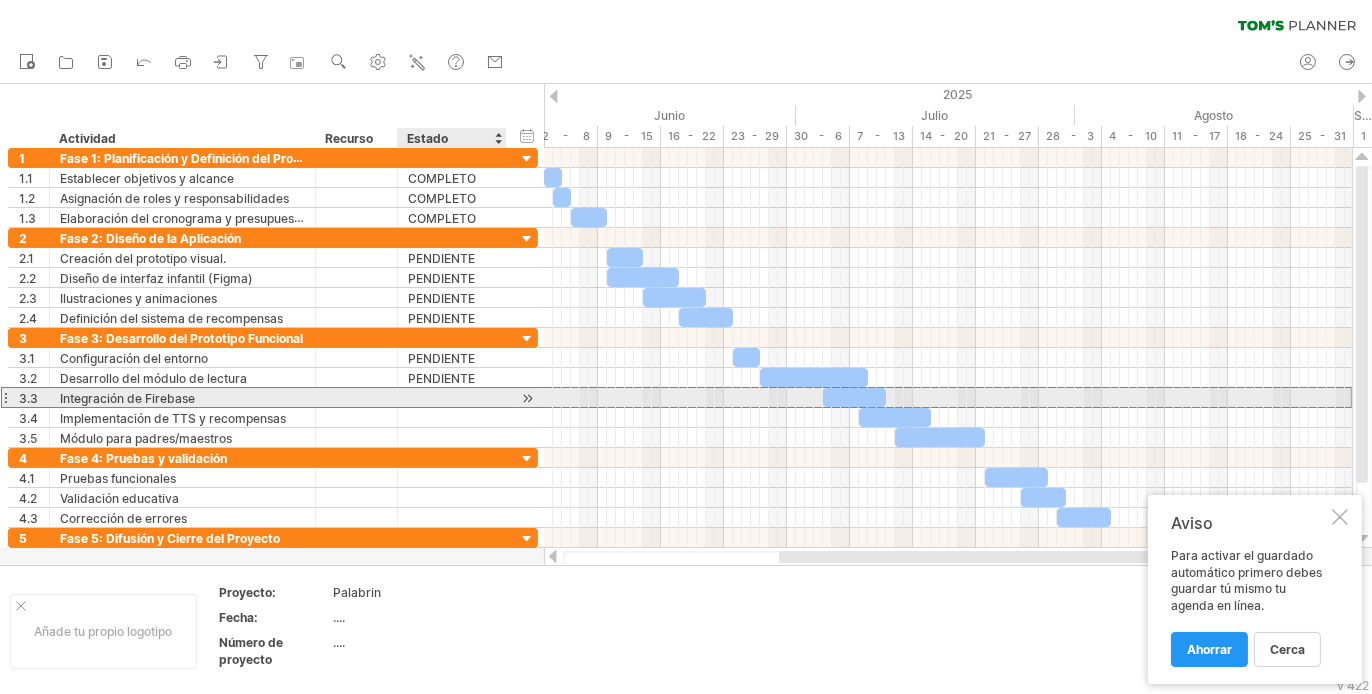 click at bounding box center (182, 397) 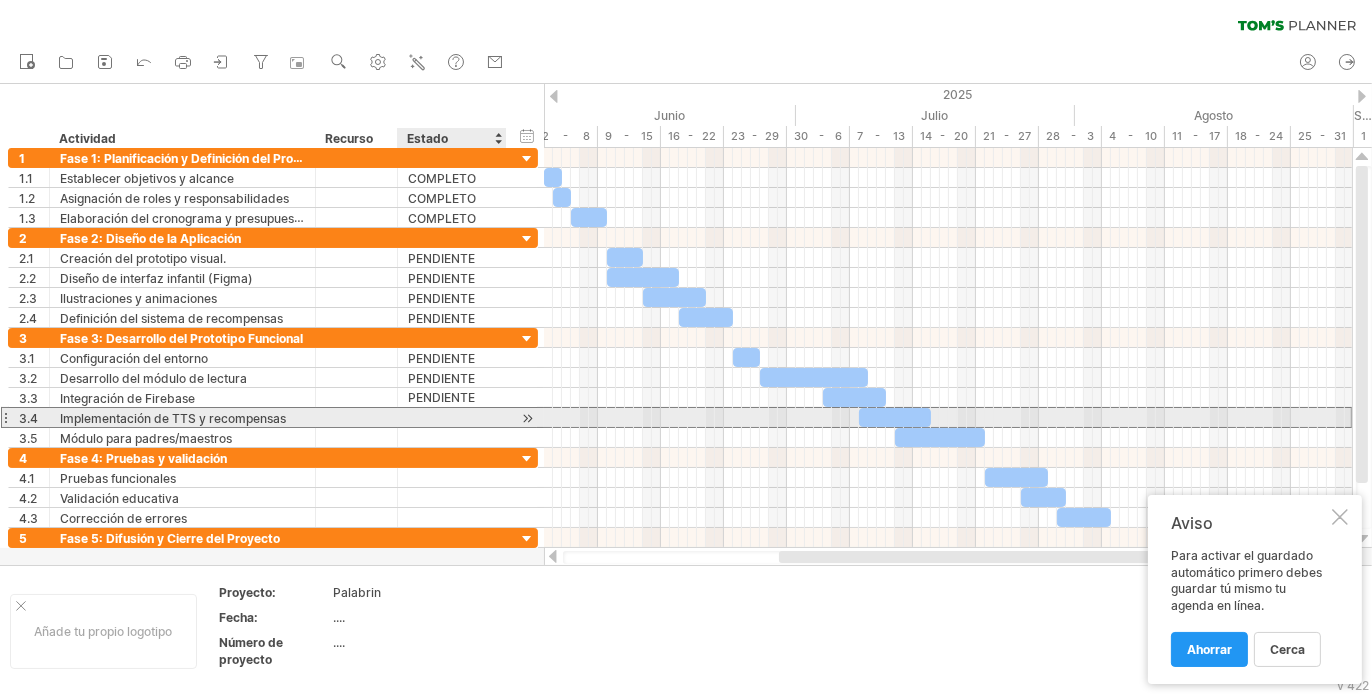 click at bounding box center [182, 417] 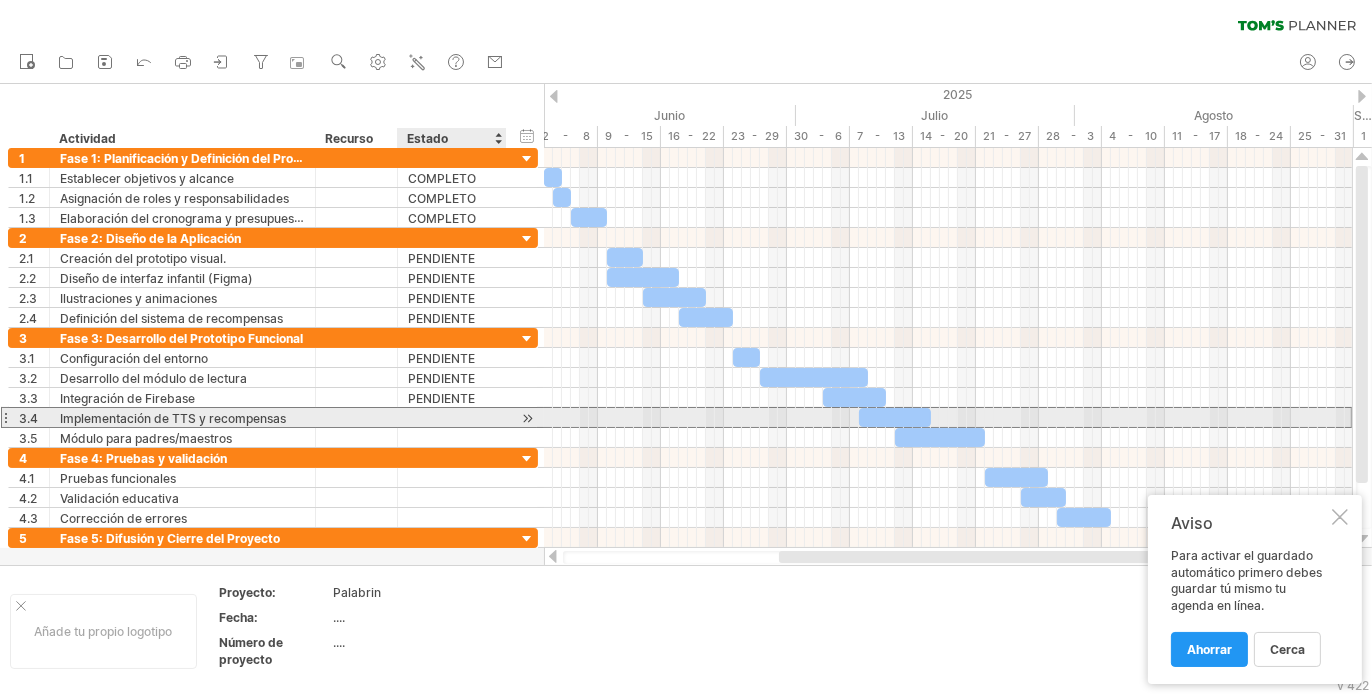paste on "*********" 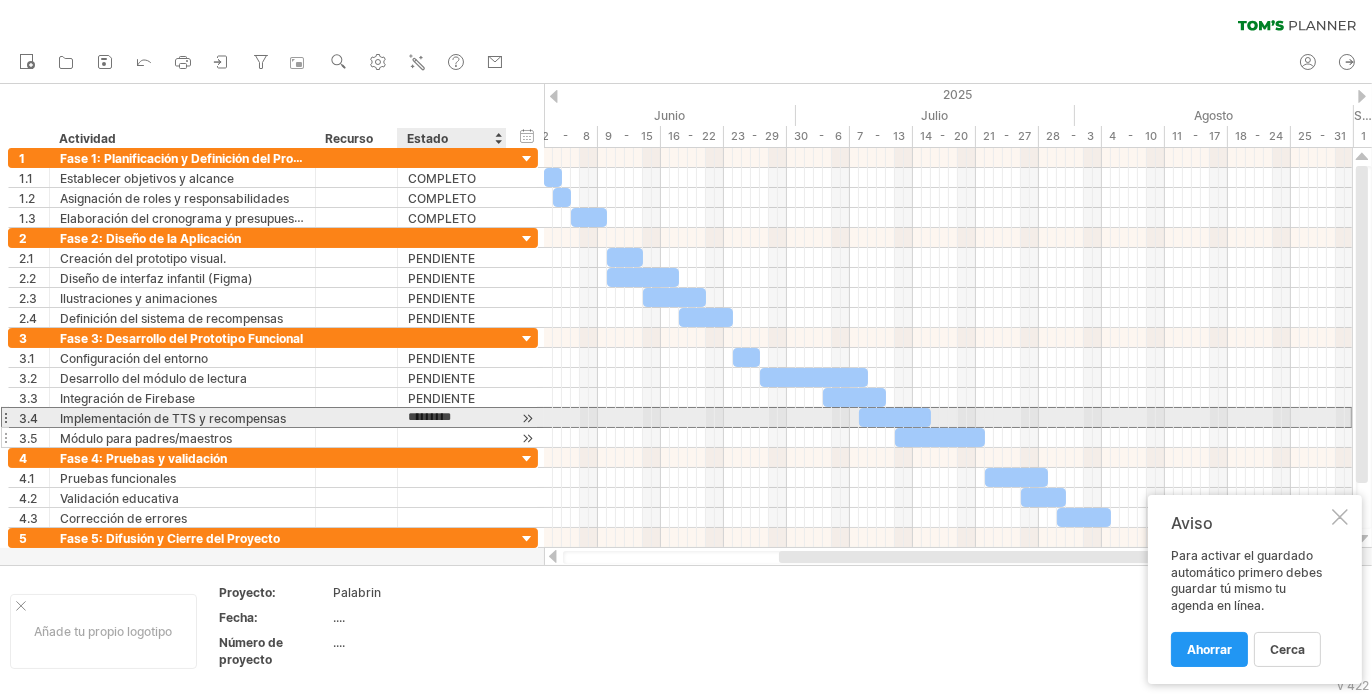 click at bounding box center [182, 437] 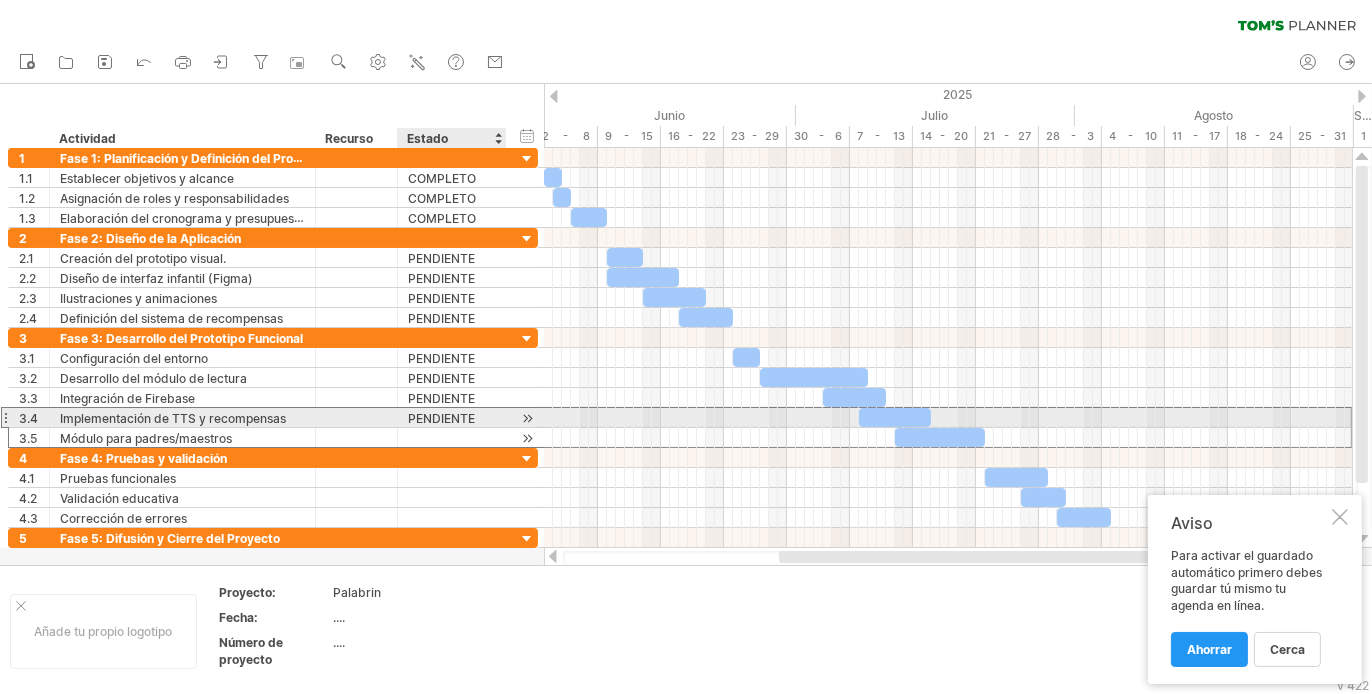 paste on "*********" 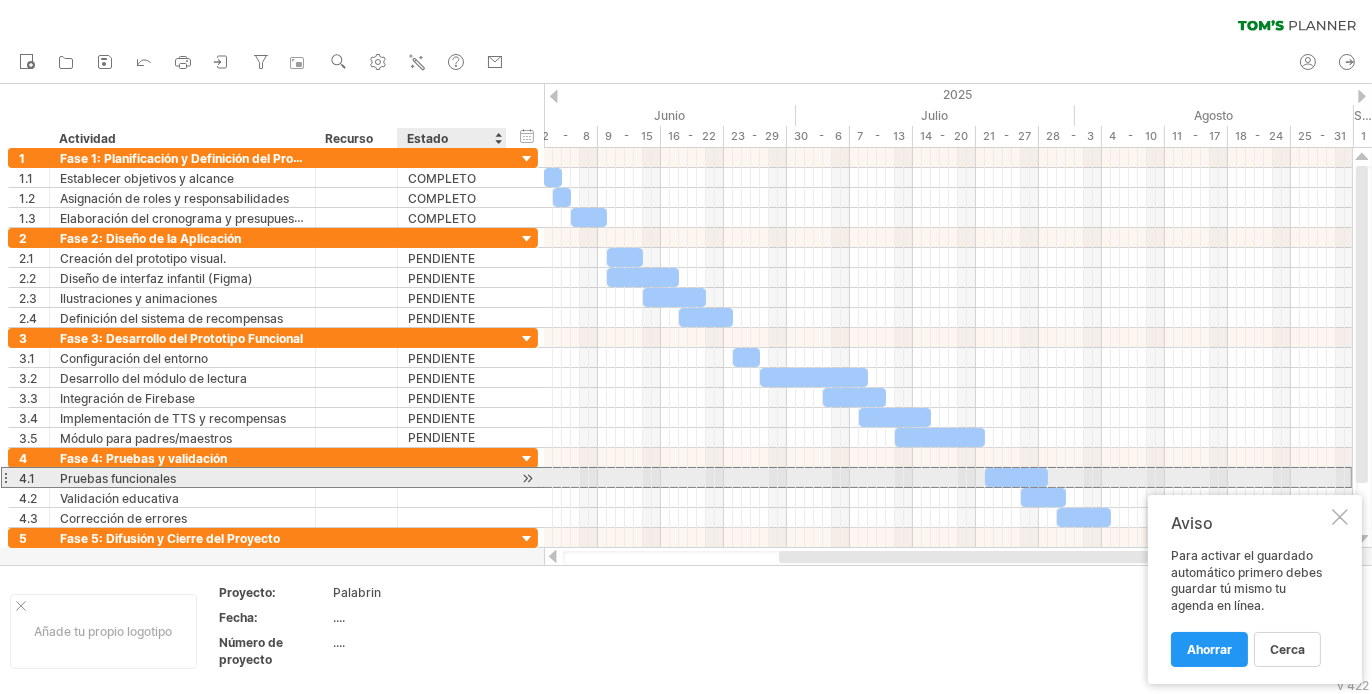 click at bounding box center (182, 477) 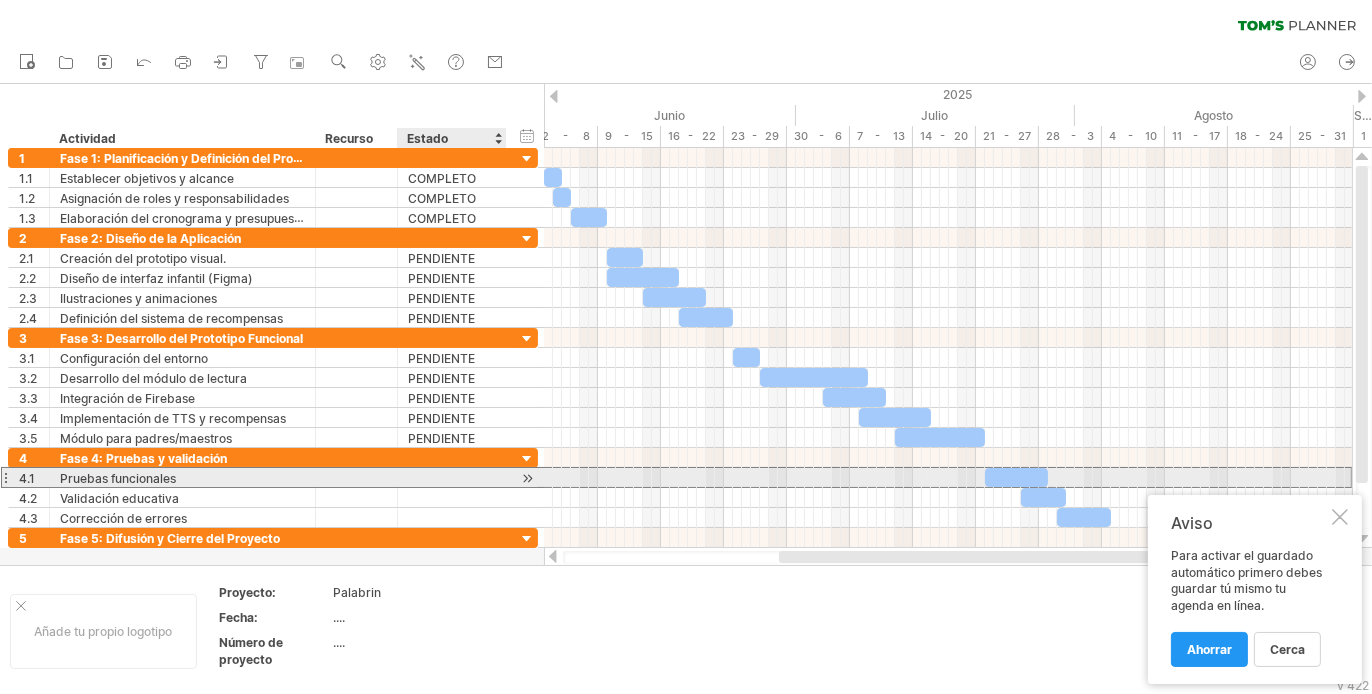 paste on "*********" 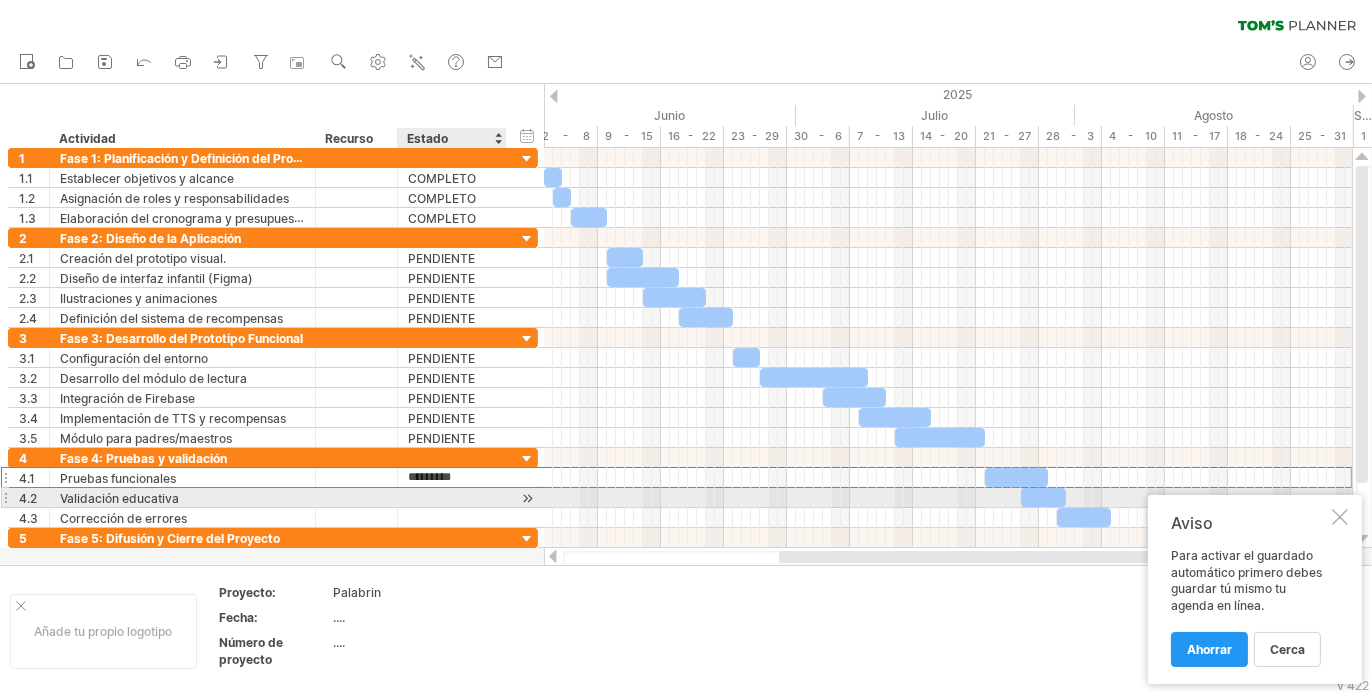 drag, startPoint x: 435, startPoint y: 503, endPoint x: 427, endPoint y: 496, distance: 10.630146 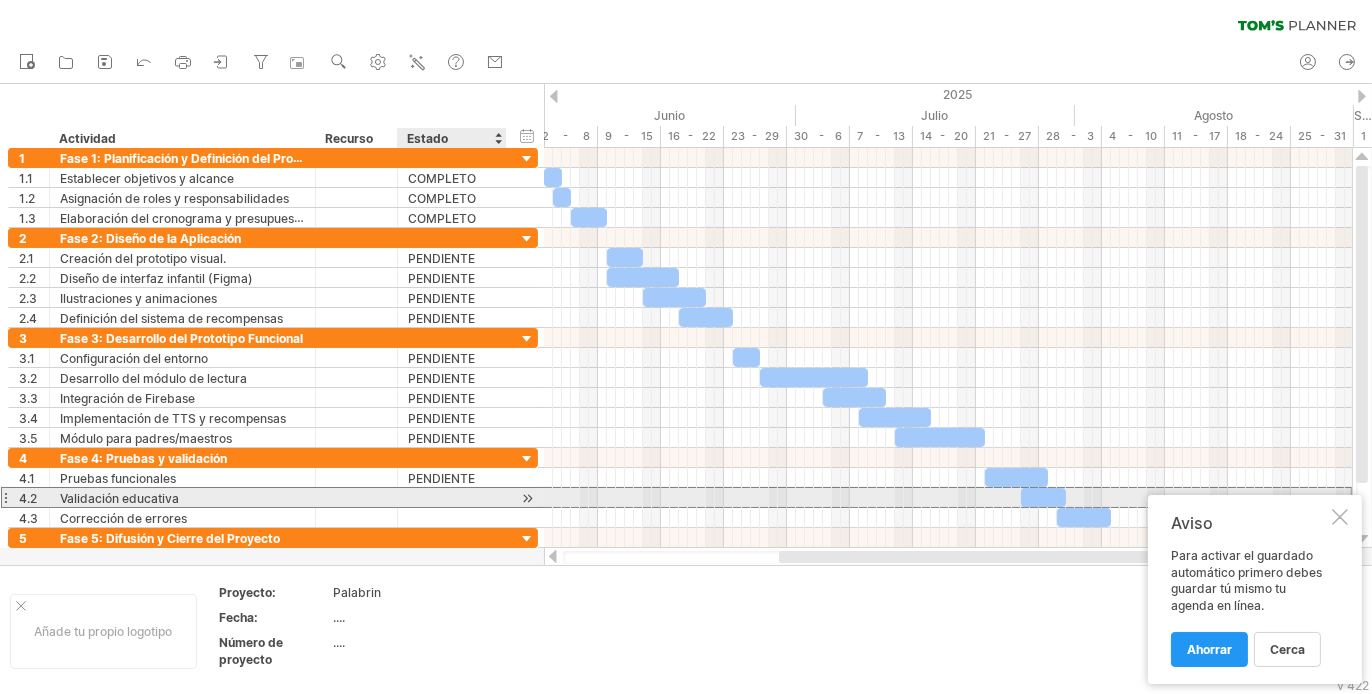 click at bounding box center [0, 0] 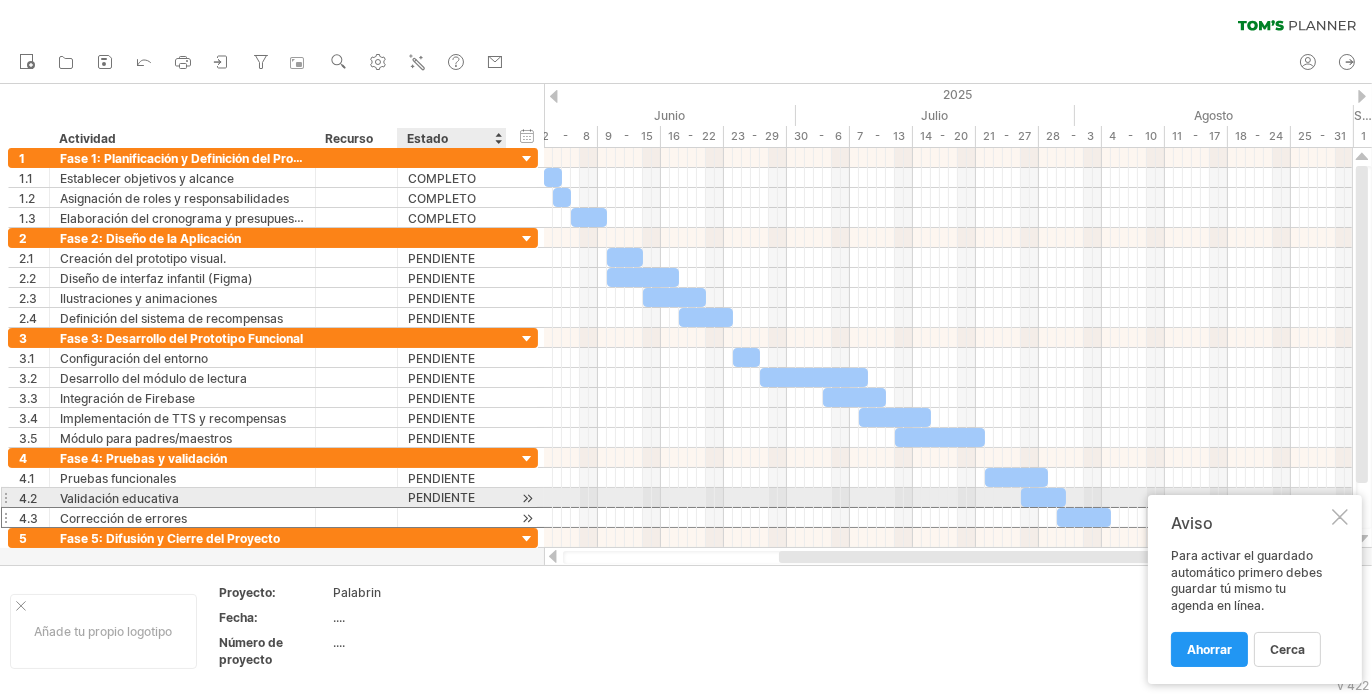 click at bounding box center (182, 517) 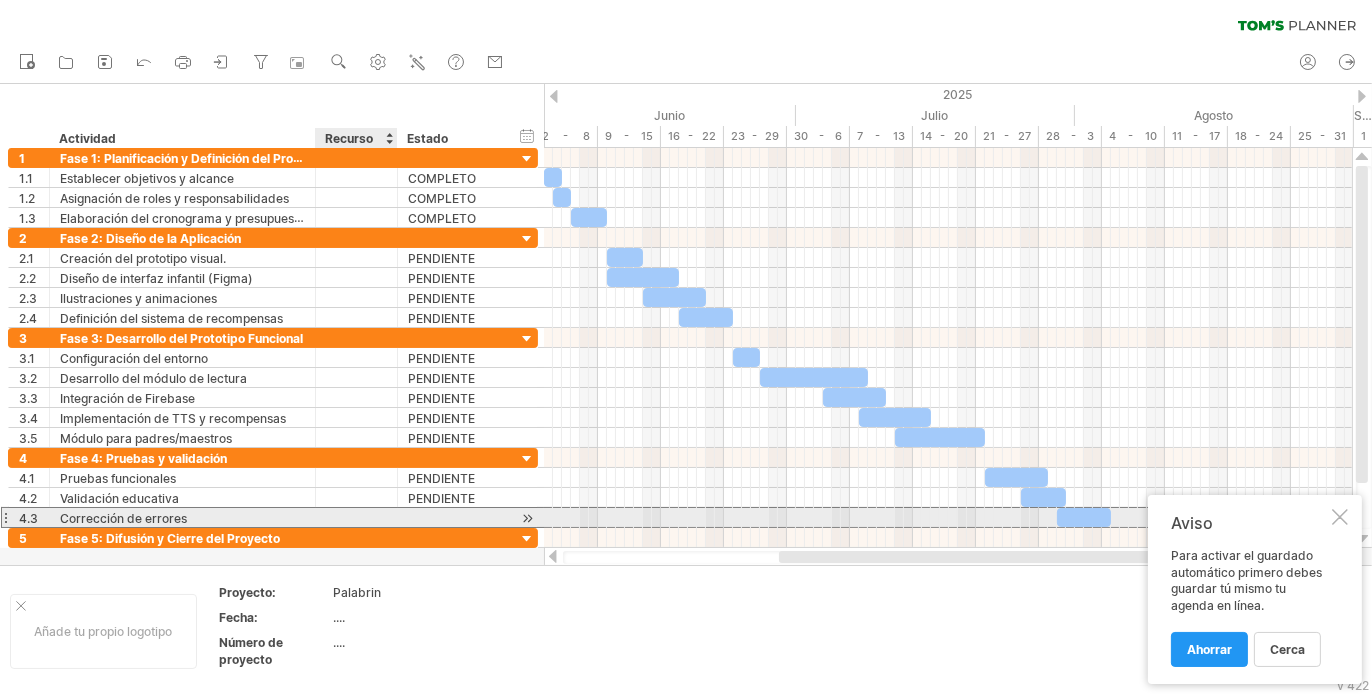 click at bounding box center [0, 0] 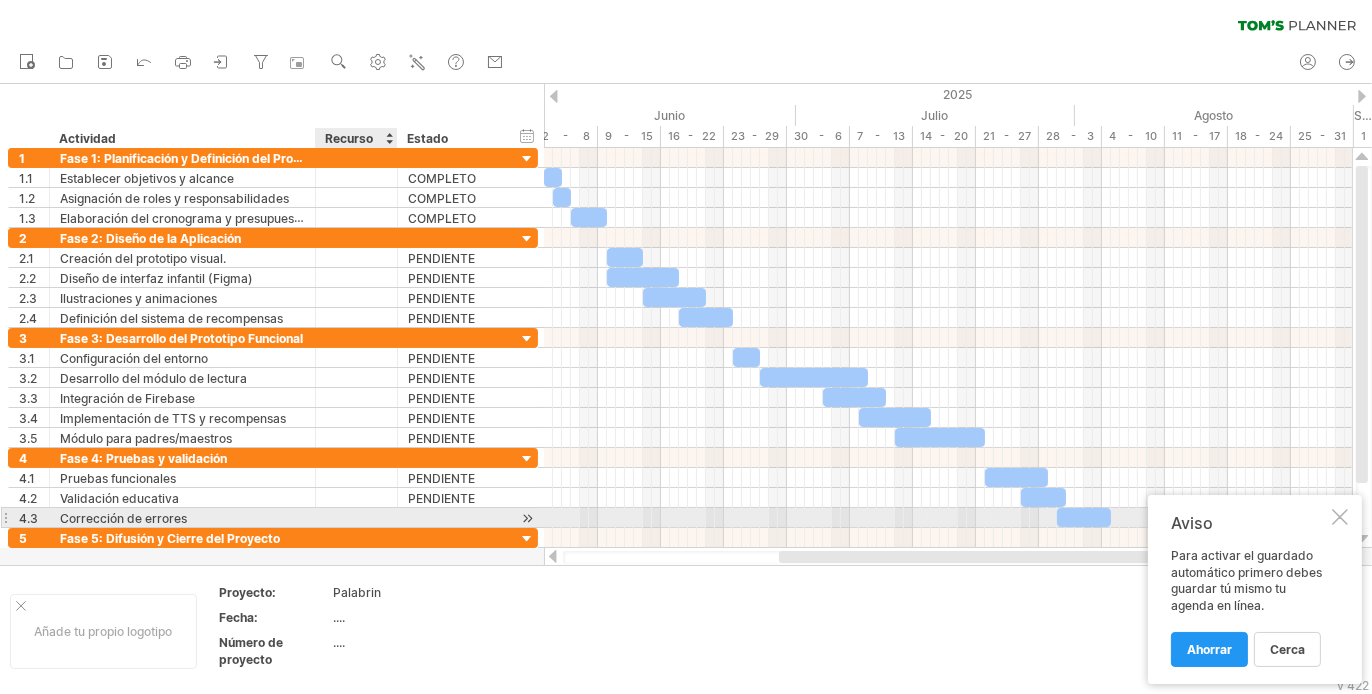 paste on "*********" 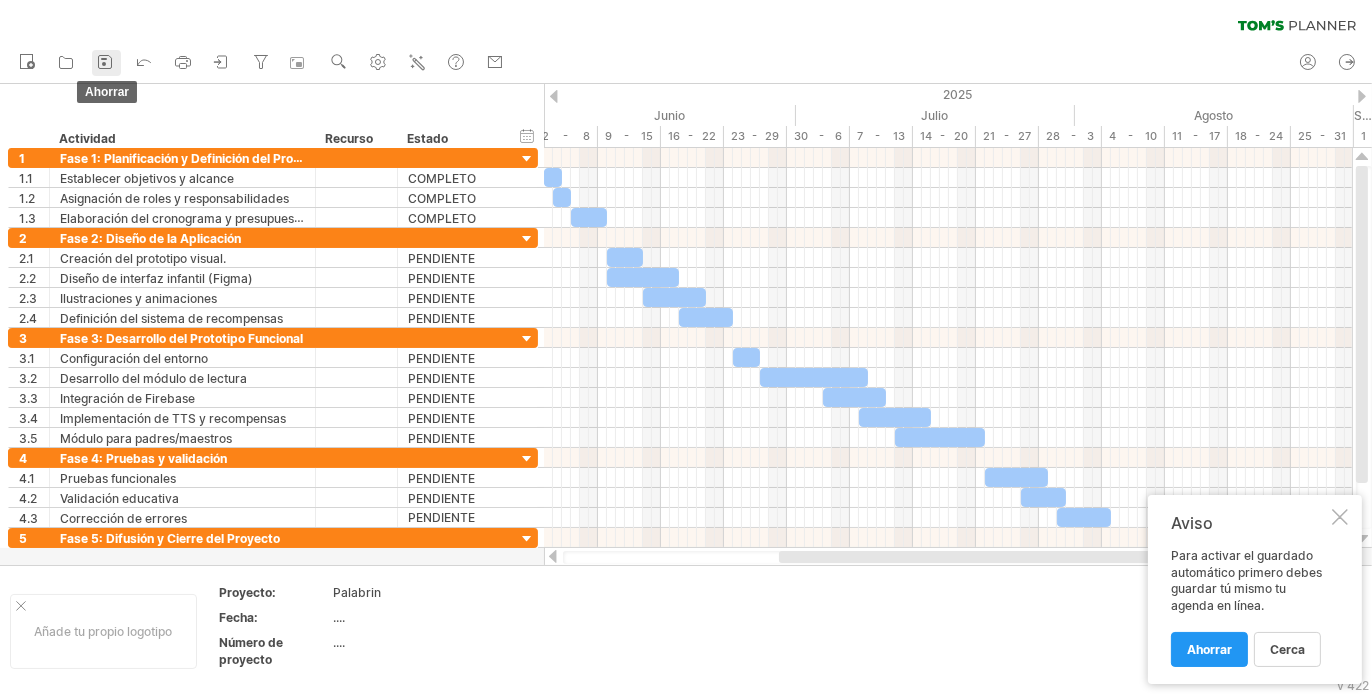 click at bounding box center [105, 62] 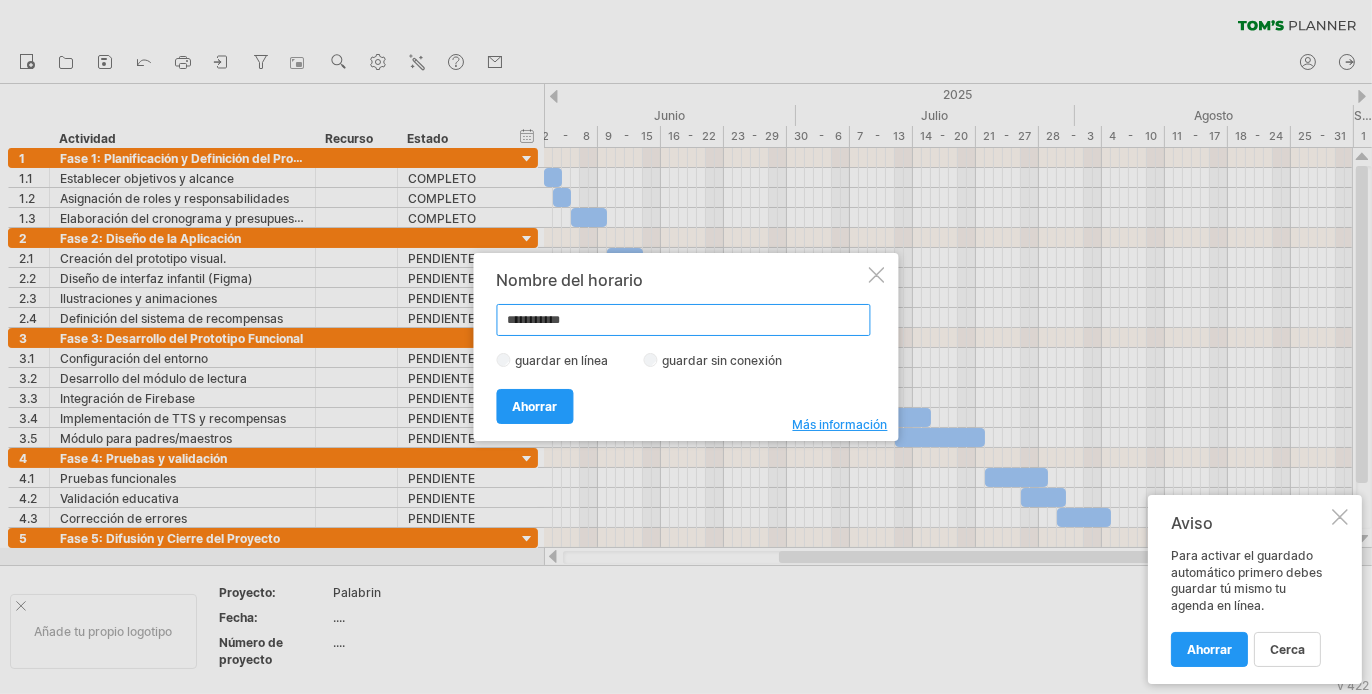 click on "**********" at bounding box center (684, 320) 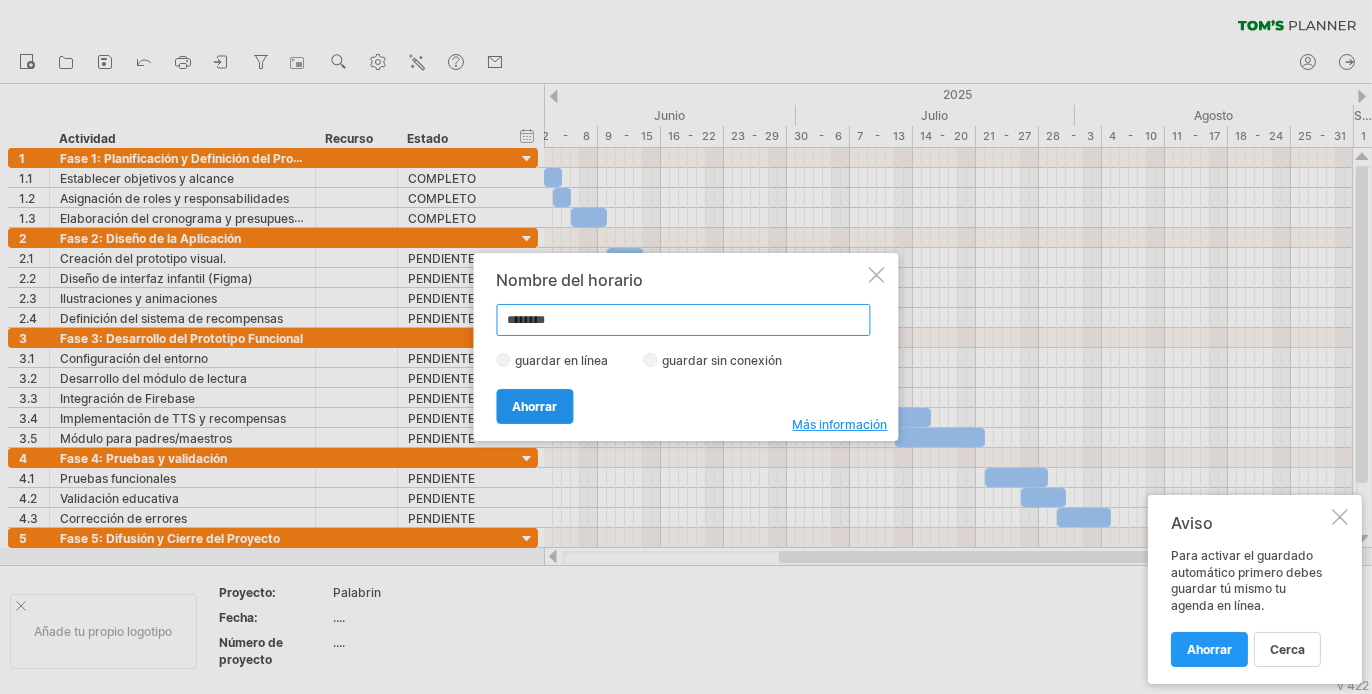 type on "********" 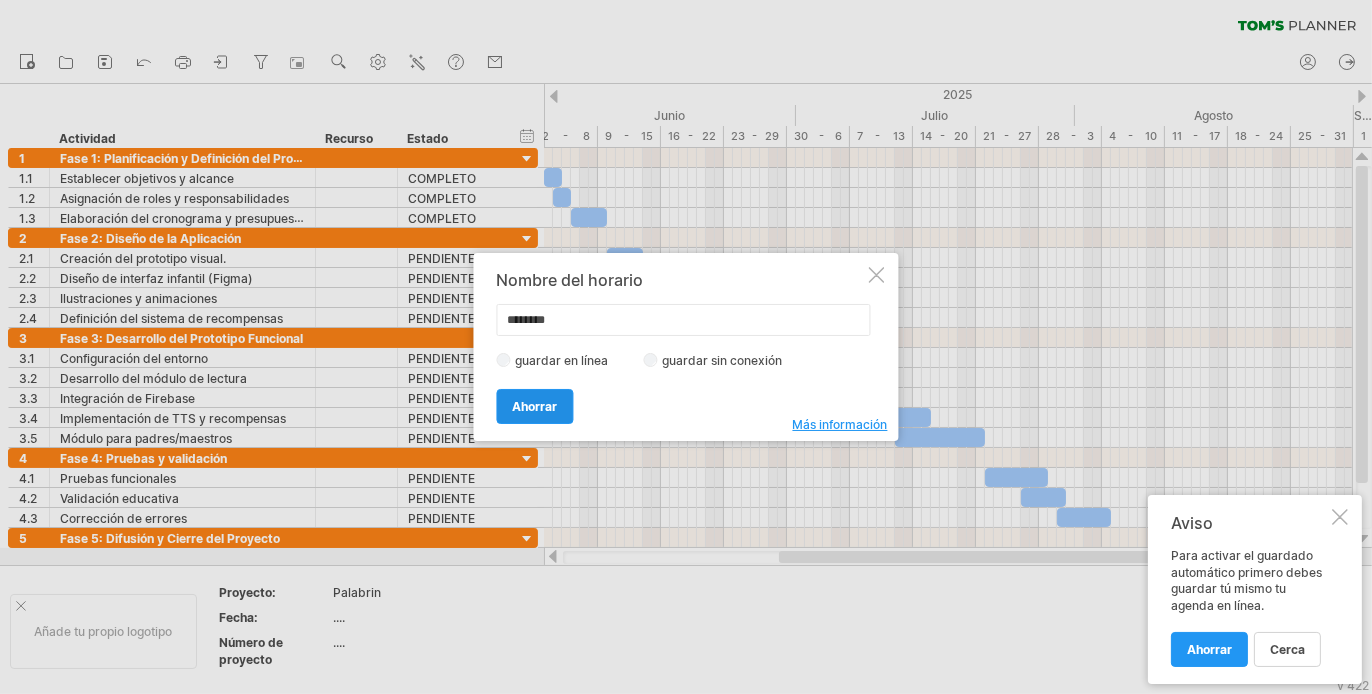 click on "Ahorrar" at bounding box center [535, 406] 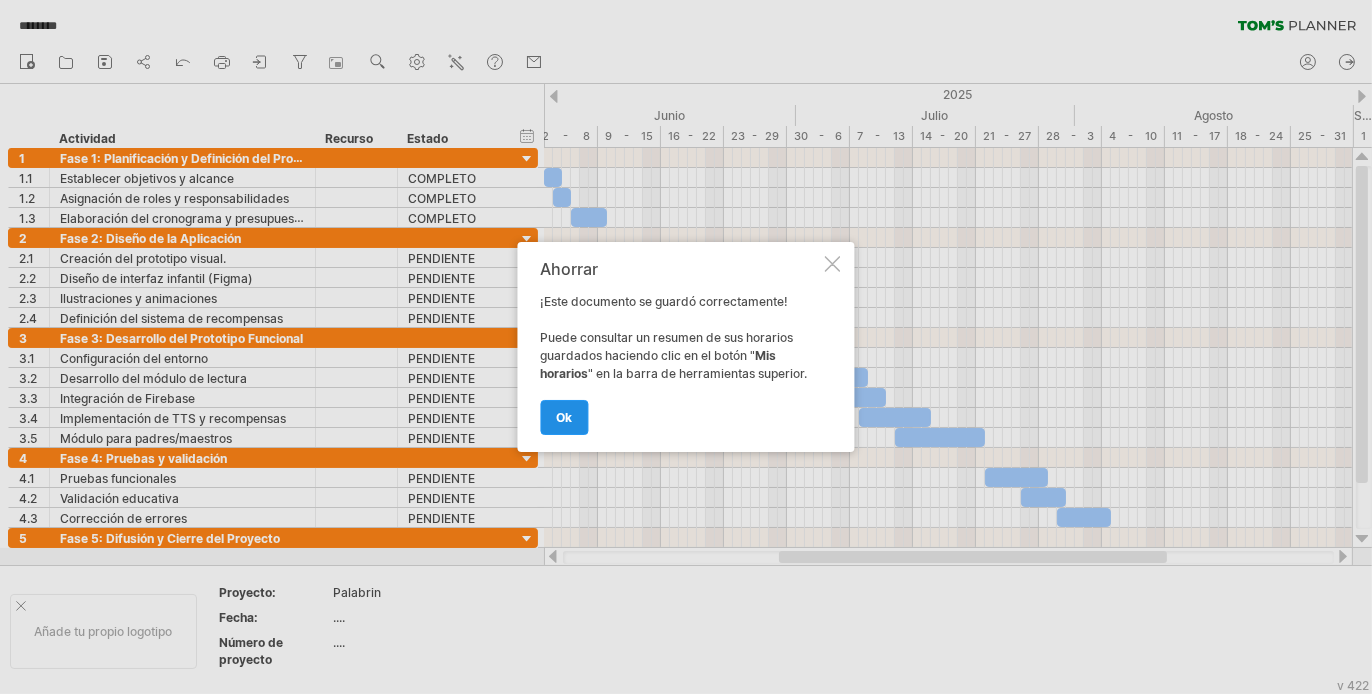 click on "OK" at bounding box center (565, 417) 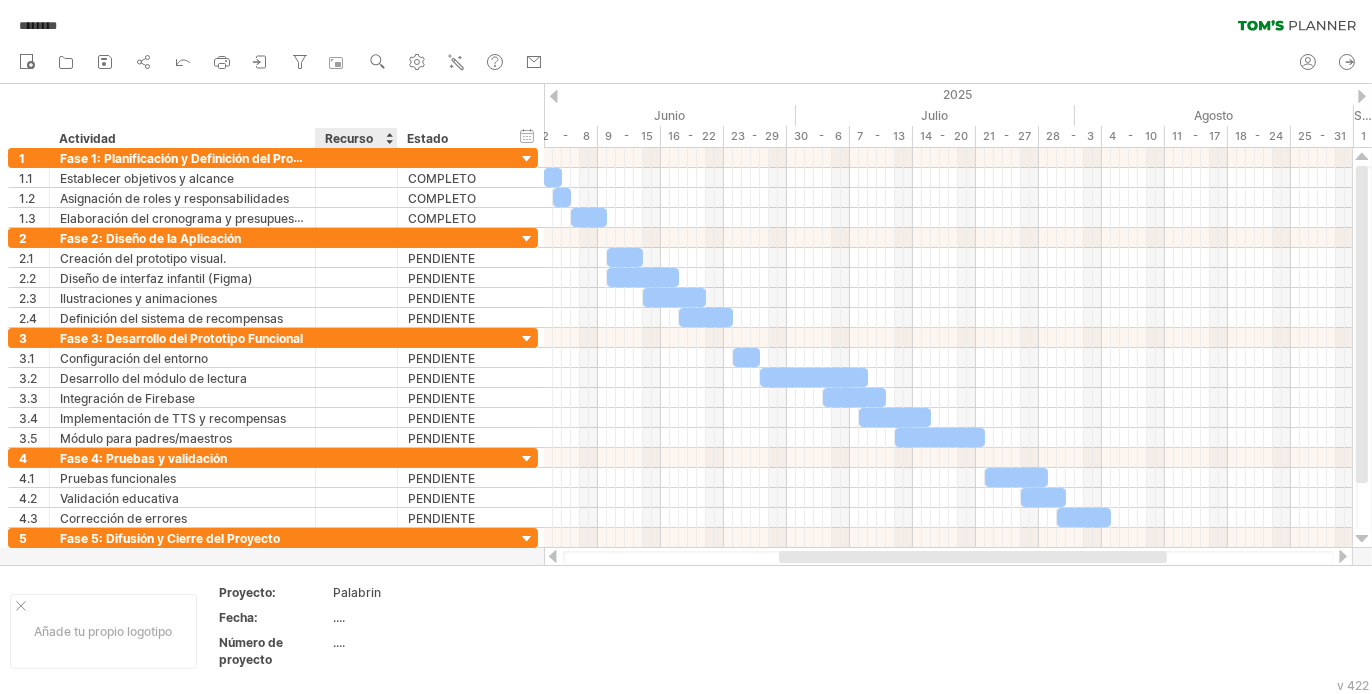 click on "Recurso" at bounding box center (349, 138) 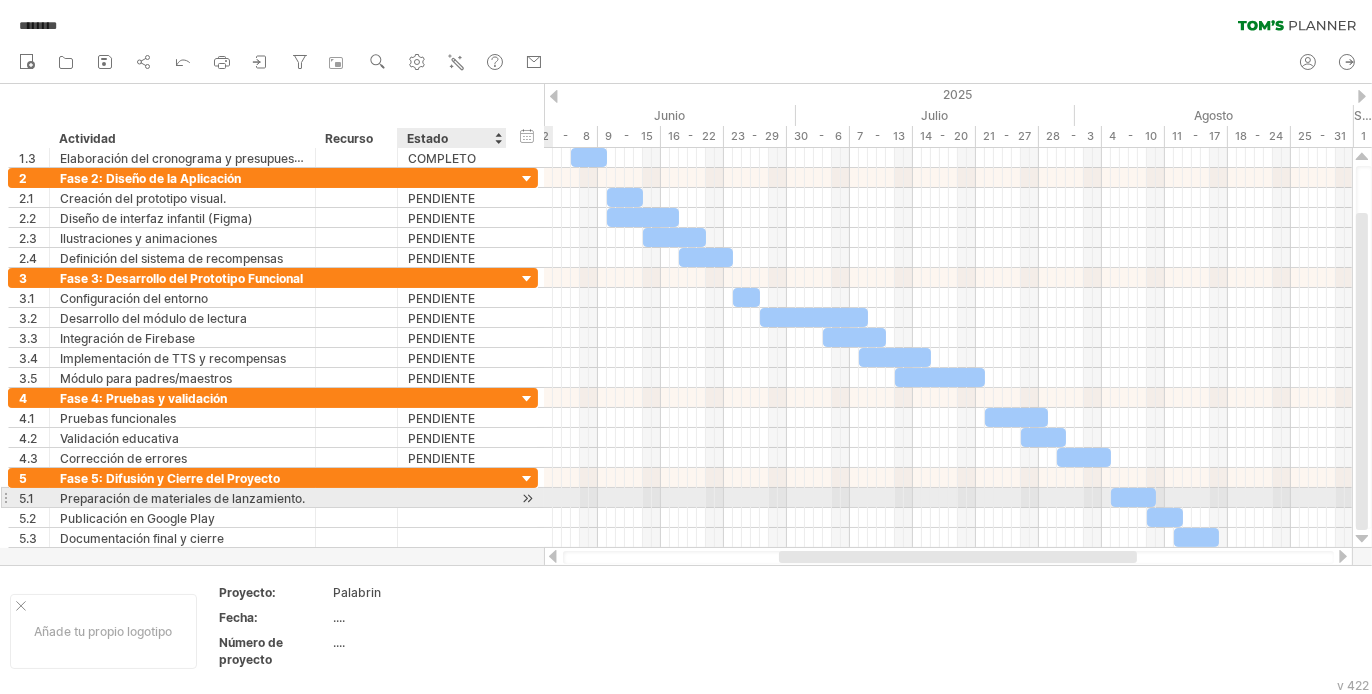 click at bounding box center (182, 497) 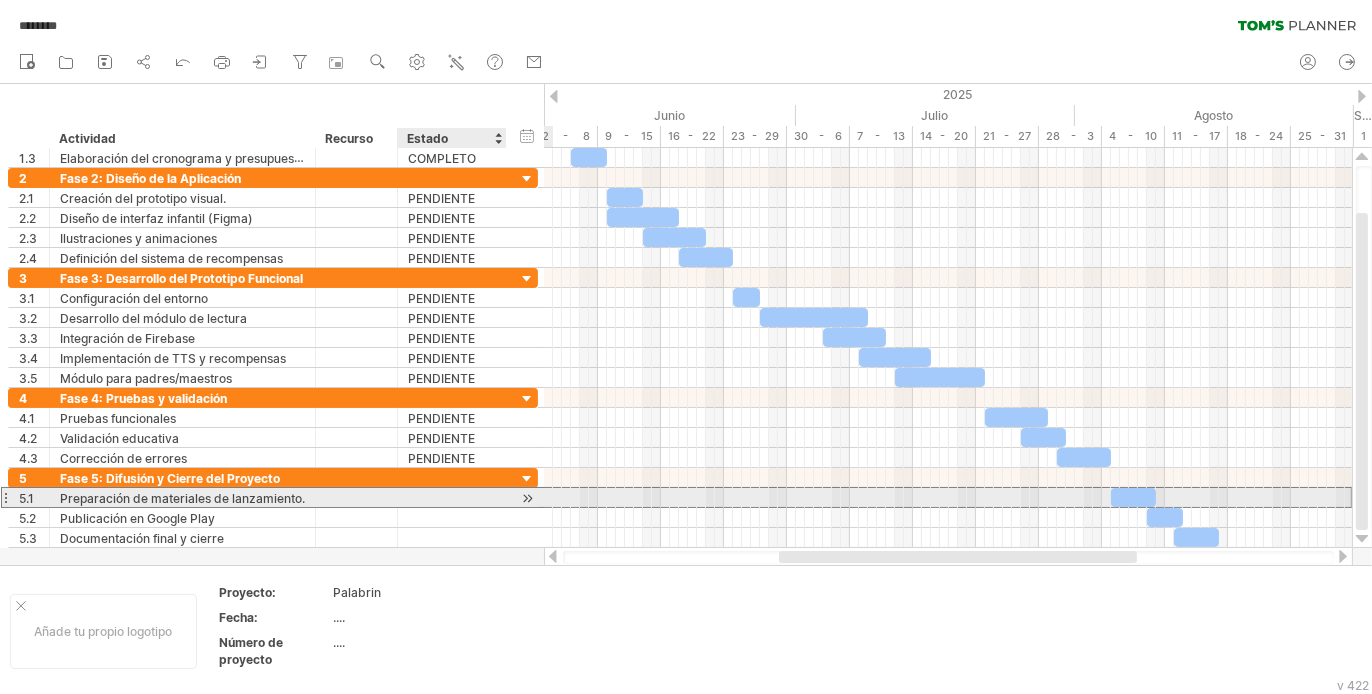 paste on "*********" 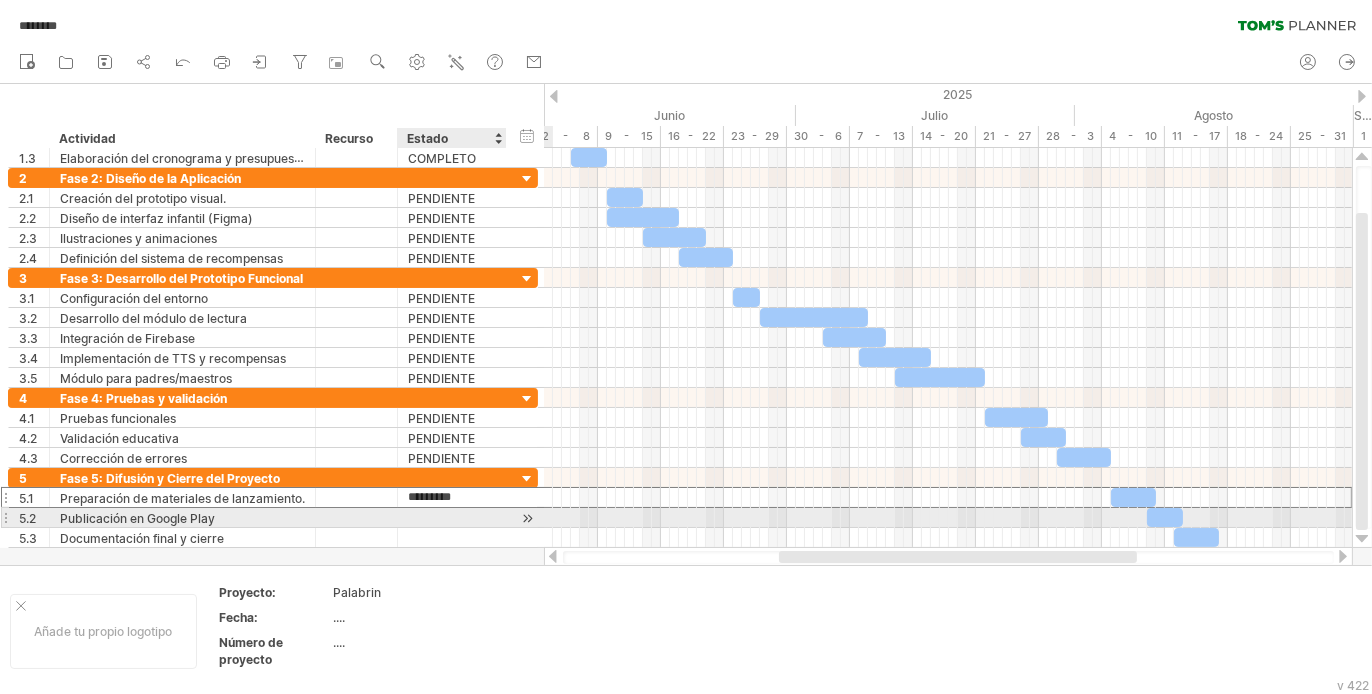 click at bounding box center [182, 517] 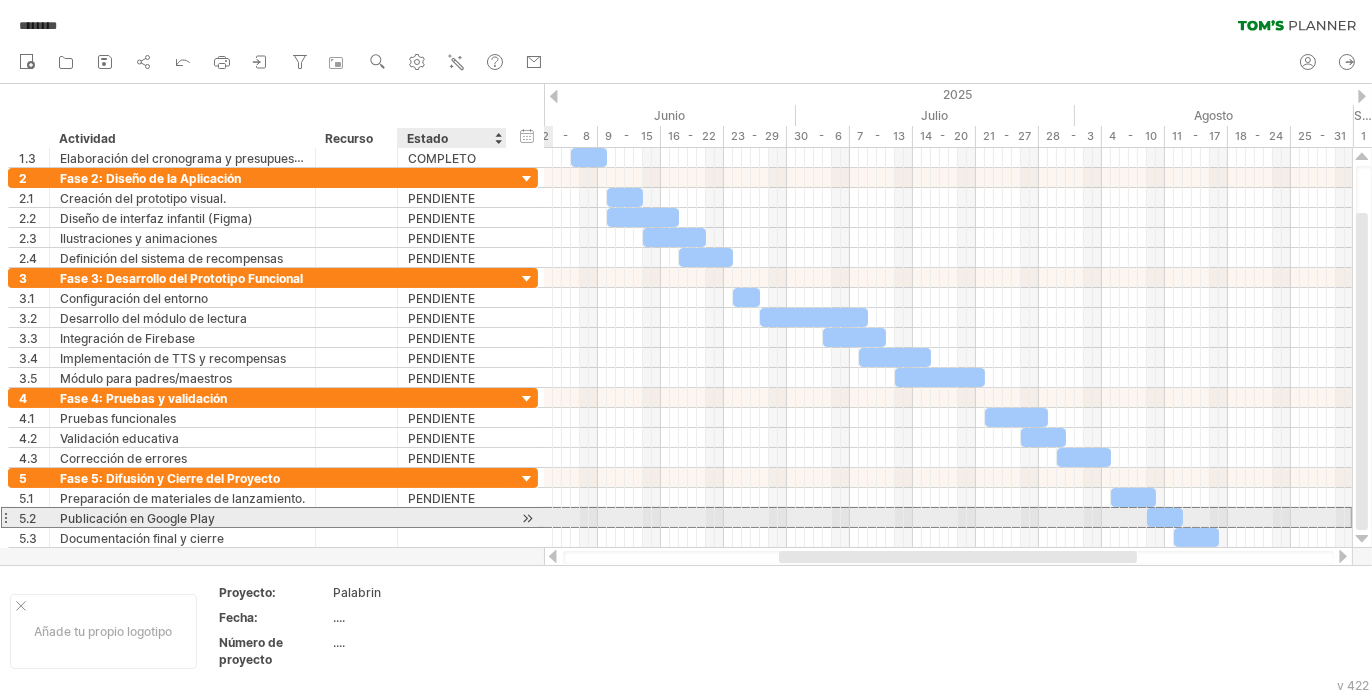 paste on "*********" 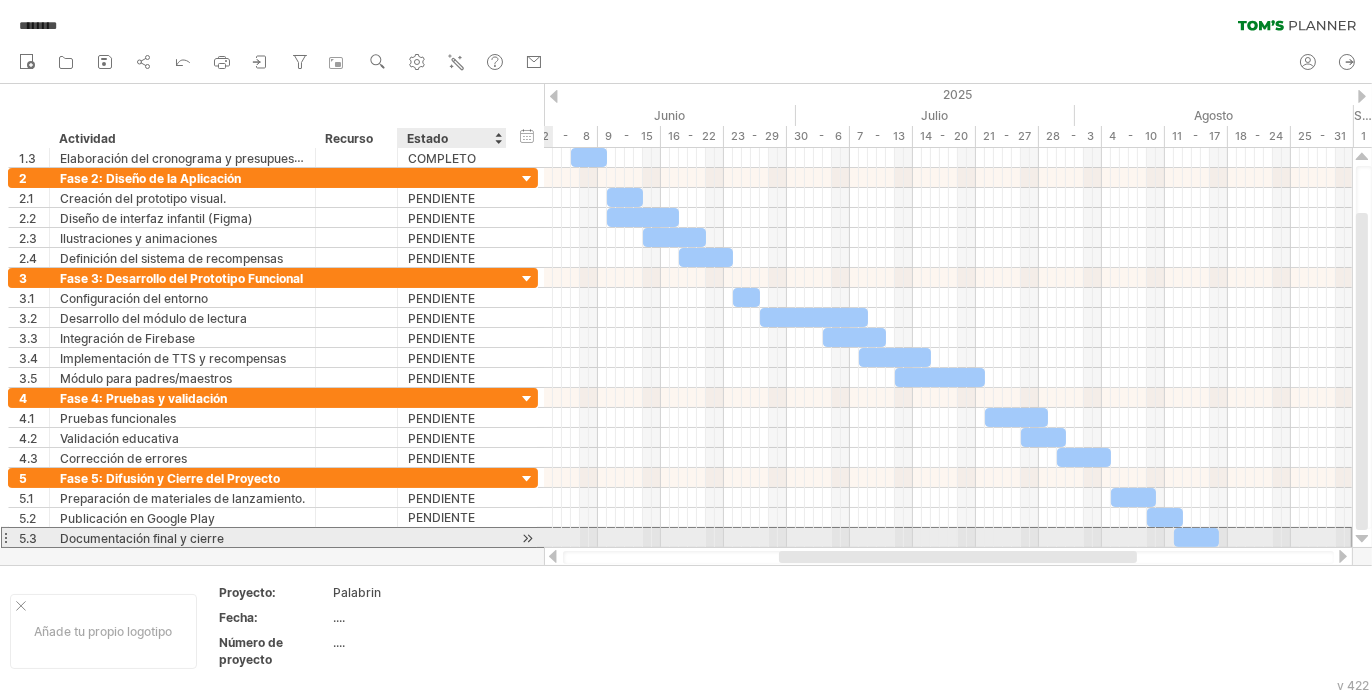 click at bounding box center [182, 537] 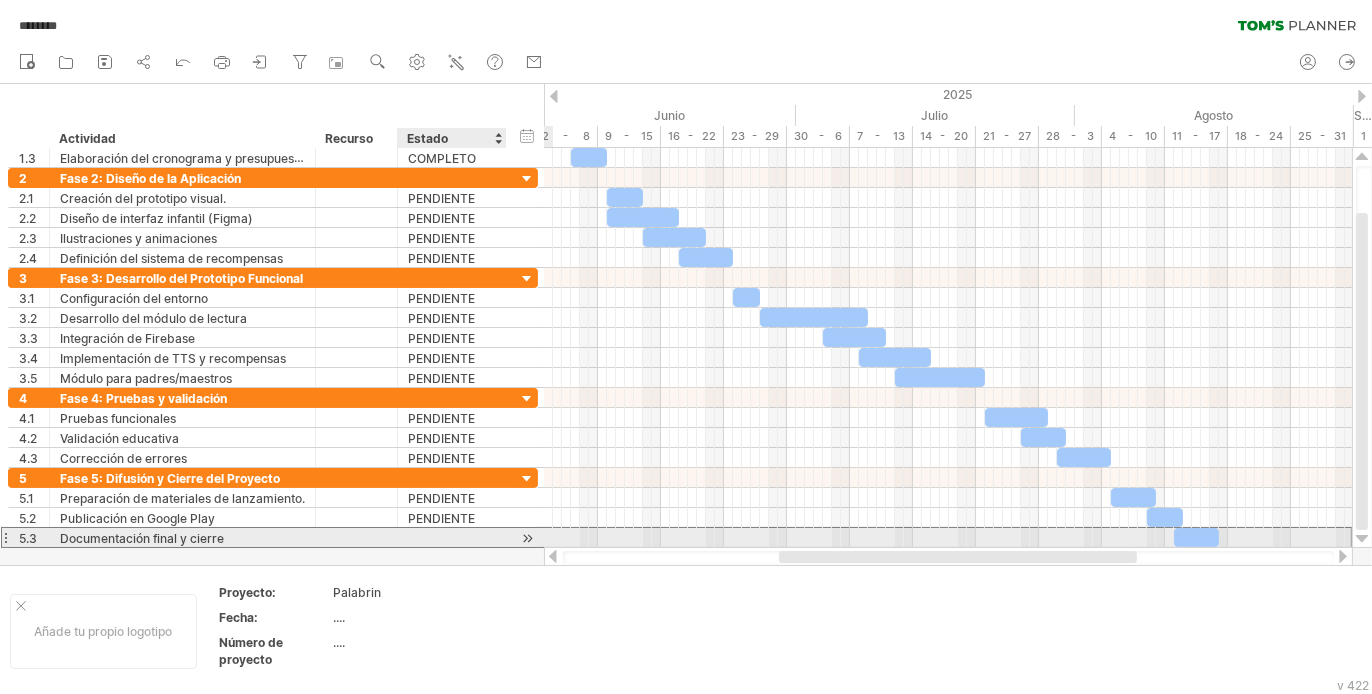 paste on "*********" 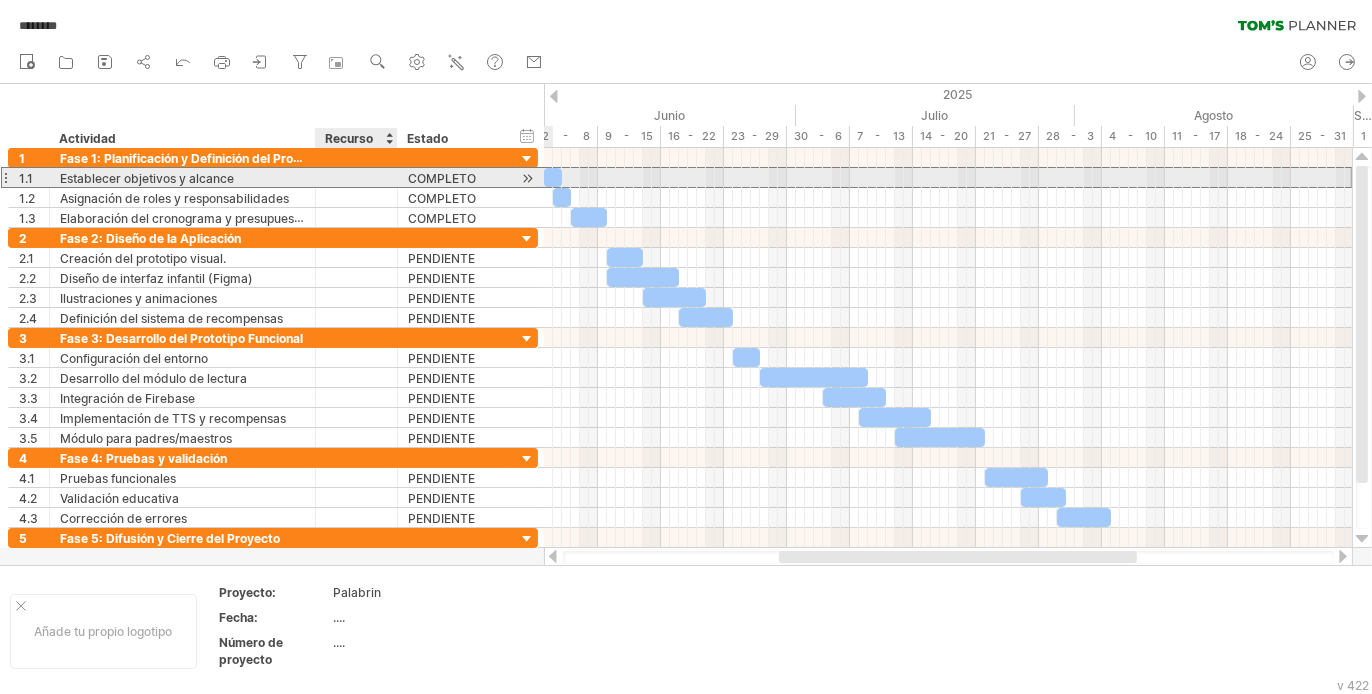 click at bounding box center [182, 177] 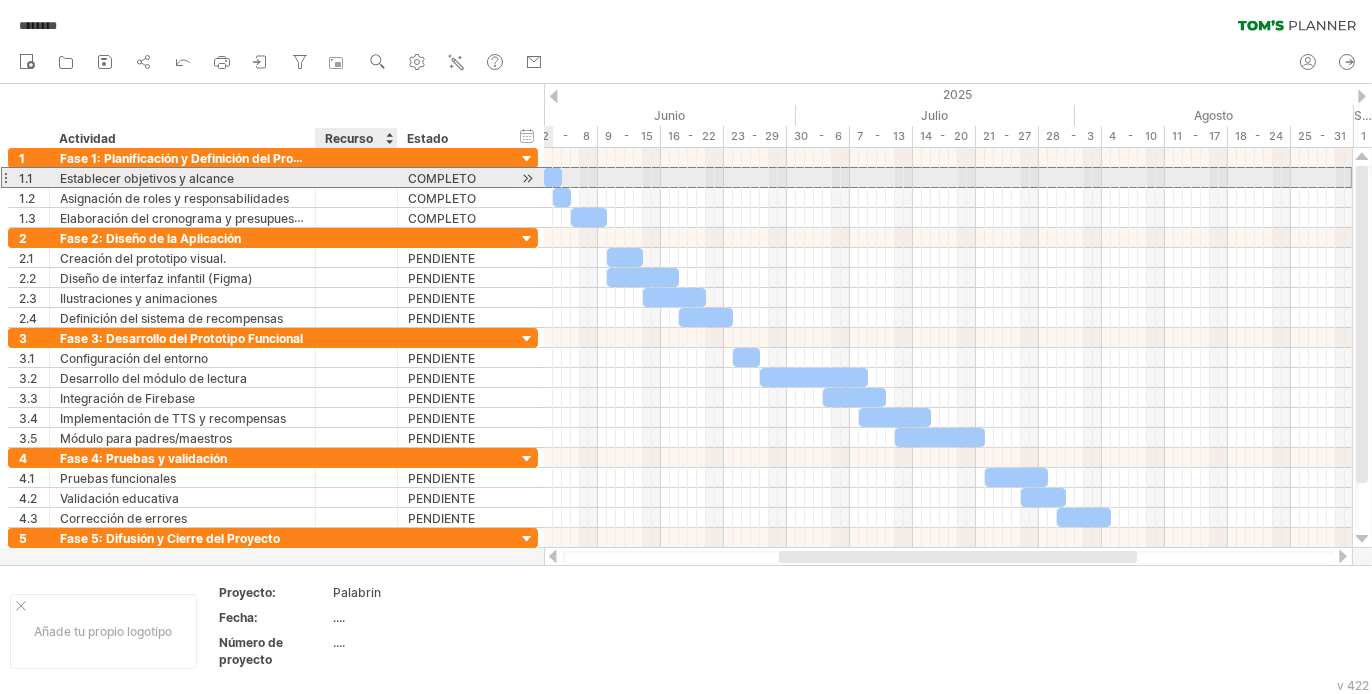 click at bounding box center (0, 0) 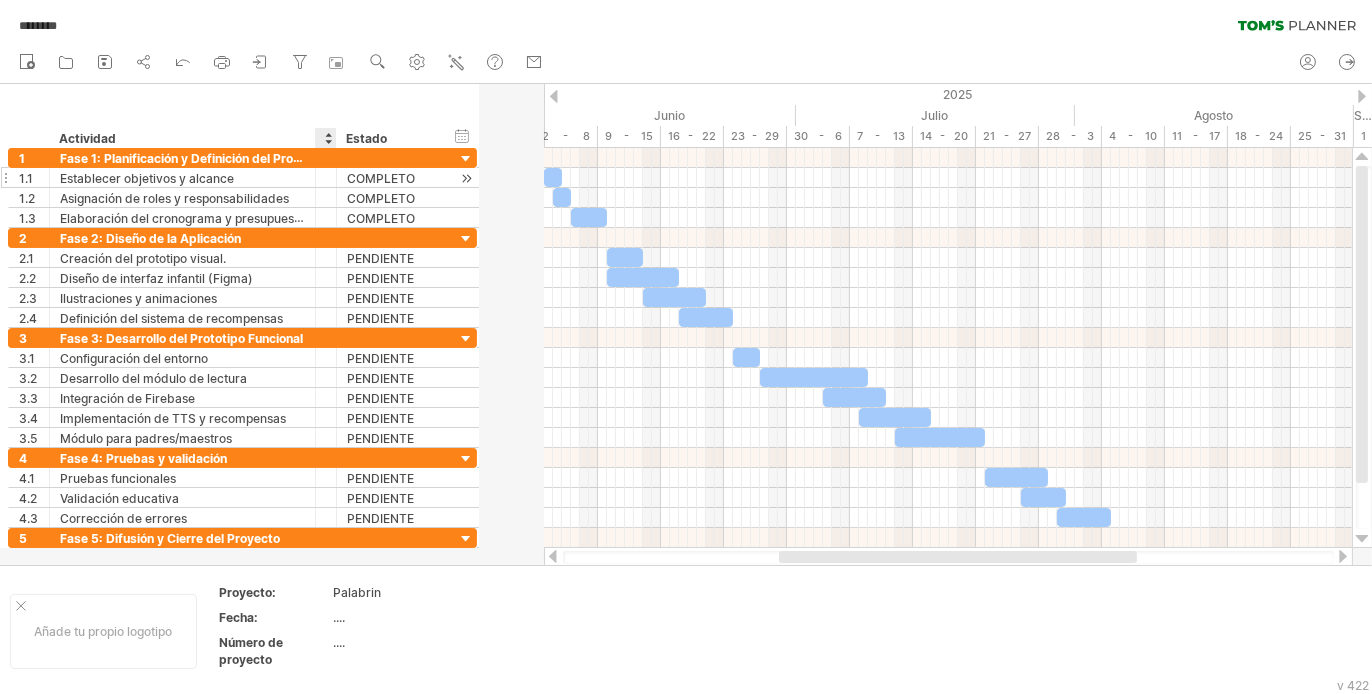 drag, startPoint x: 393, startPoint y: 136, endPoint x: 310, endPoint y: 181, distance: 94.41398 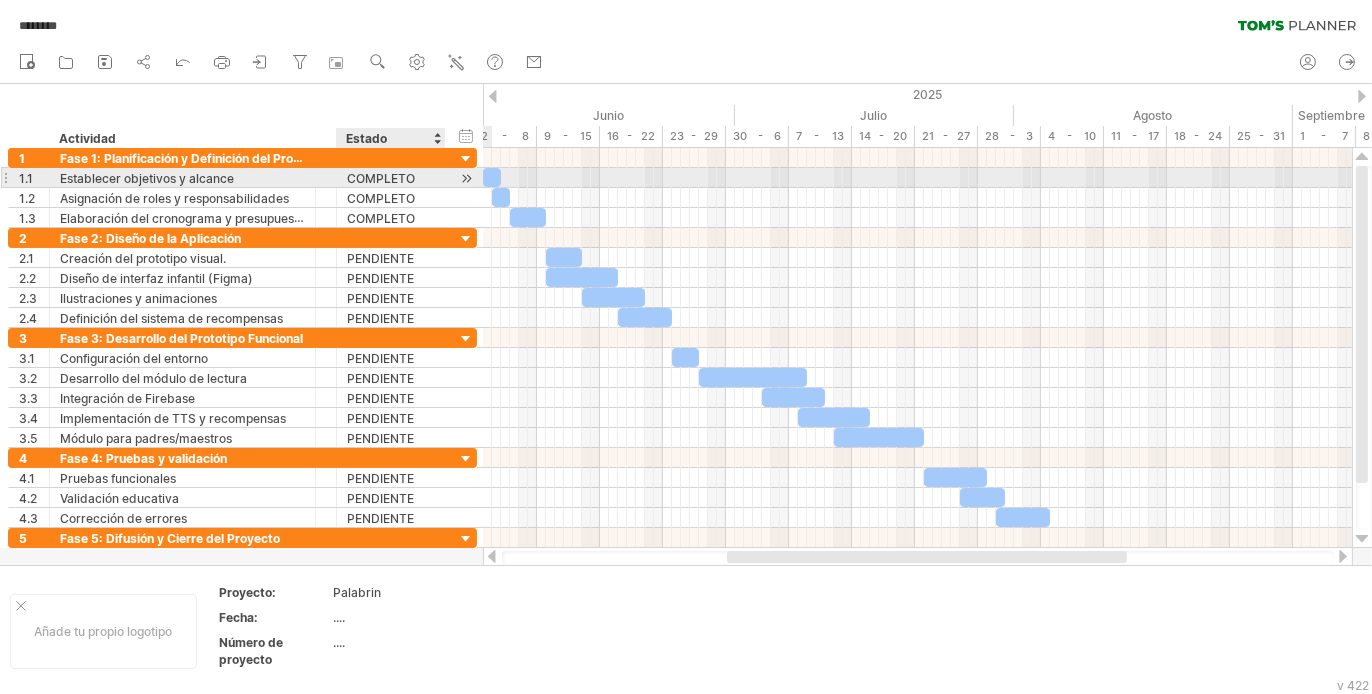 click on "COMPLETO" at bounding box center (182, 177) 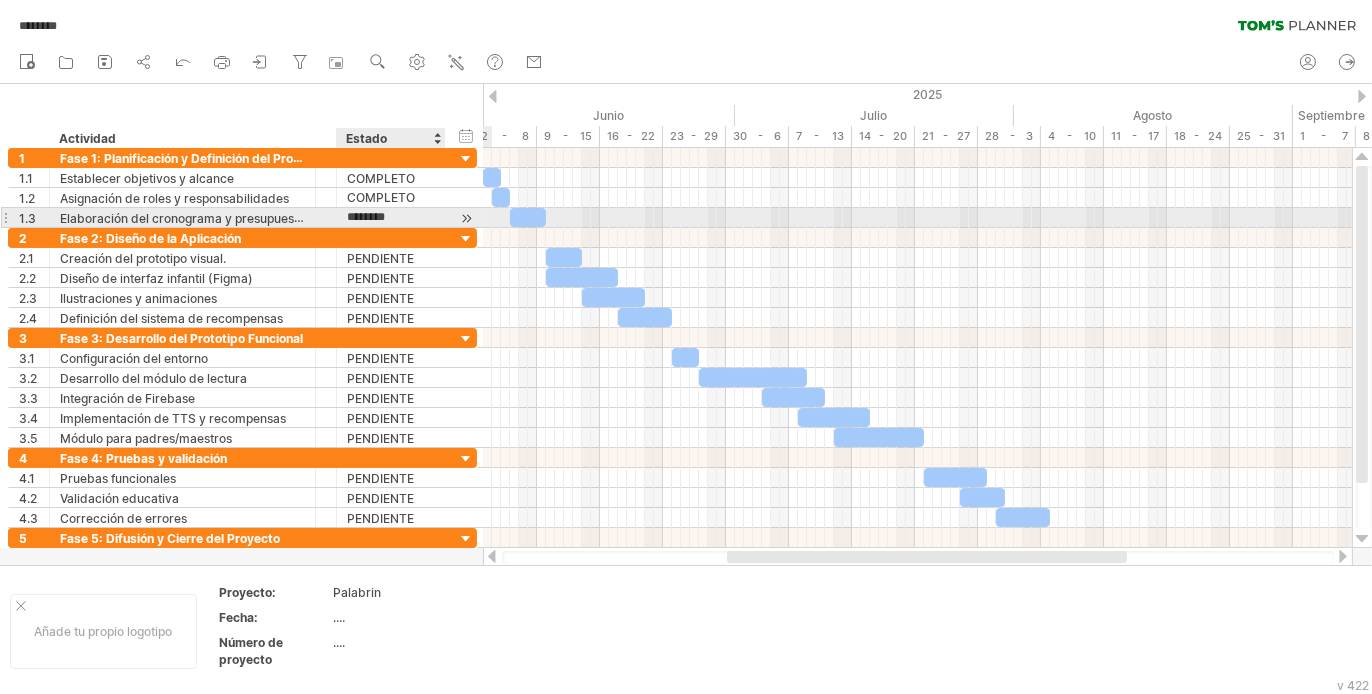 scroll, scrollTop: 0, scrollLeft: 0, axis: both 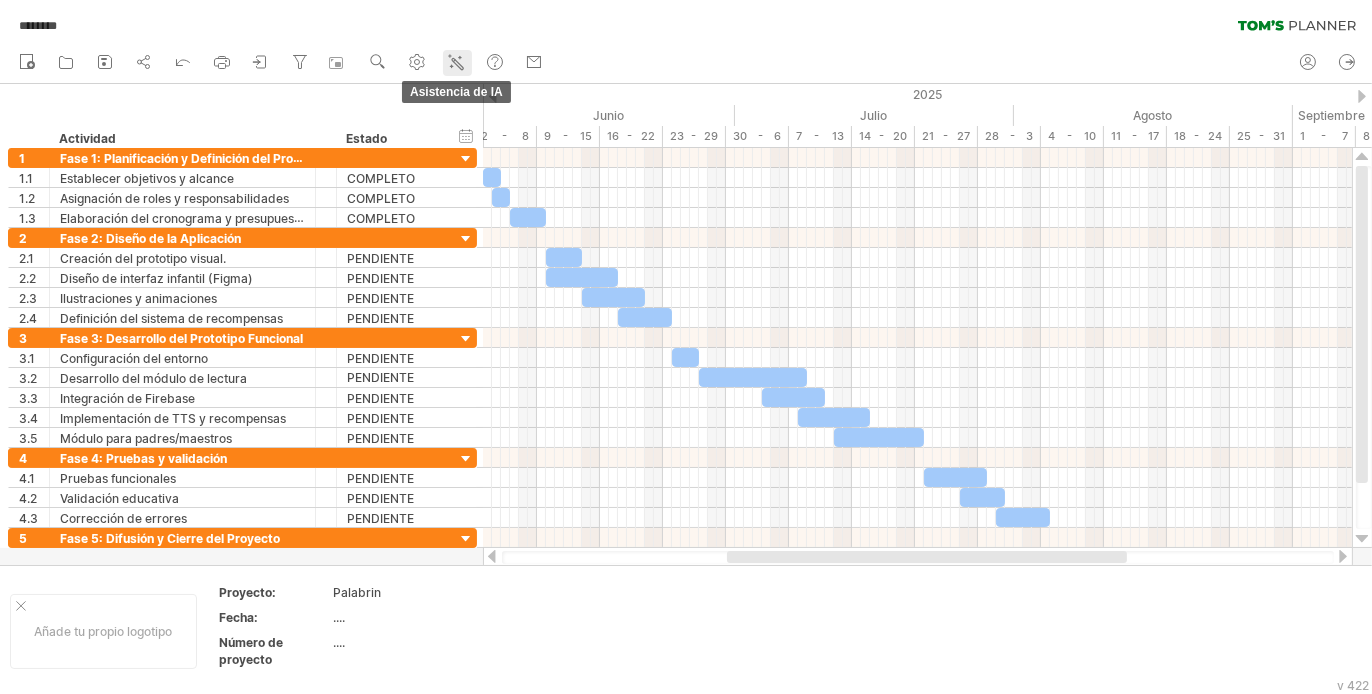 click on "Asistencia de IA" at bounding box center [457, 63] 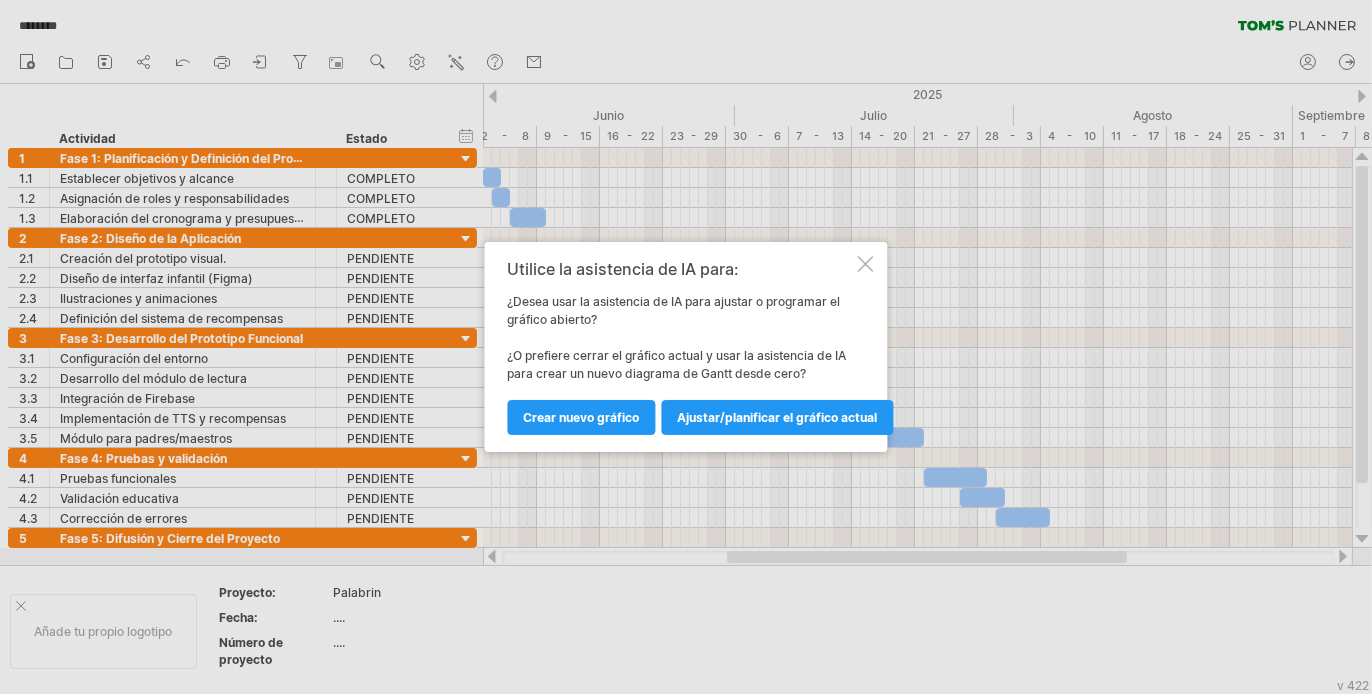 click at bounding box center (866, 264) 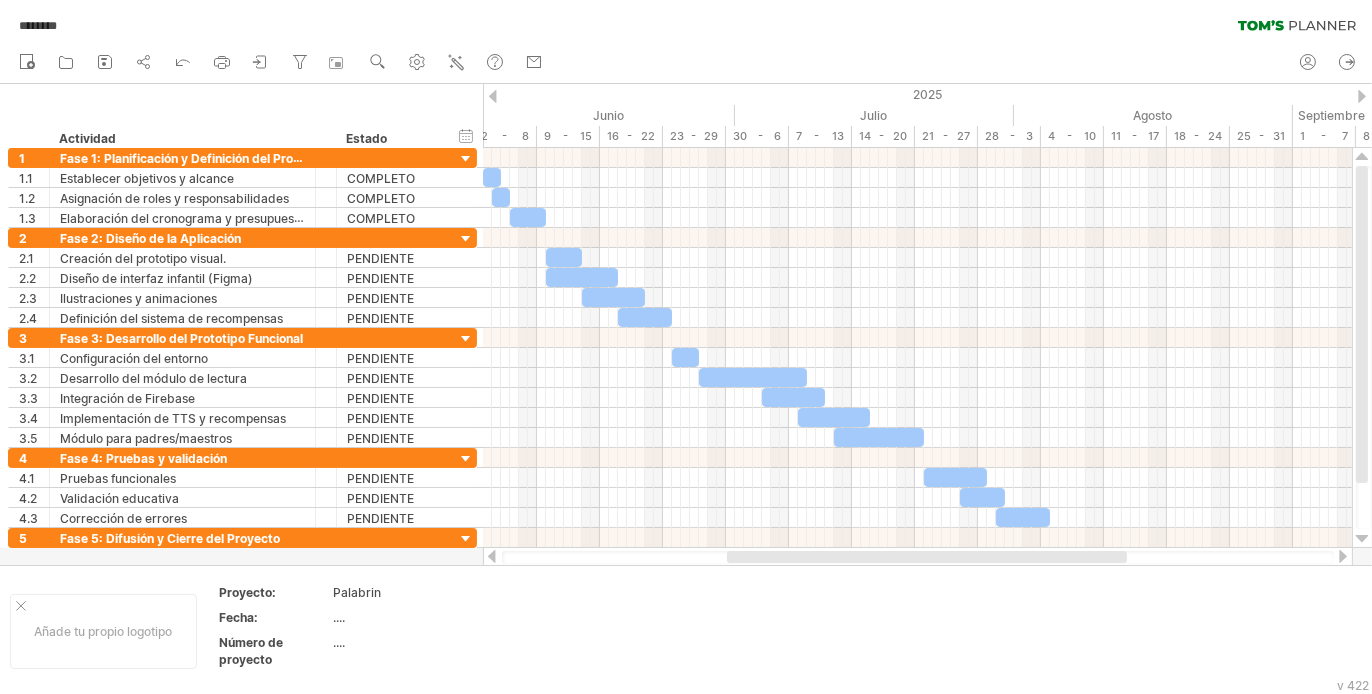 click at bounding box center [927, 557] 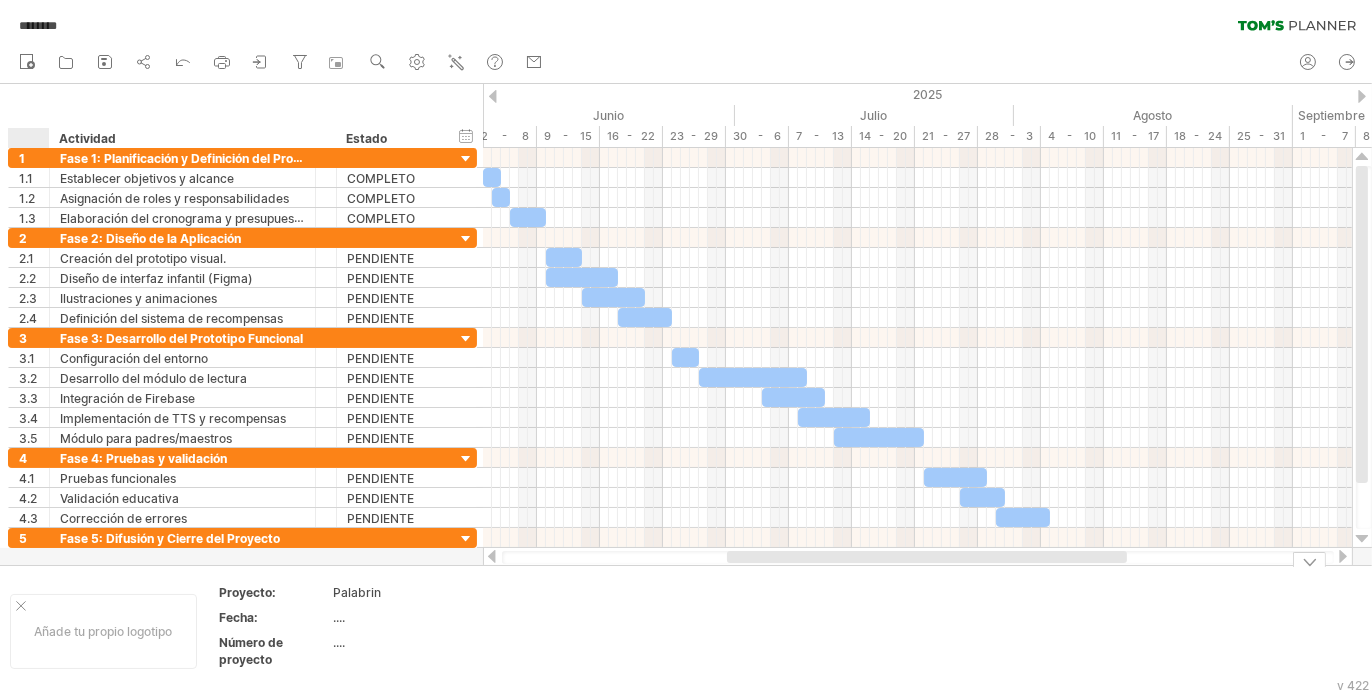 drag, startPoint x: 20, startPoint y: 596, endPoint x: 115, endPoint y: 630, distance: 100.90094 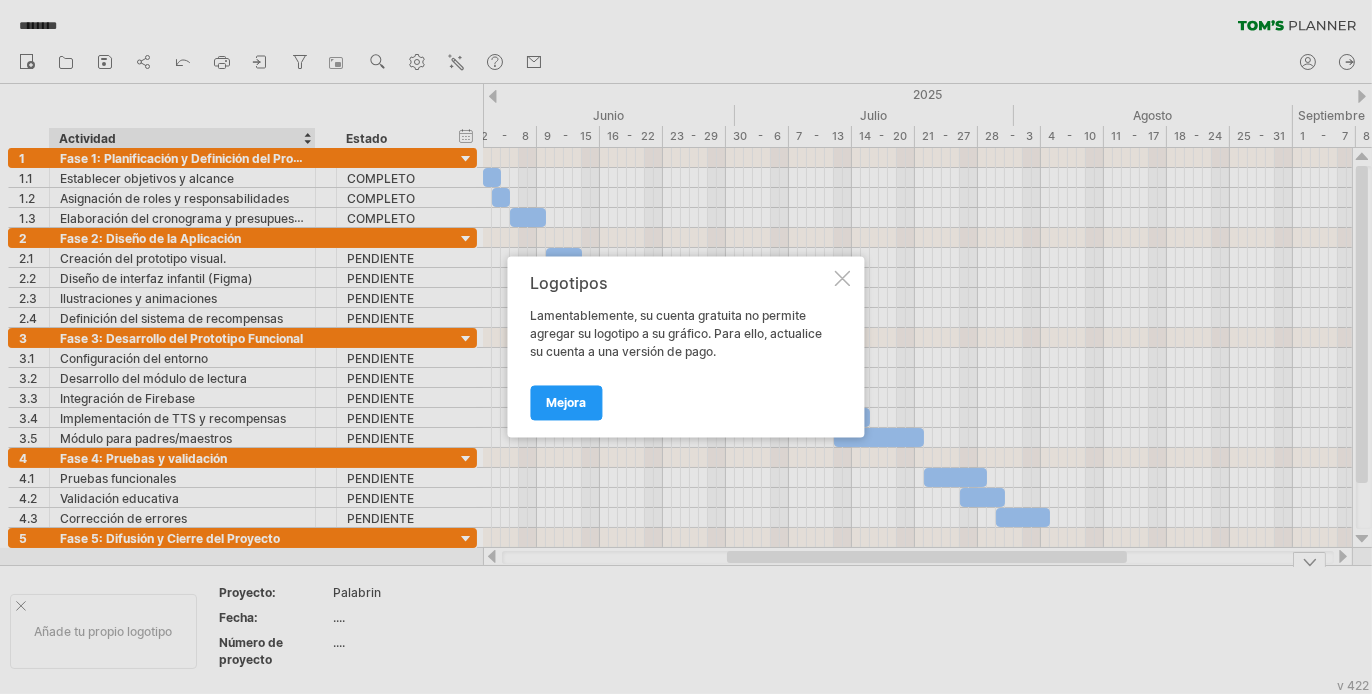 click at bounding box center [686, 347] 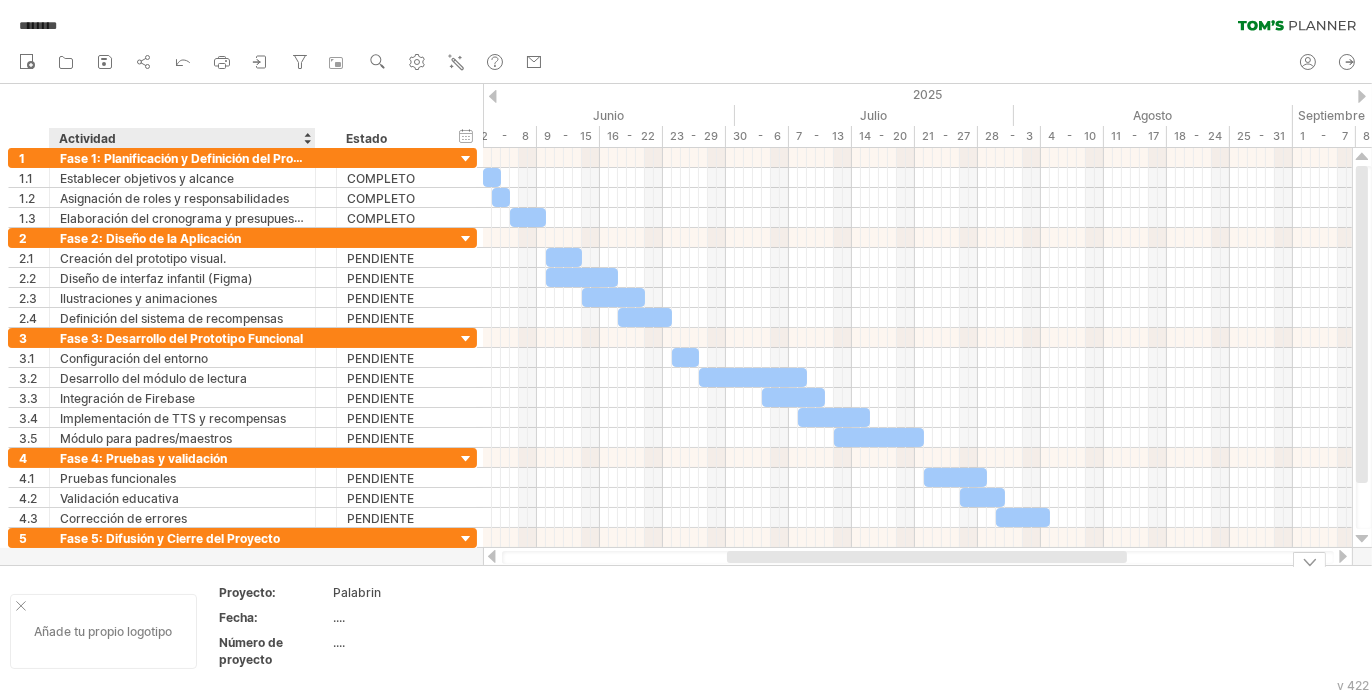 click on "Añade tu propio logotipo" at bounding box center [104, 631] 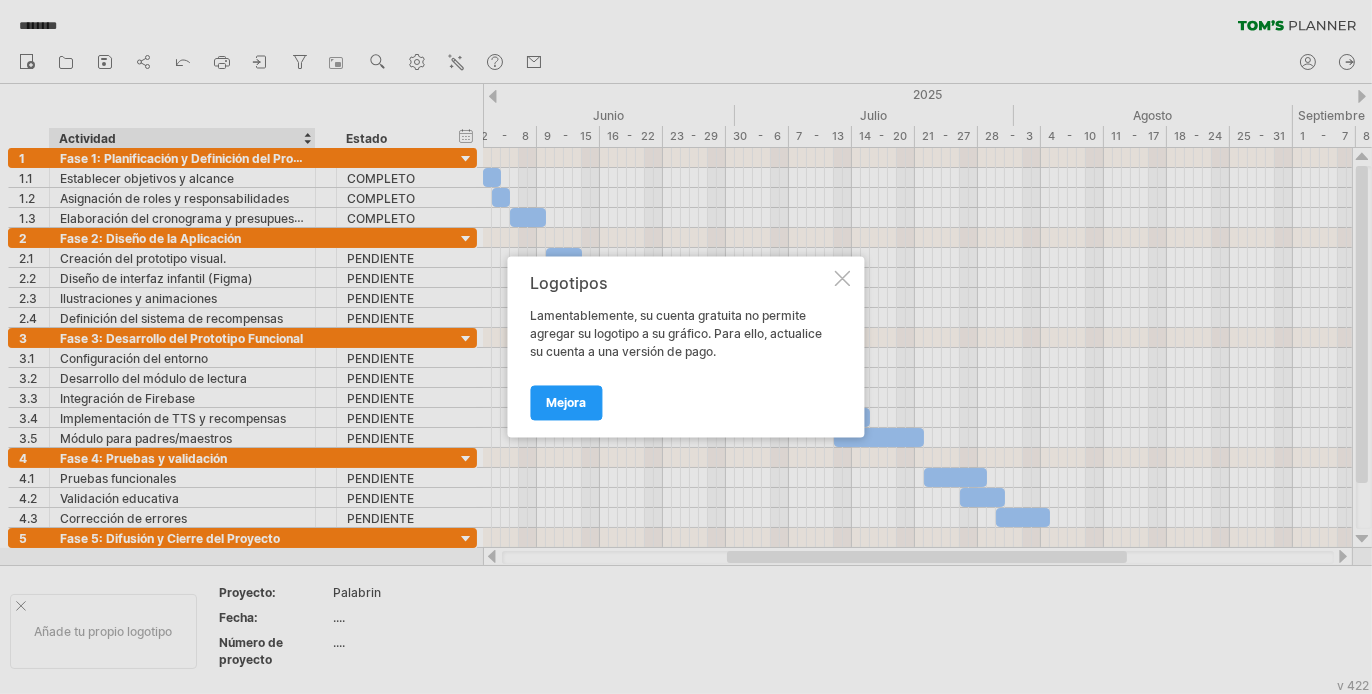 click at bounding box center [843, 279] 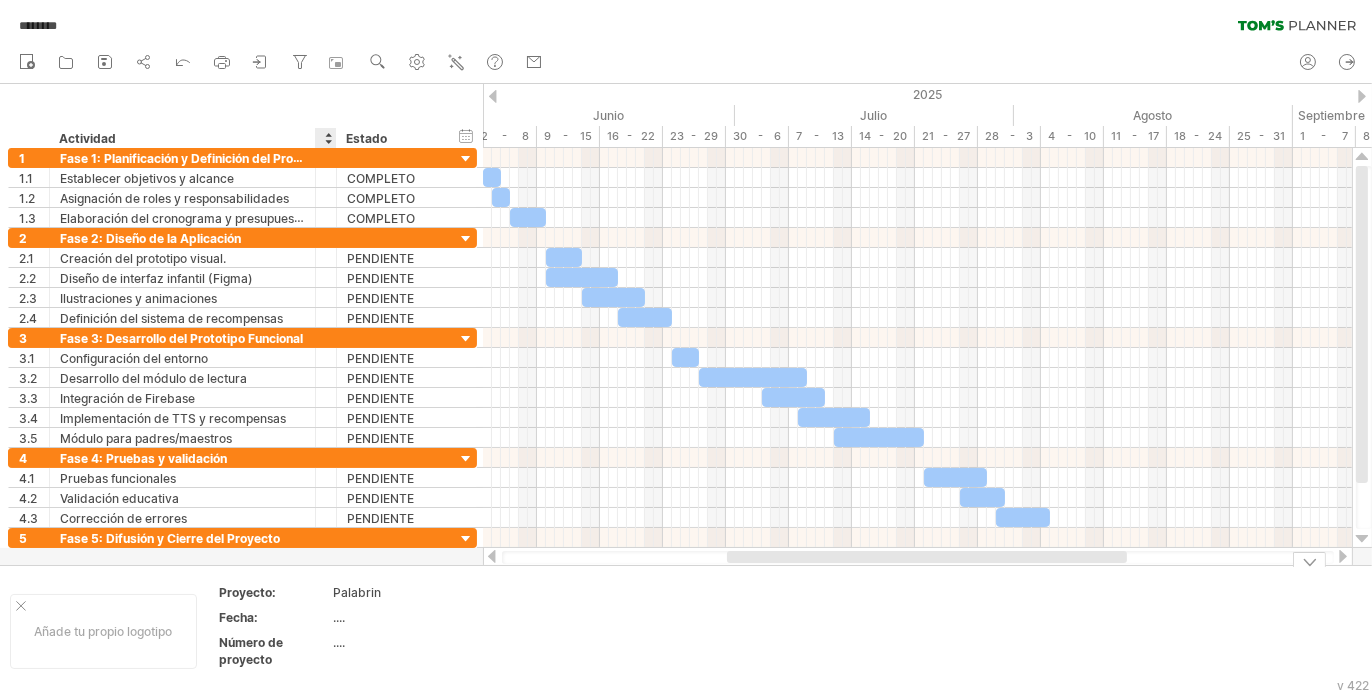 click on "...." at bounding box center (357, 592) 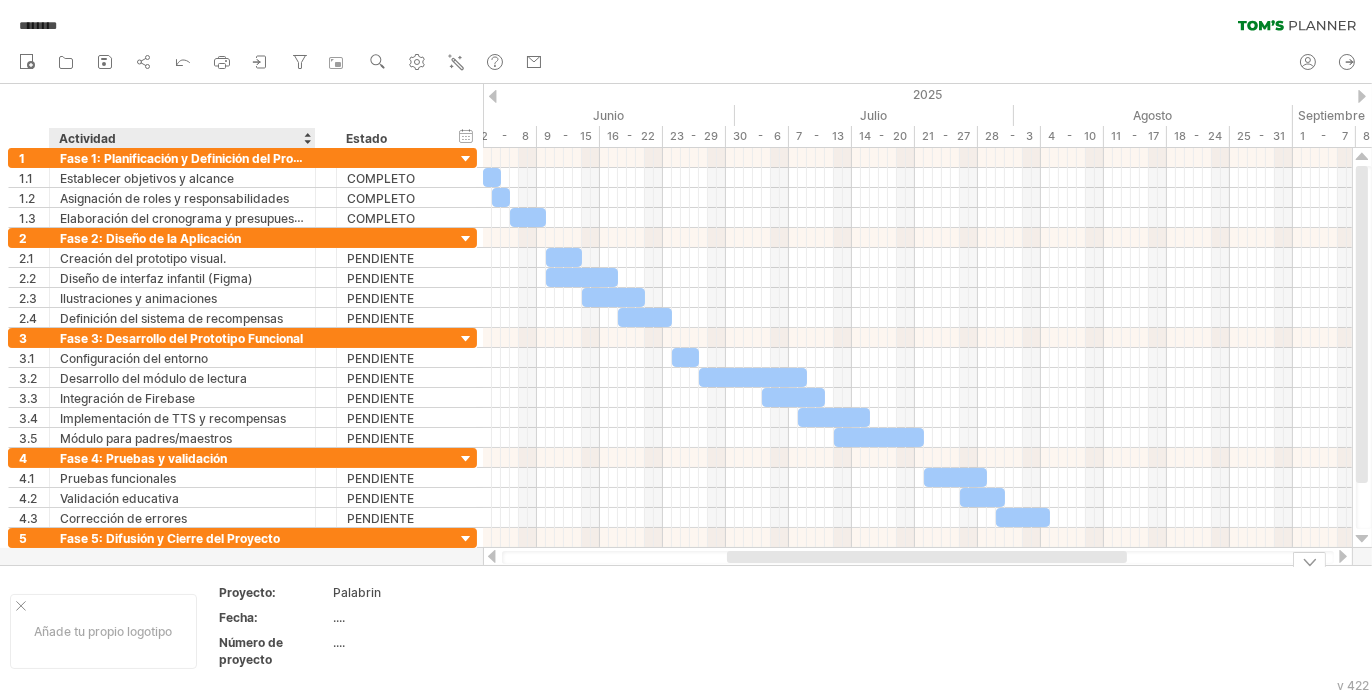 click on "Fecha:" at bounding box center (274, 592) 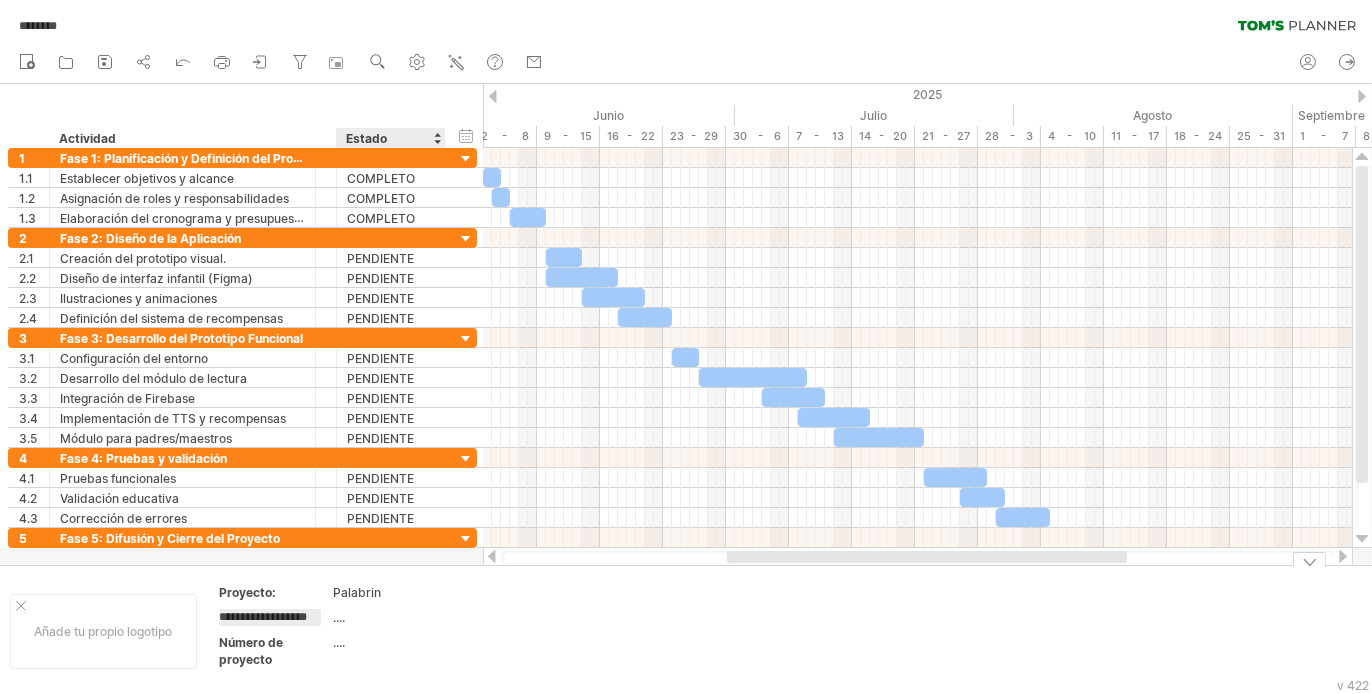 scroll, scrollTop: 0, scrollLeft: 5, axis: horizontal 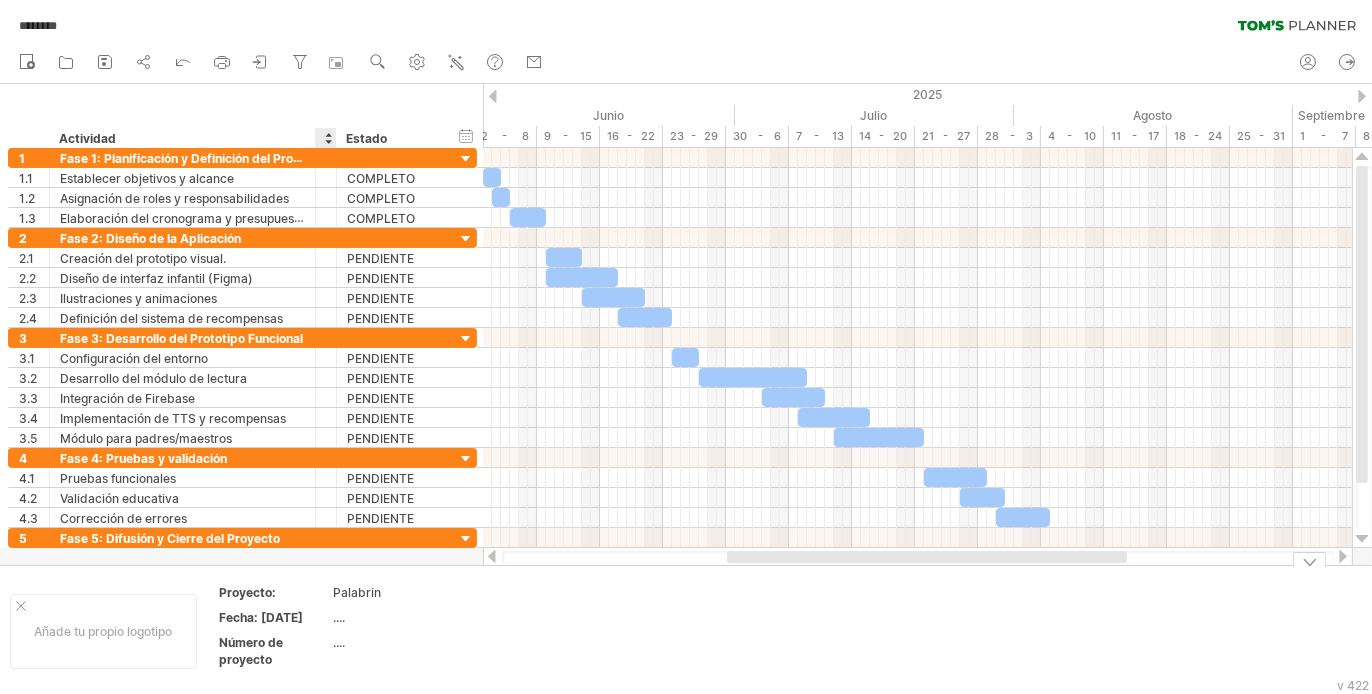 click on "Número de proyecto" at bounding box center [274, 592] 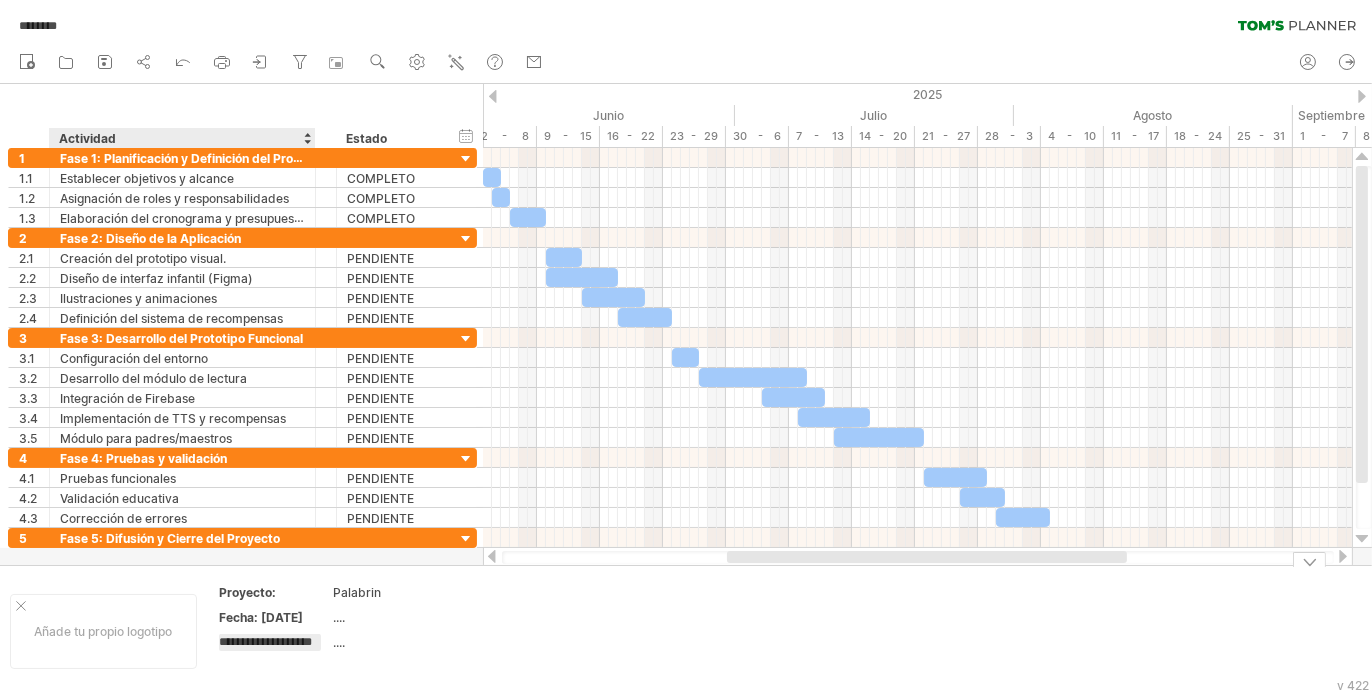 scroll, scrollTop: 0, scrollLeft: 20, axis: horizontal 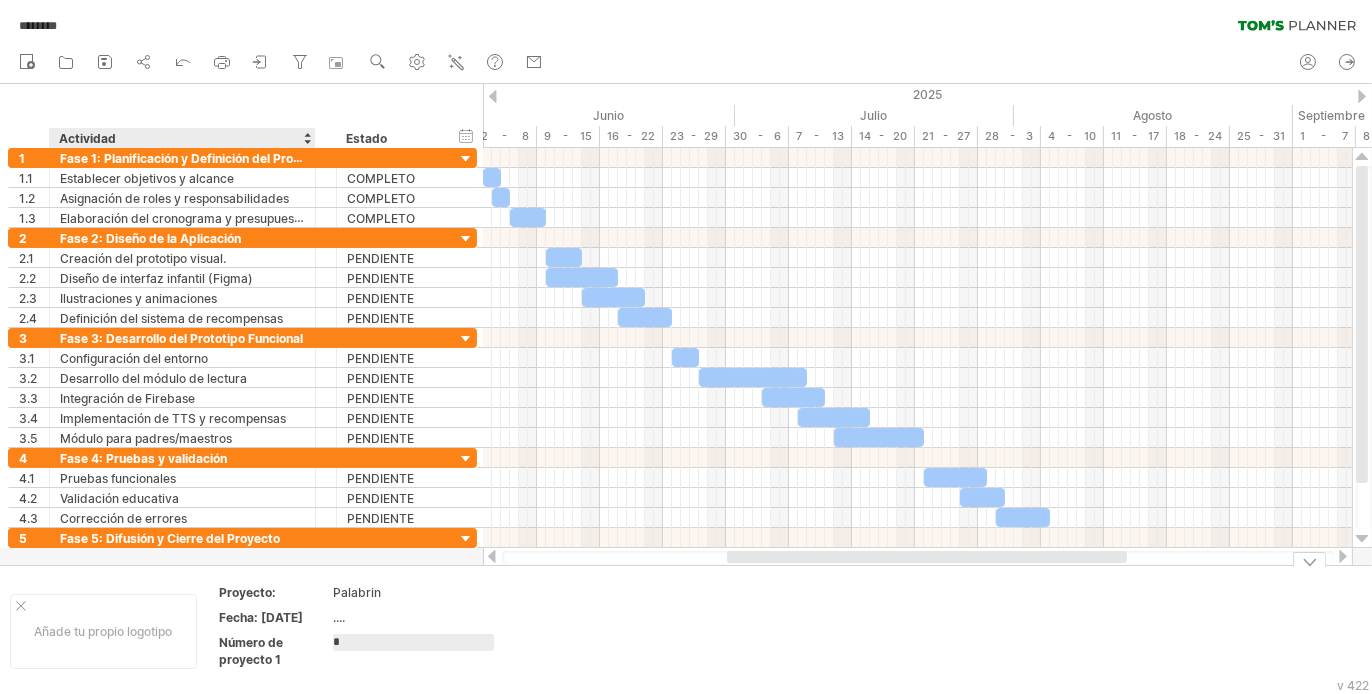 click on "Número de proyecto 1" at bounding box center [275, 595] 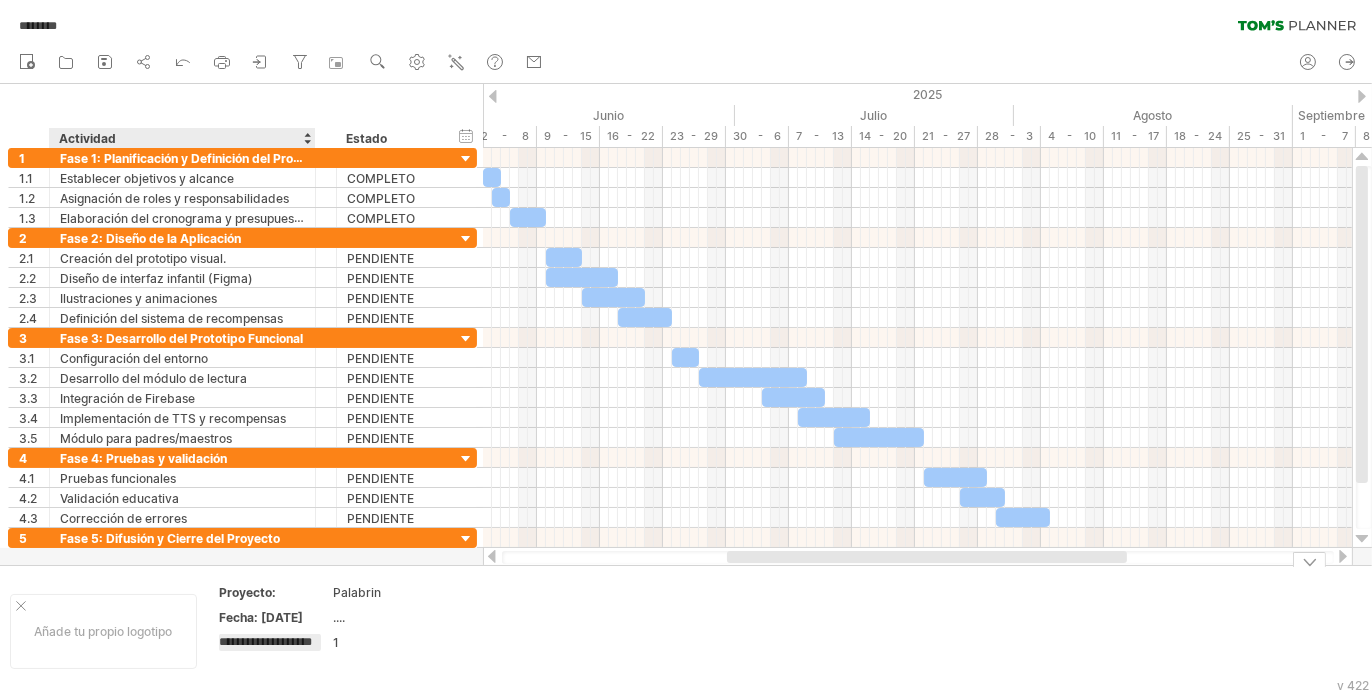 scroll, scrollTop: 0, scrollLeft: 17, axis: horizontal 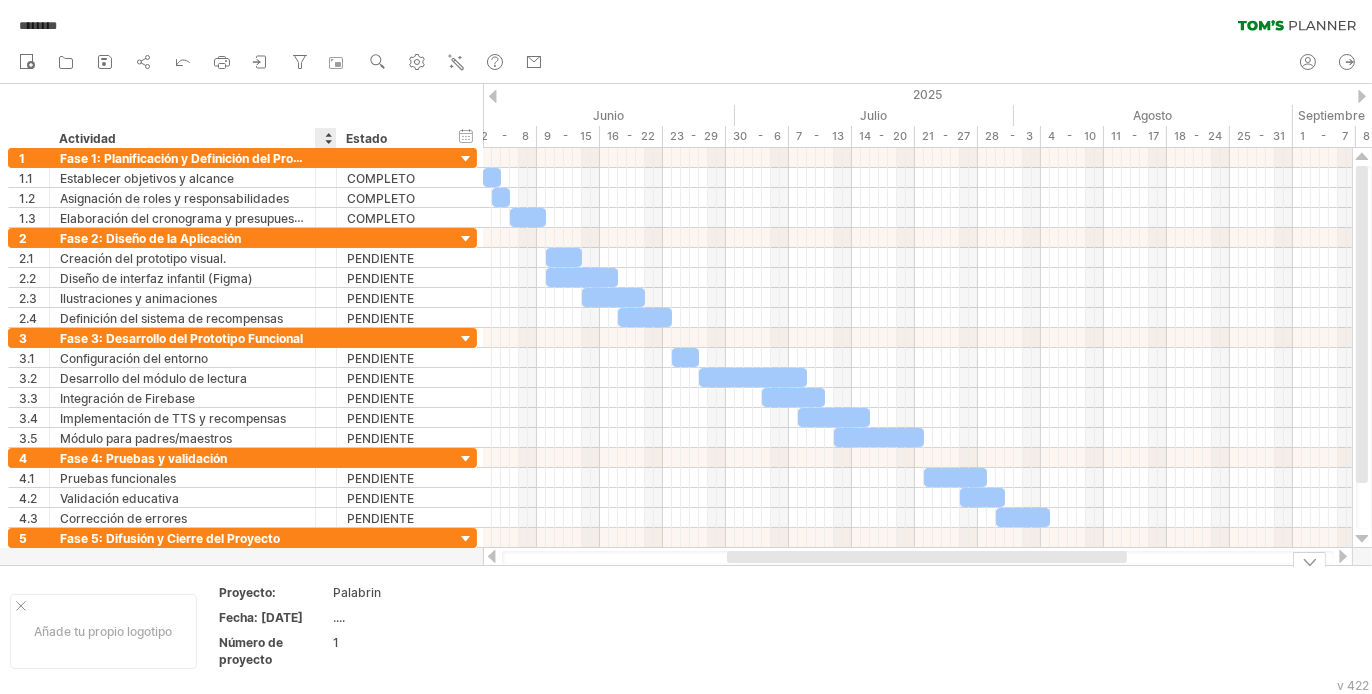 click on "Palabrin" at bounding box center [418, 595] 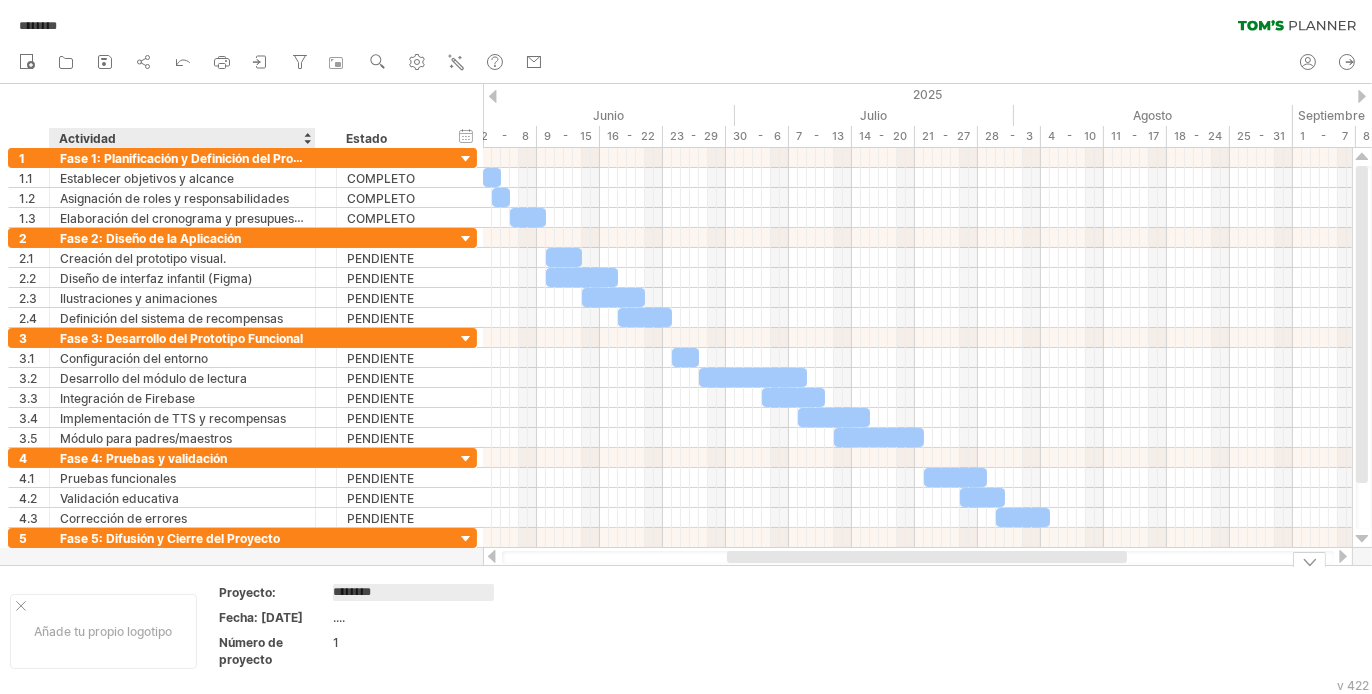 click on "Fecha: [DATE]" at bounding box center [247, 592] 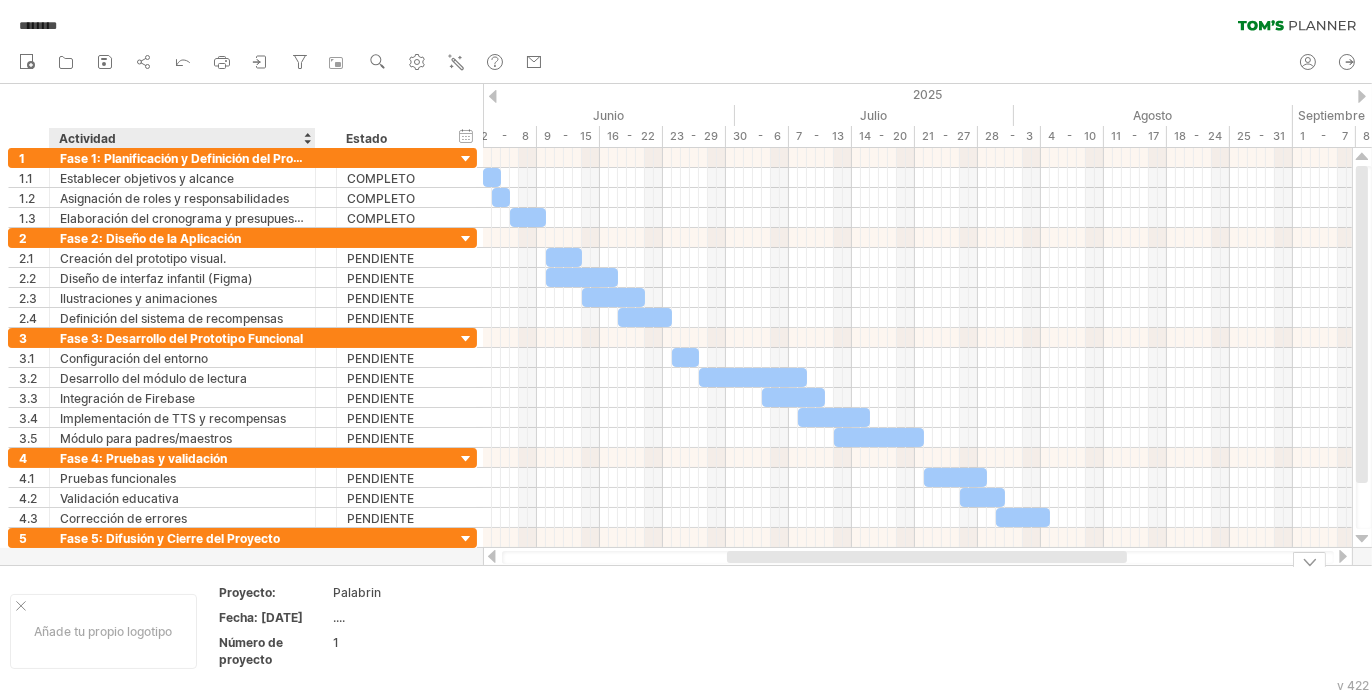 click on "Fecha: [DATE]" at bounding box center (247, 592) 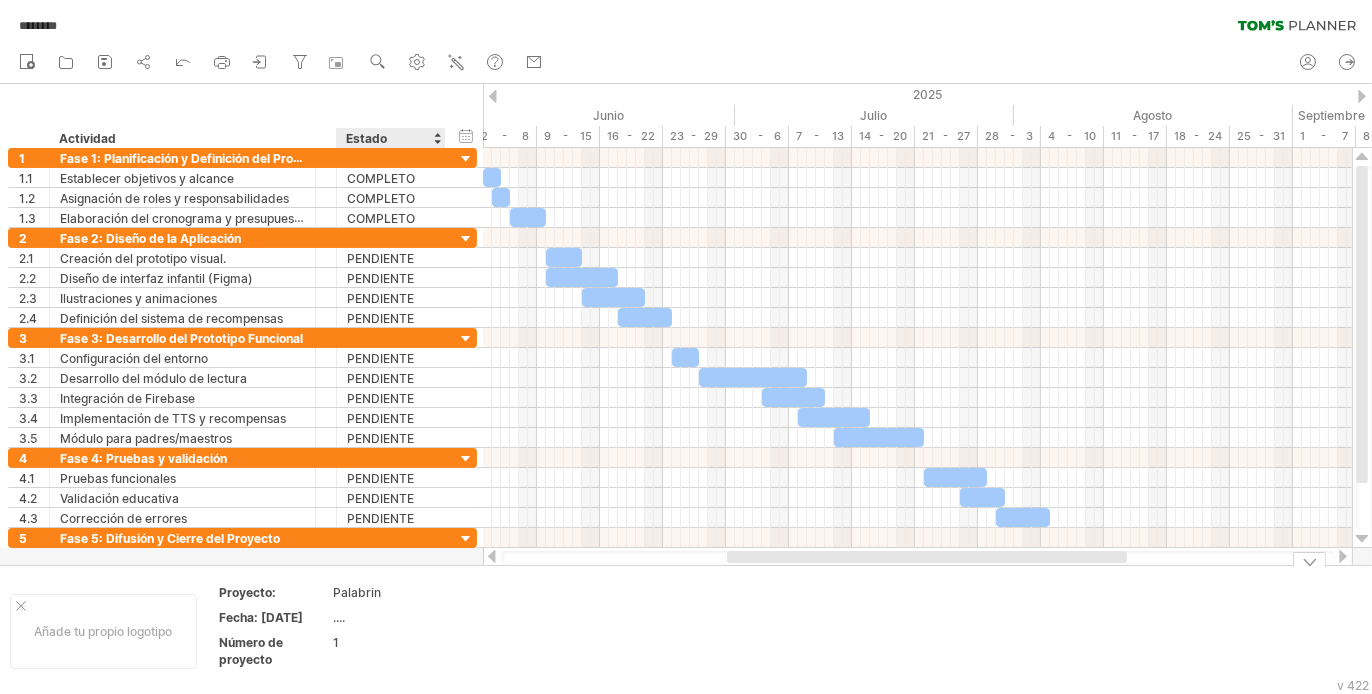 click on "...." at bounding box center [417, 592] 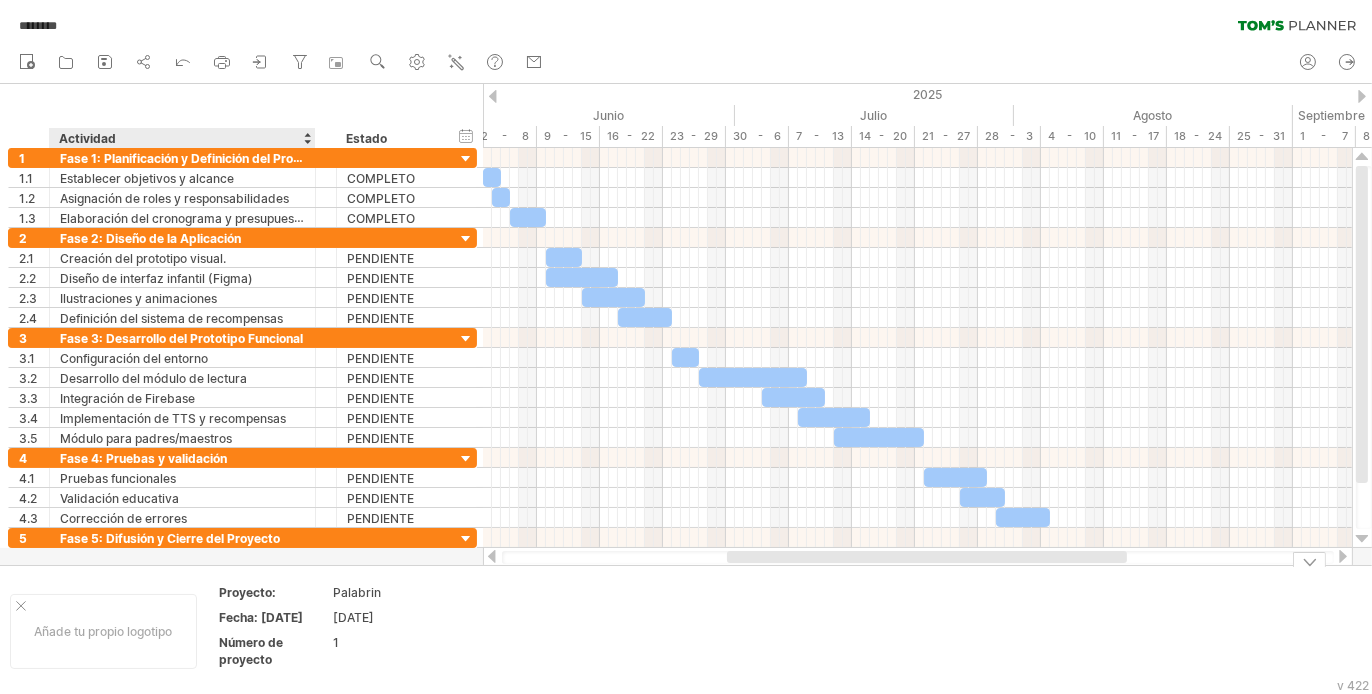 click on "Fecha: [DATE]" at bounding box center [247, 592] 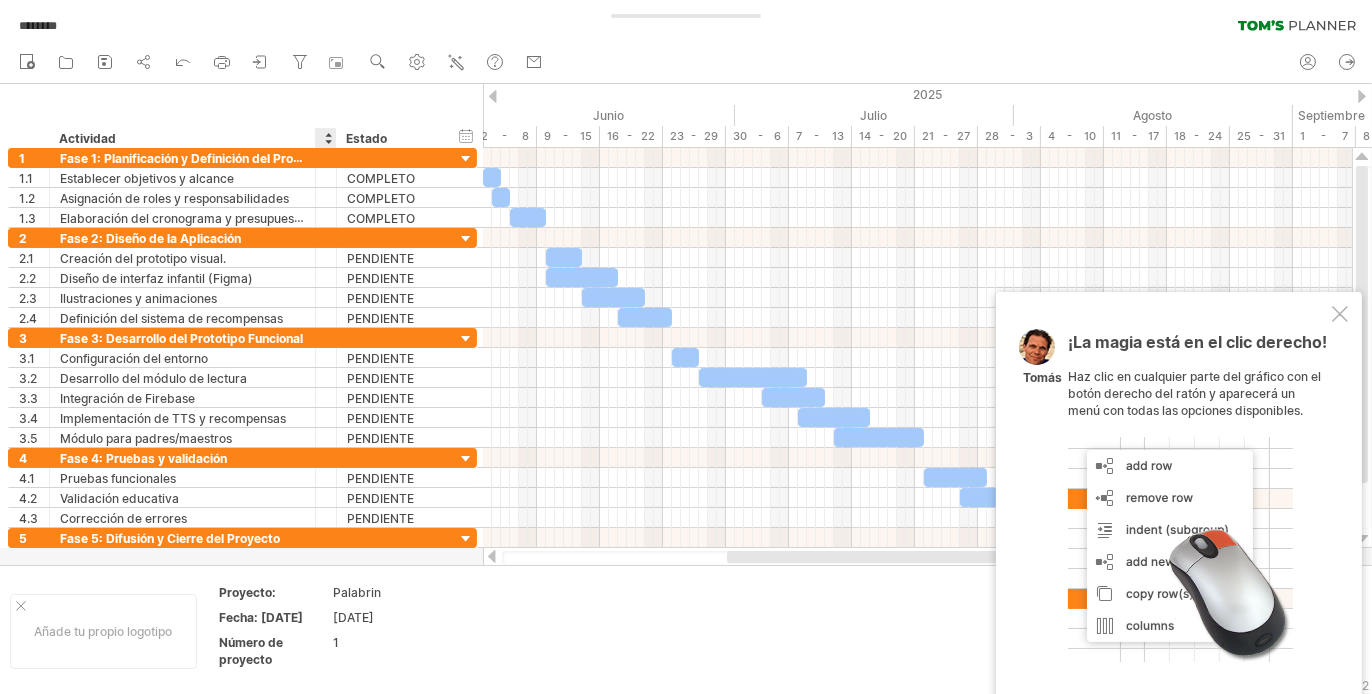 click on "Proyecto: Palabrin Fecha: [DATE] [DATE] Número de proyecto 1" at bounding box center (361, 630) 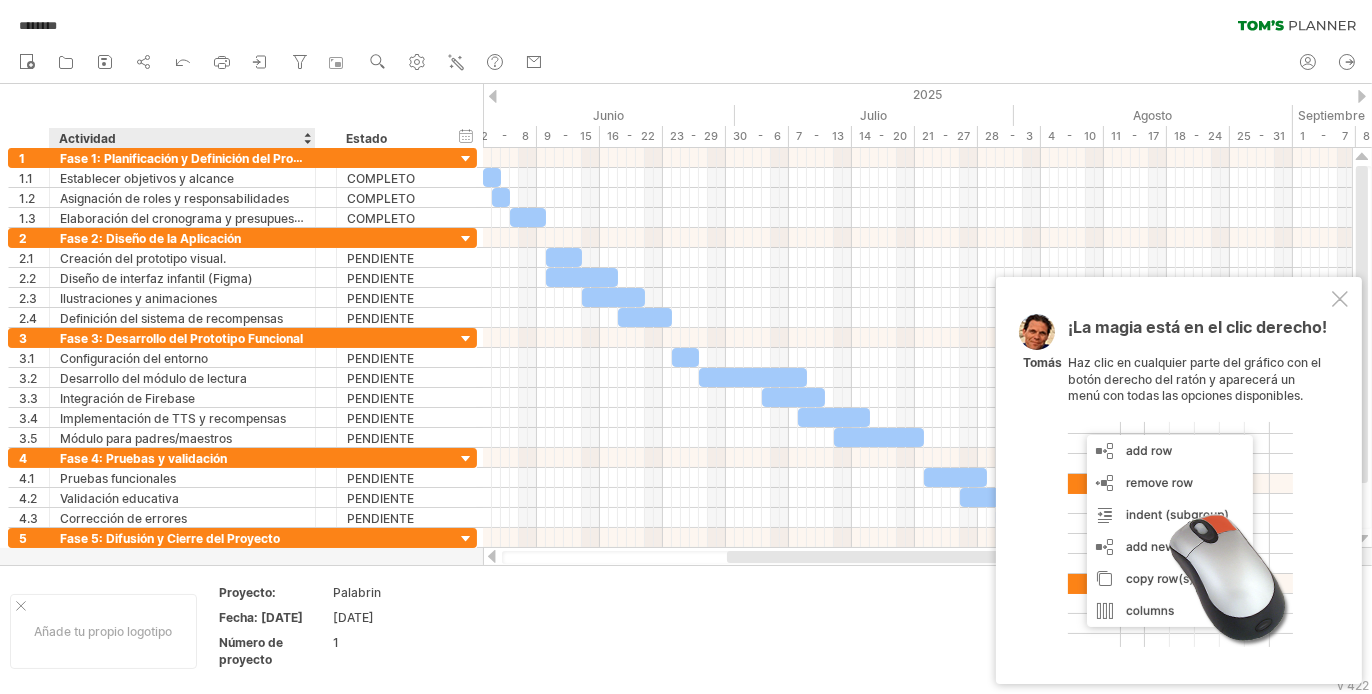 click on "Fecha: [DATE]" at bounding box center [247, 592] 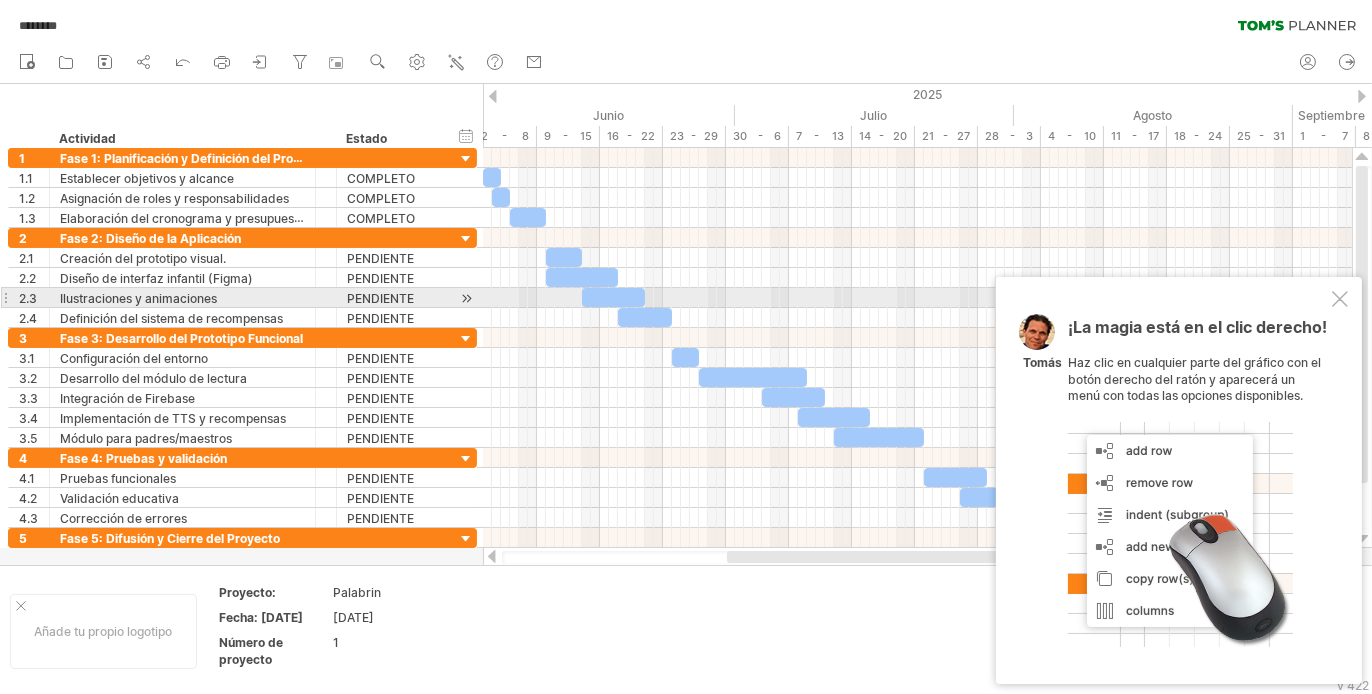click at bounding box center (1340, 299) 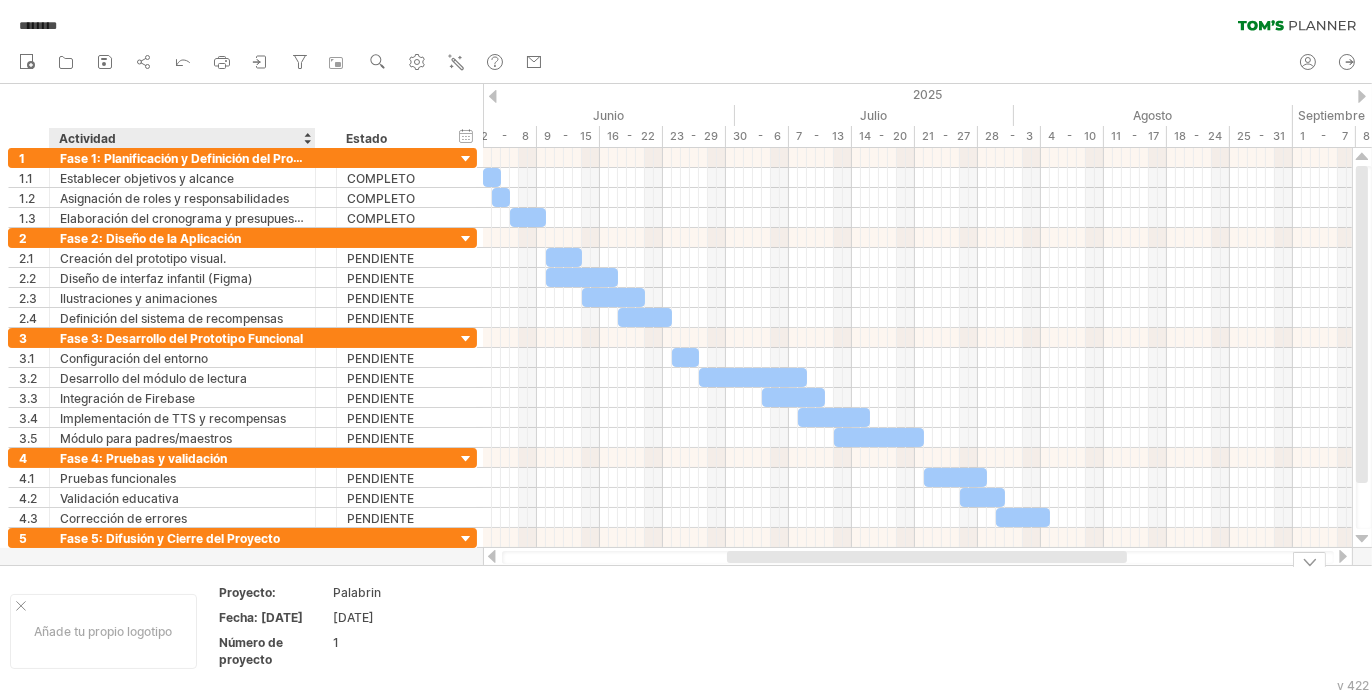 click on "Fecha: [DATE]" at bounding box center (247, 592) 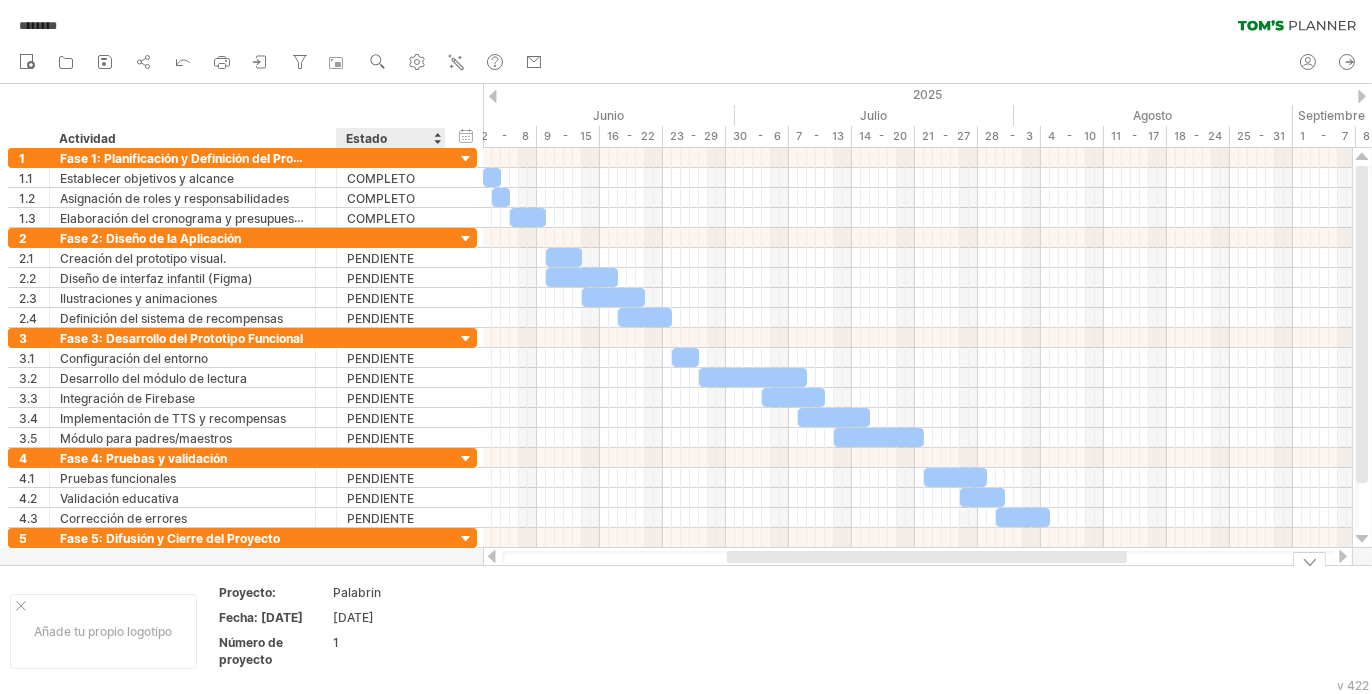 drag, startPoint x: 264, startPoint y: 611, endPoint x: 375, endPoint y: 606, distance: 111.11256 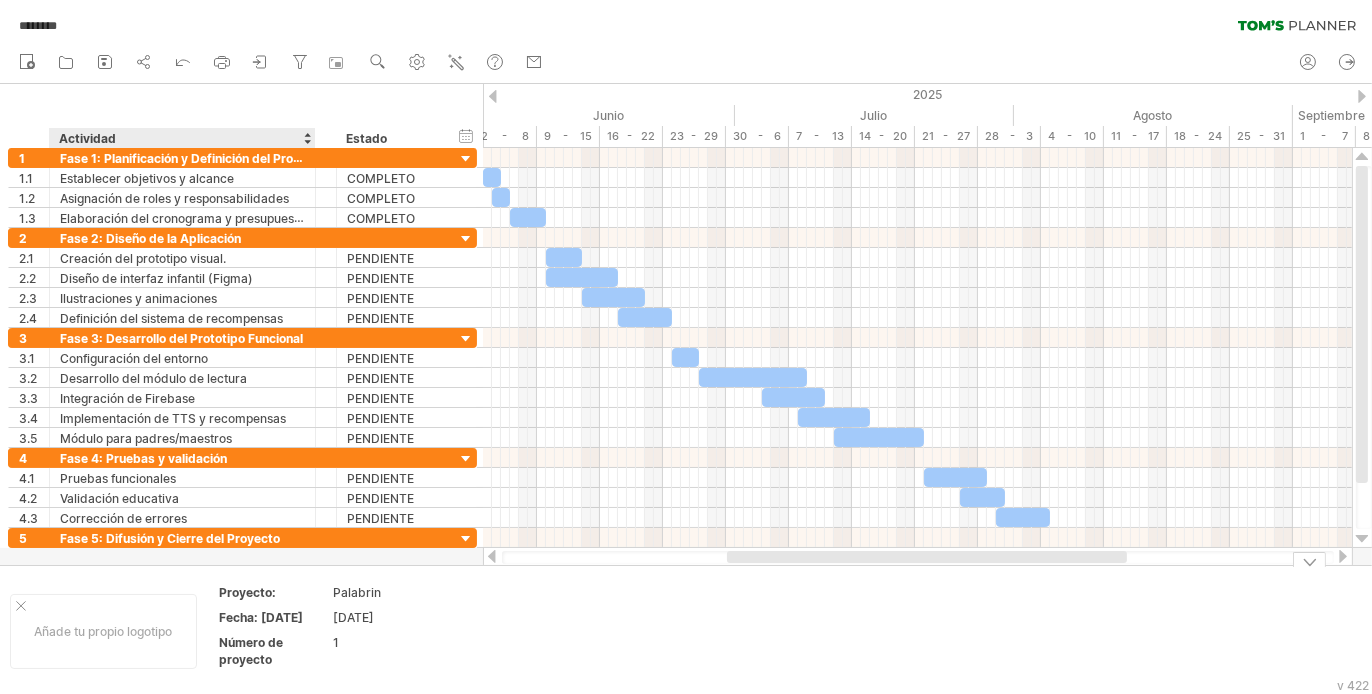 click on "Fecha: [DATE]" at bounding box center [247, 592] 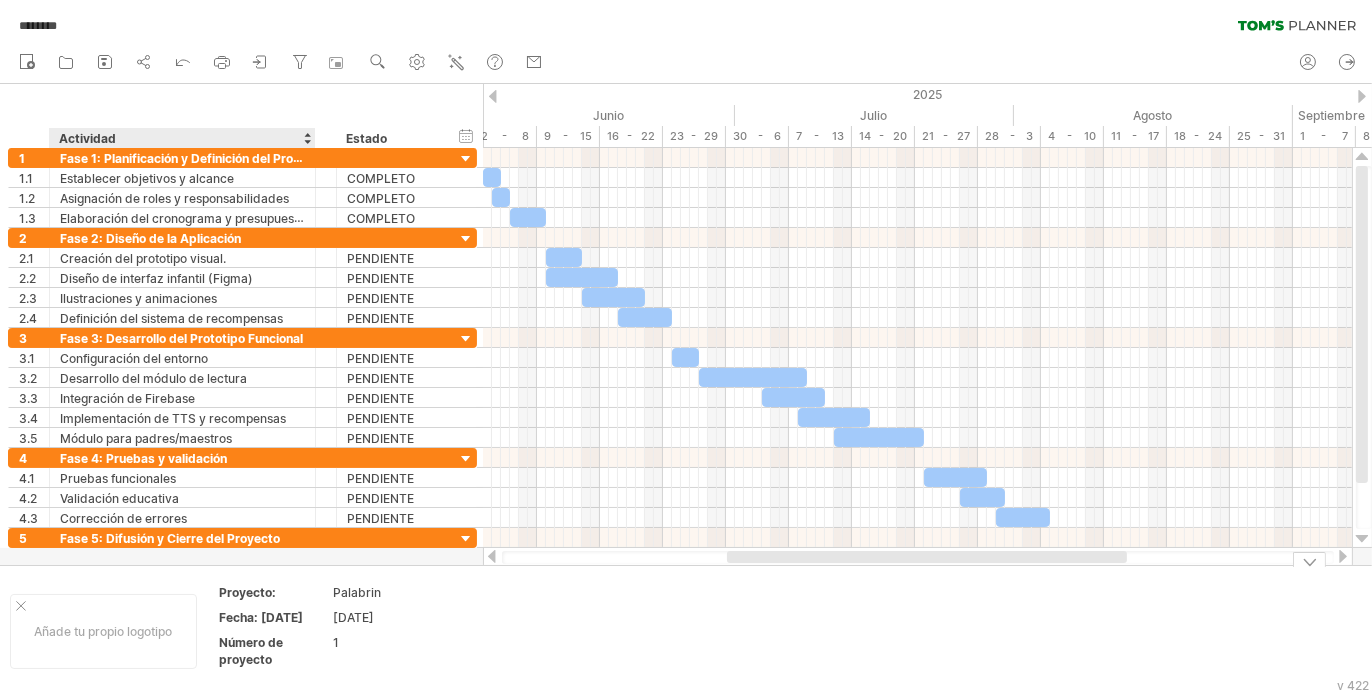 click on "Fecha: [DATE]" at bounding box center (247, 592) 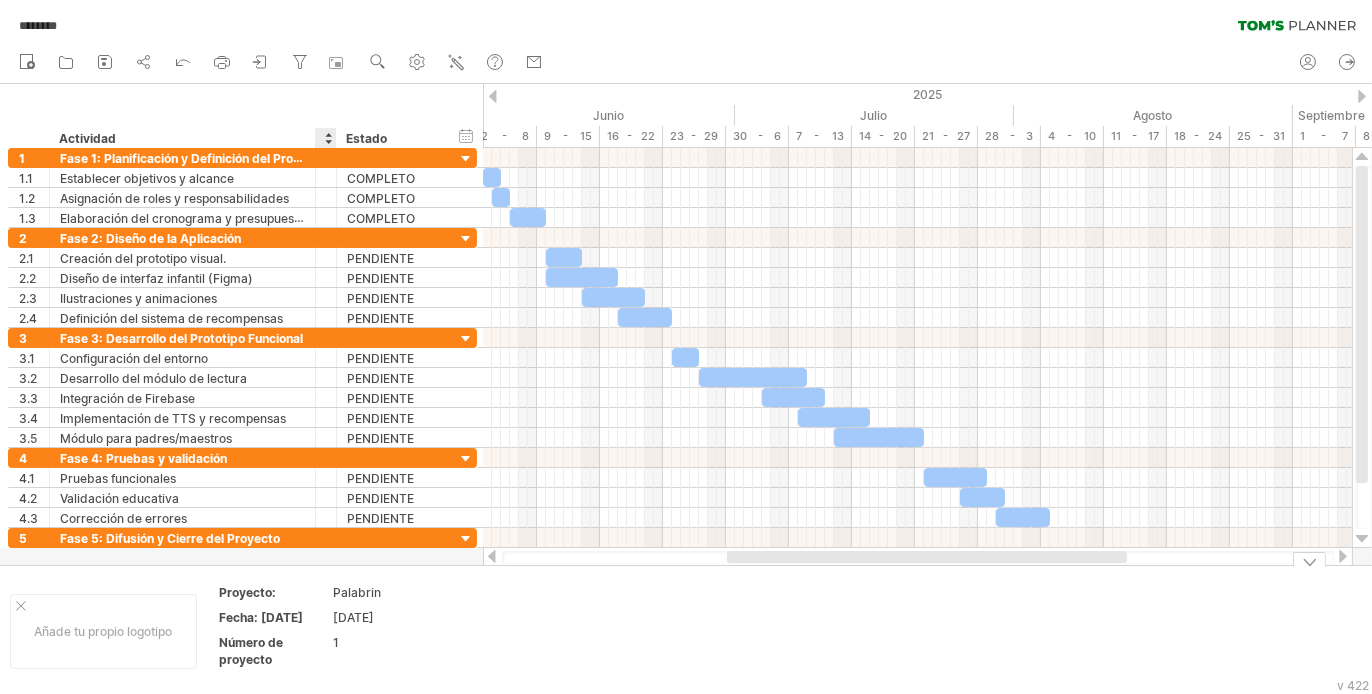 click on "[DATE]" at bounding box center [357, 592] 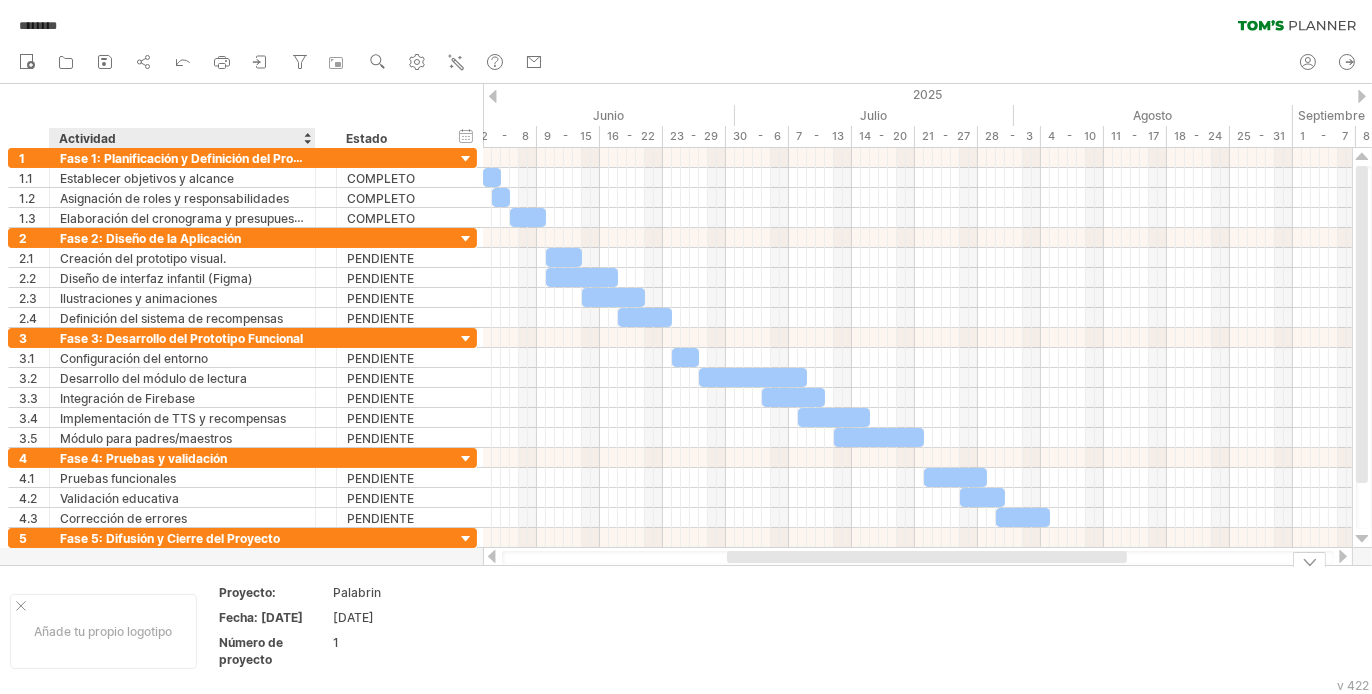 click on "Fecha: [DATE]" at bounding box center [247, 592] 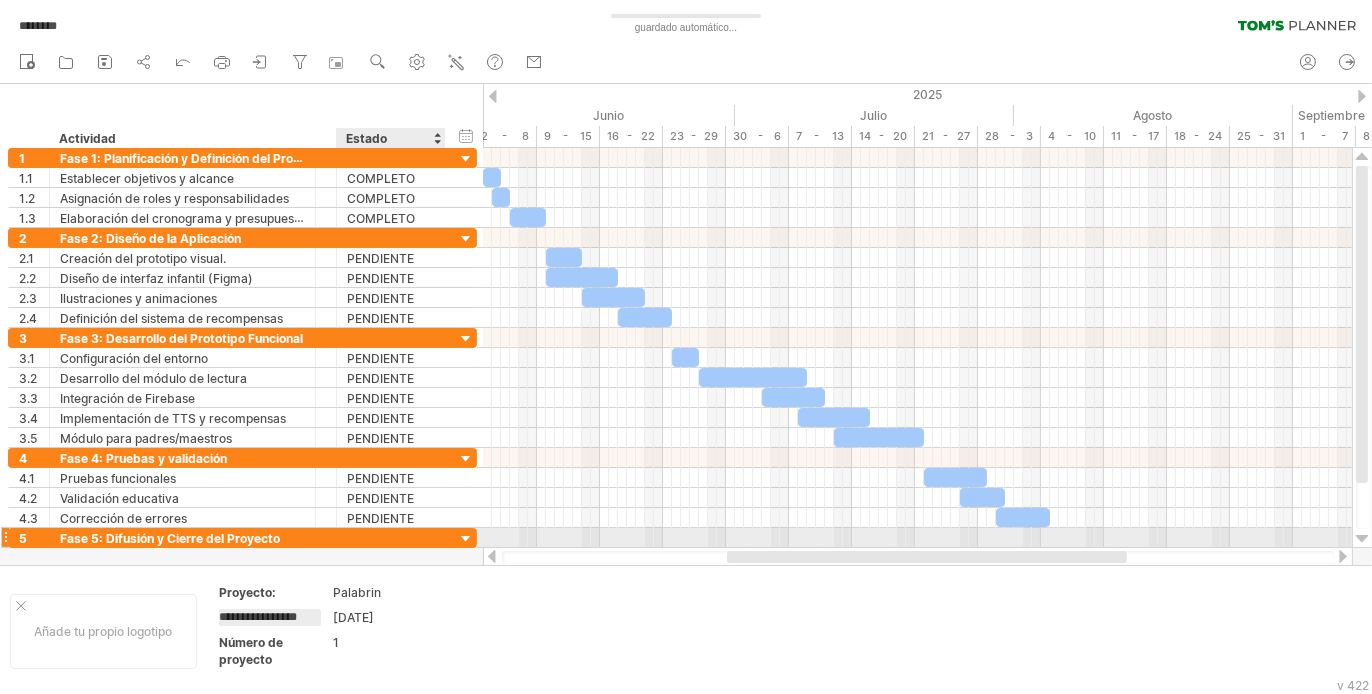 scroll, scrollTop: 0, scrollLeft: 0, axis: both 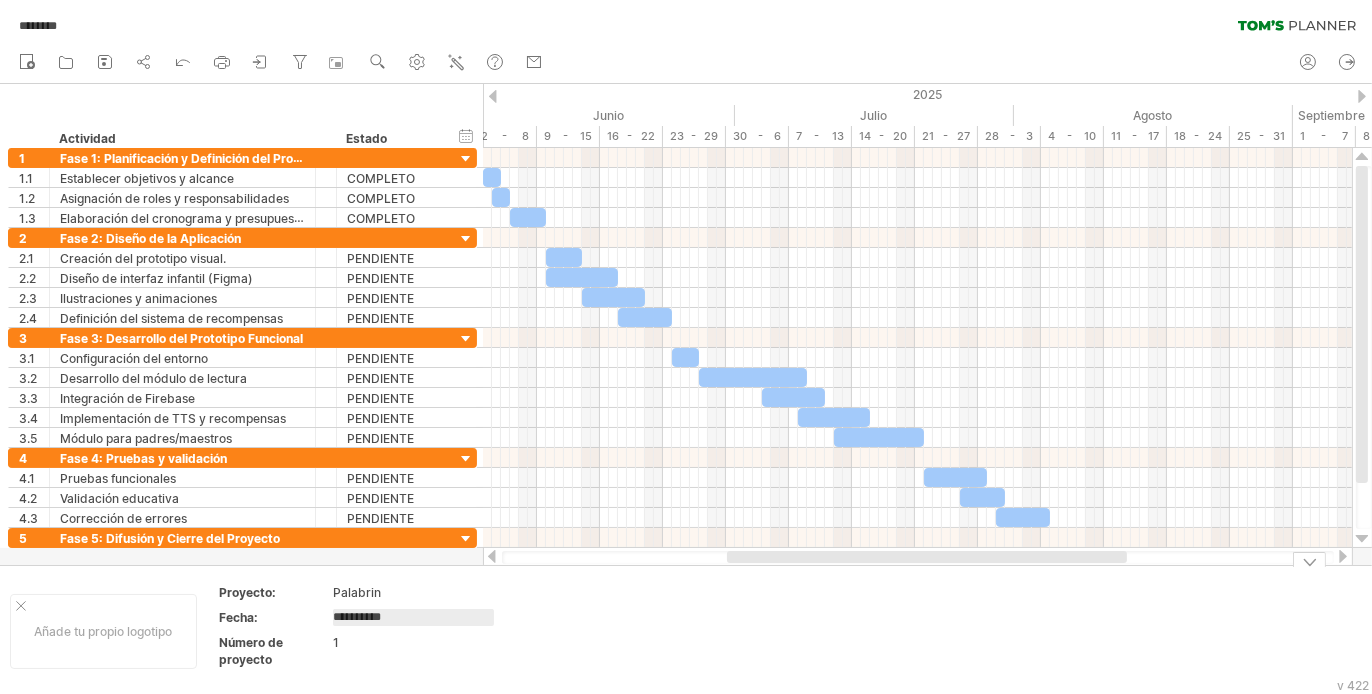 click at bounding box center [1309, 559] 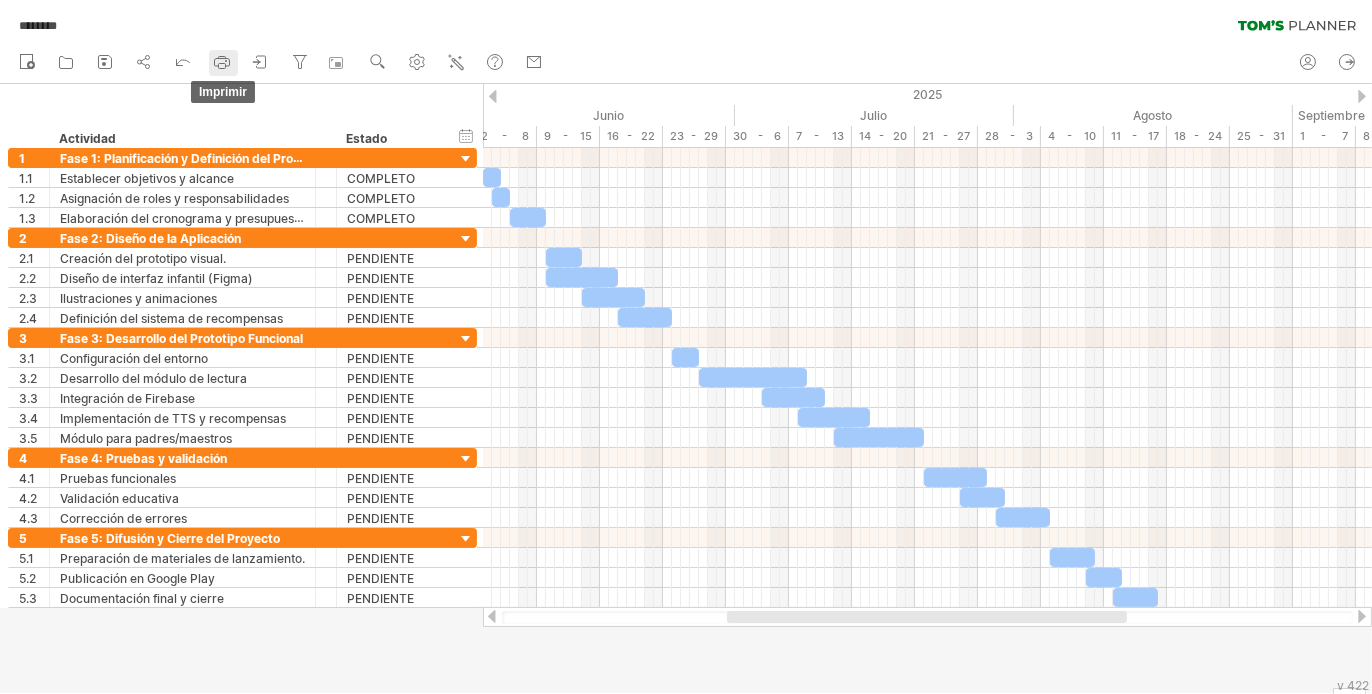 click at bounding box center (222, 62) 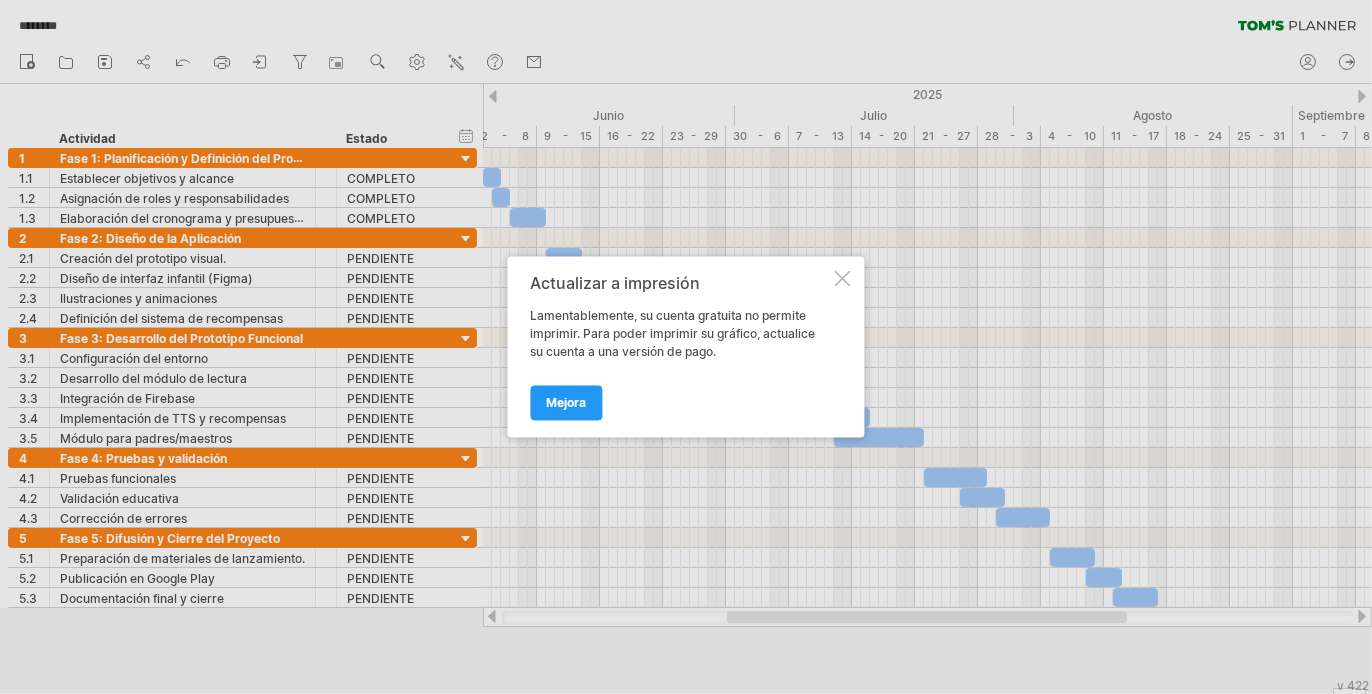 click on "Actualizar a impresión" at bounding box center [681, 284] 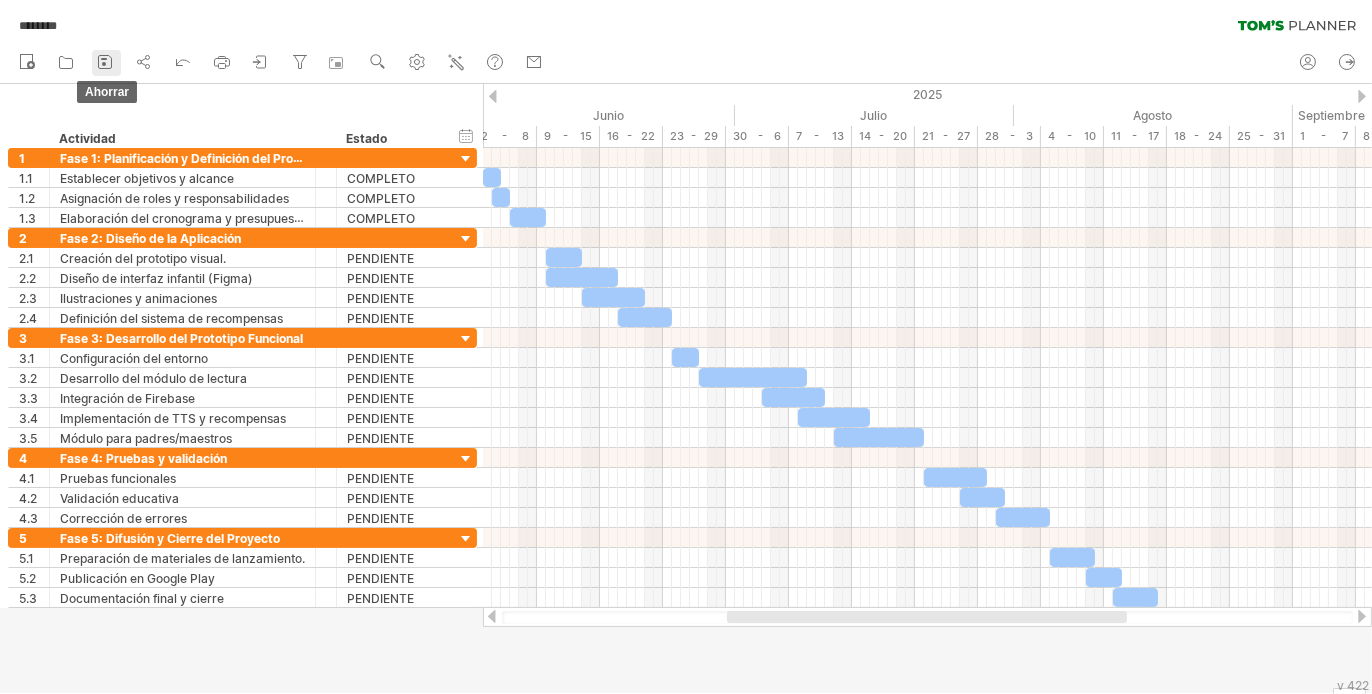 click at bounding box center (105, 62) 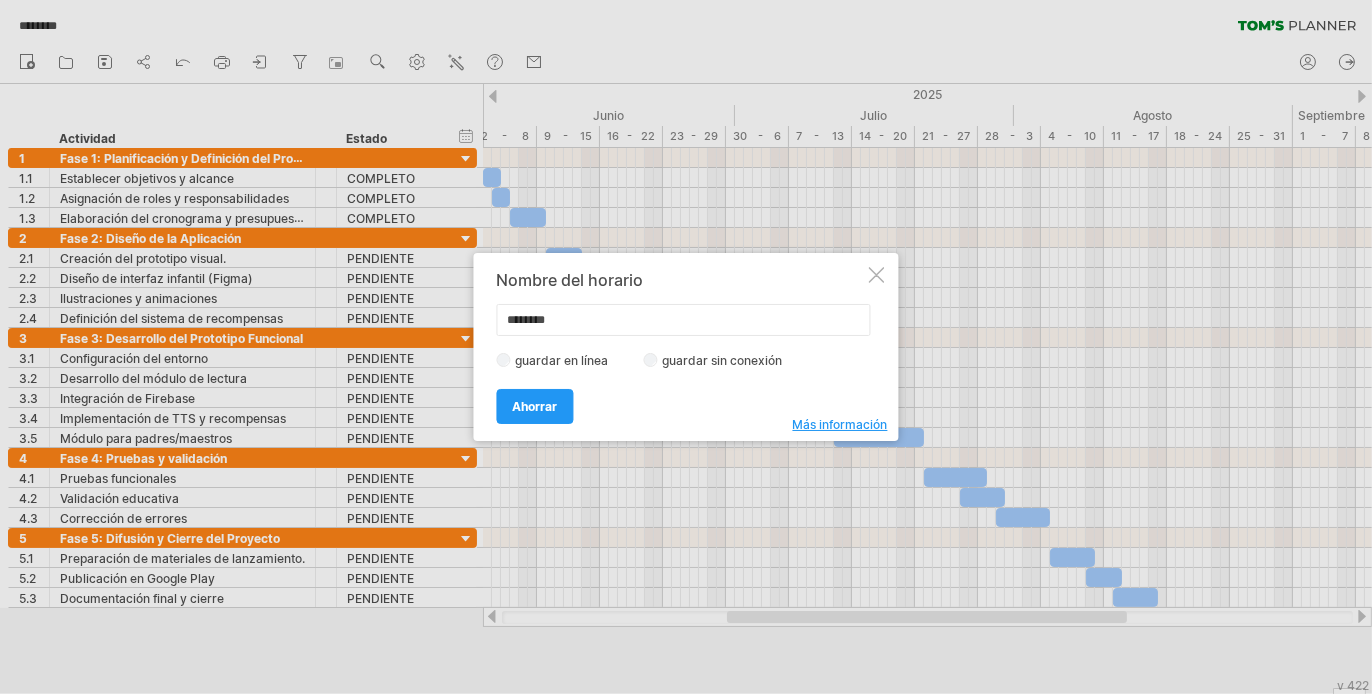click on "Más información" at bounding box center [840, 424] 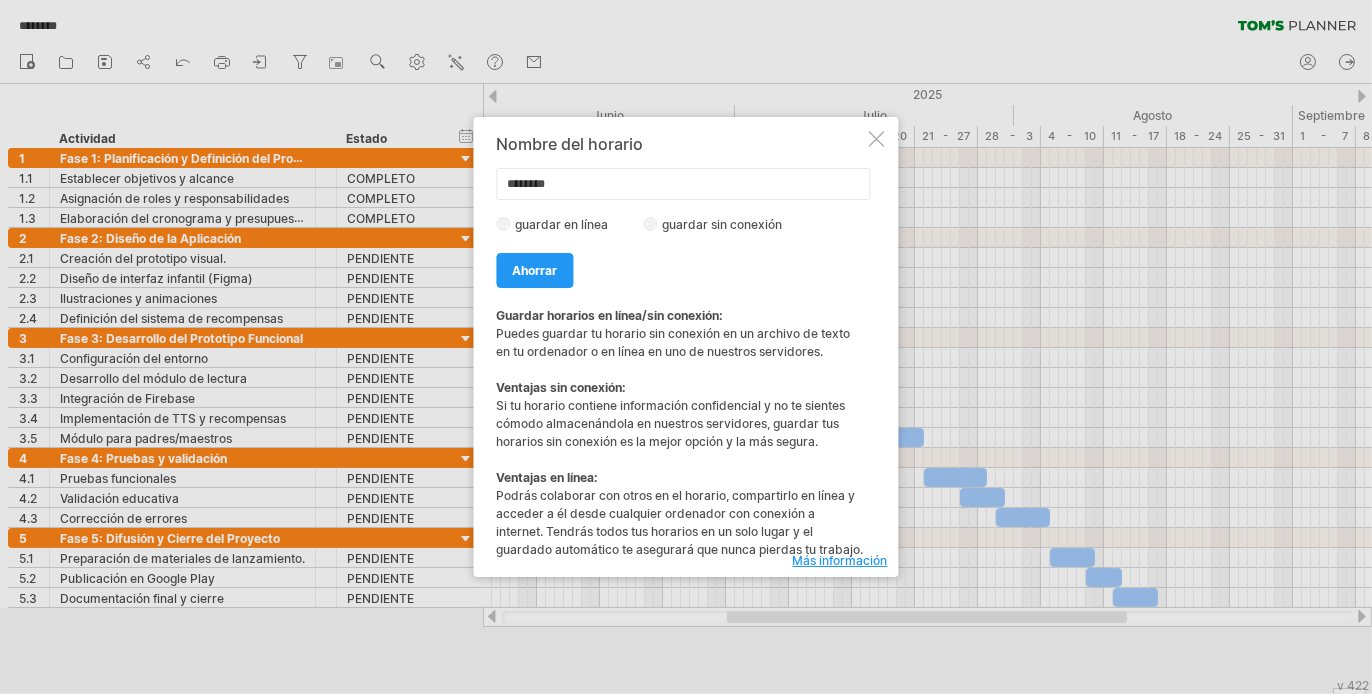 click on "guardar en línea guardar sin conexión" at bounding box center (681, 224) 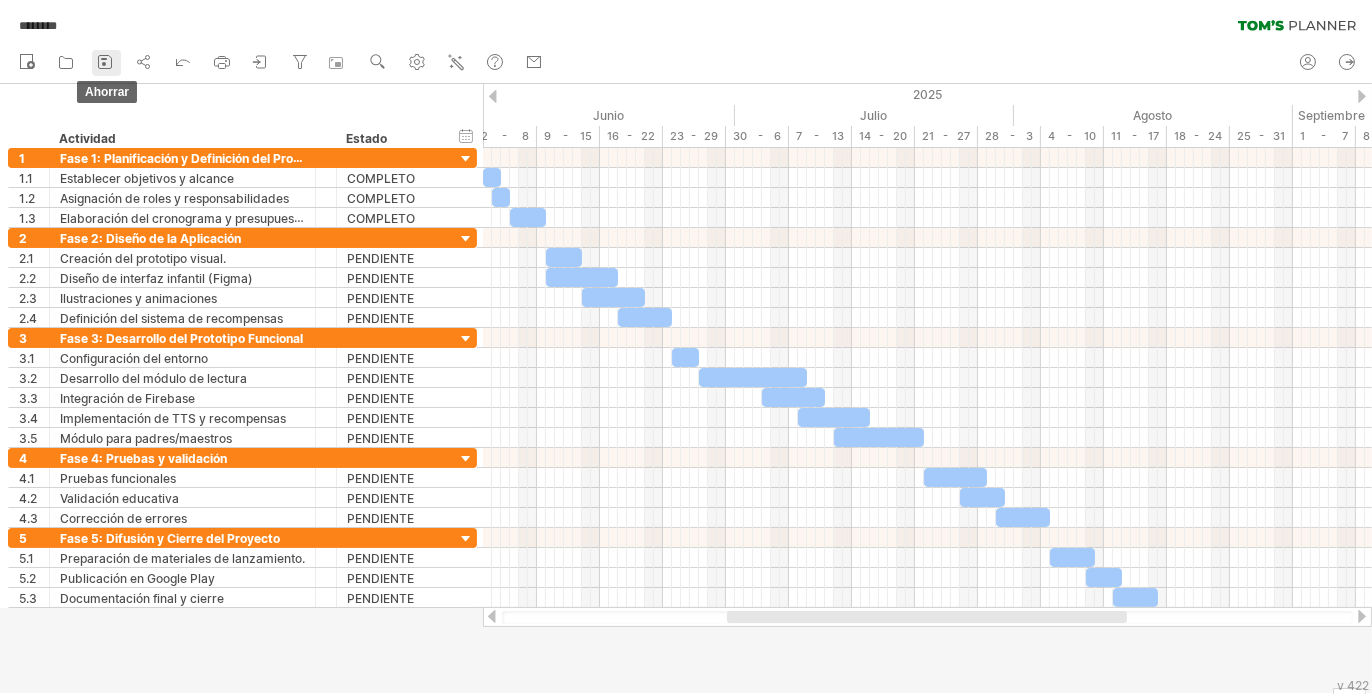 click on "ahorrar" at bounding box center [106, 63] 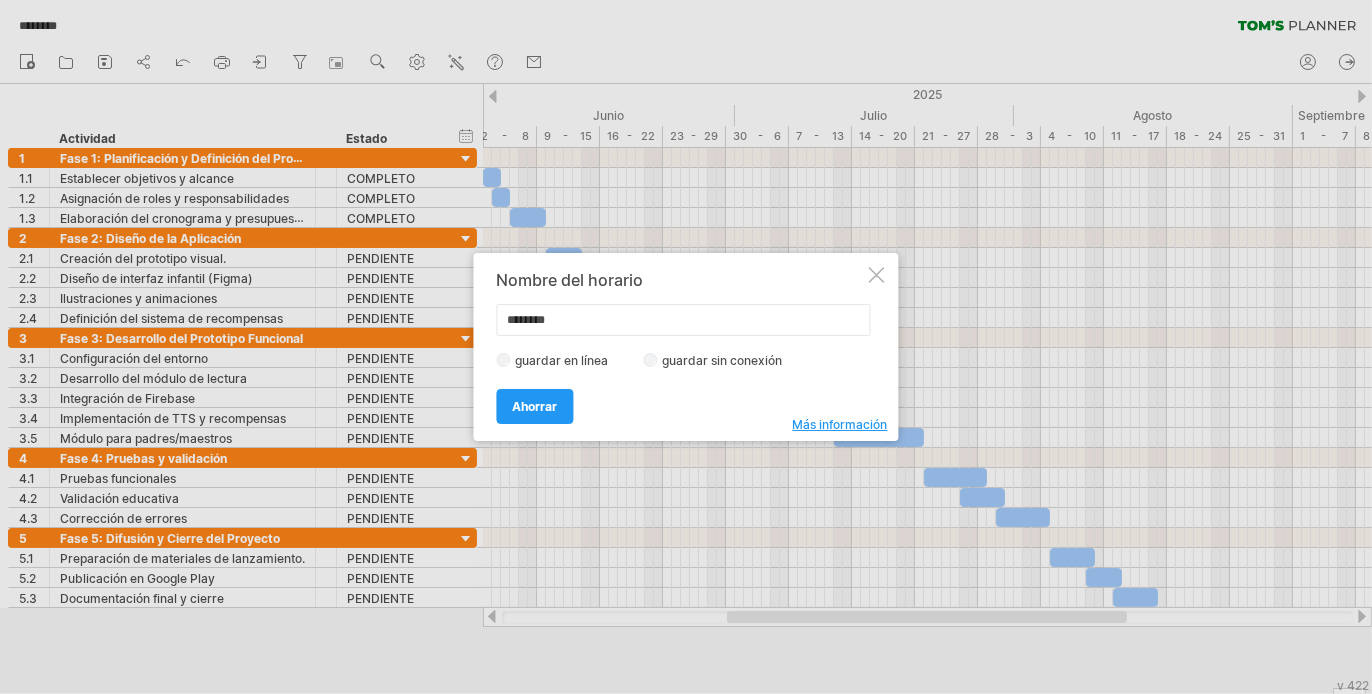 click at bounding box center [877, 275] 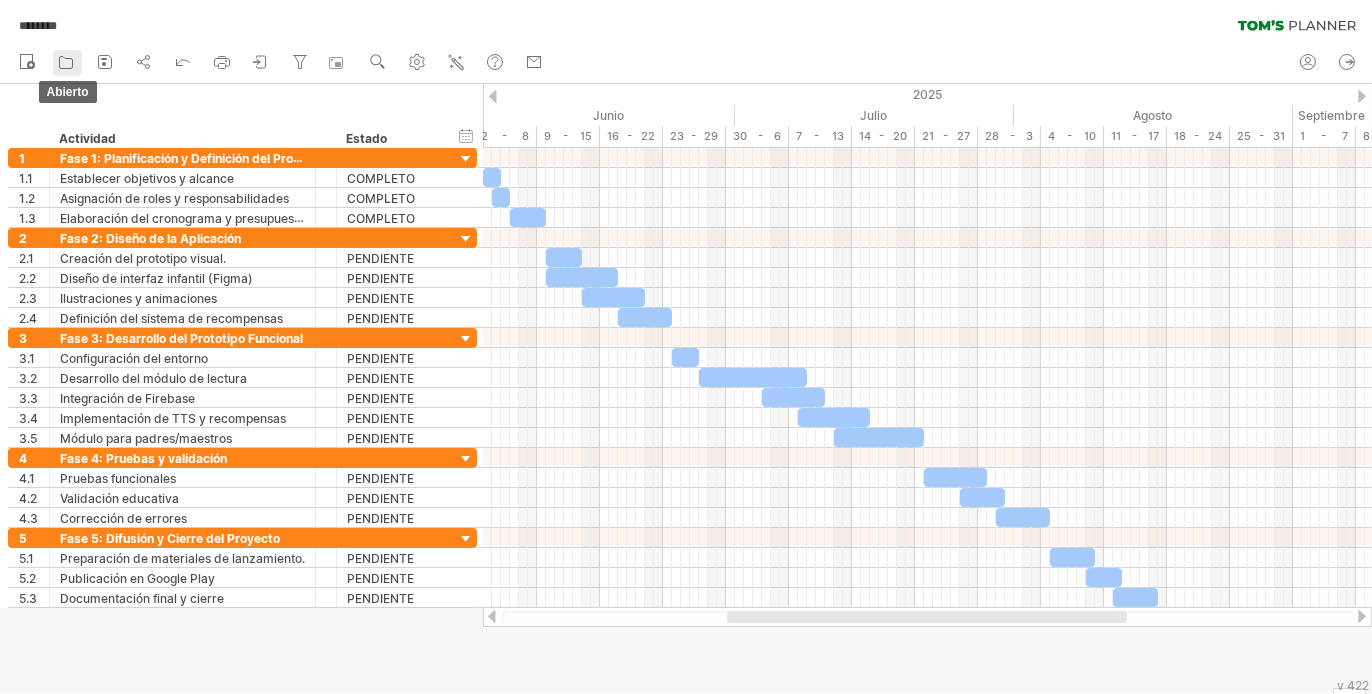 click at bounding box center (66, 62) 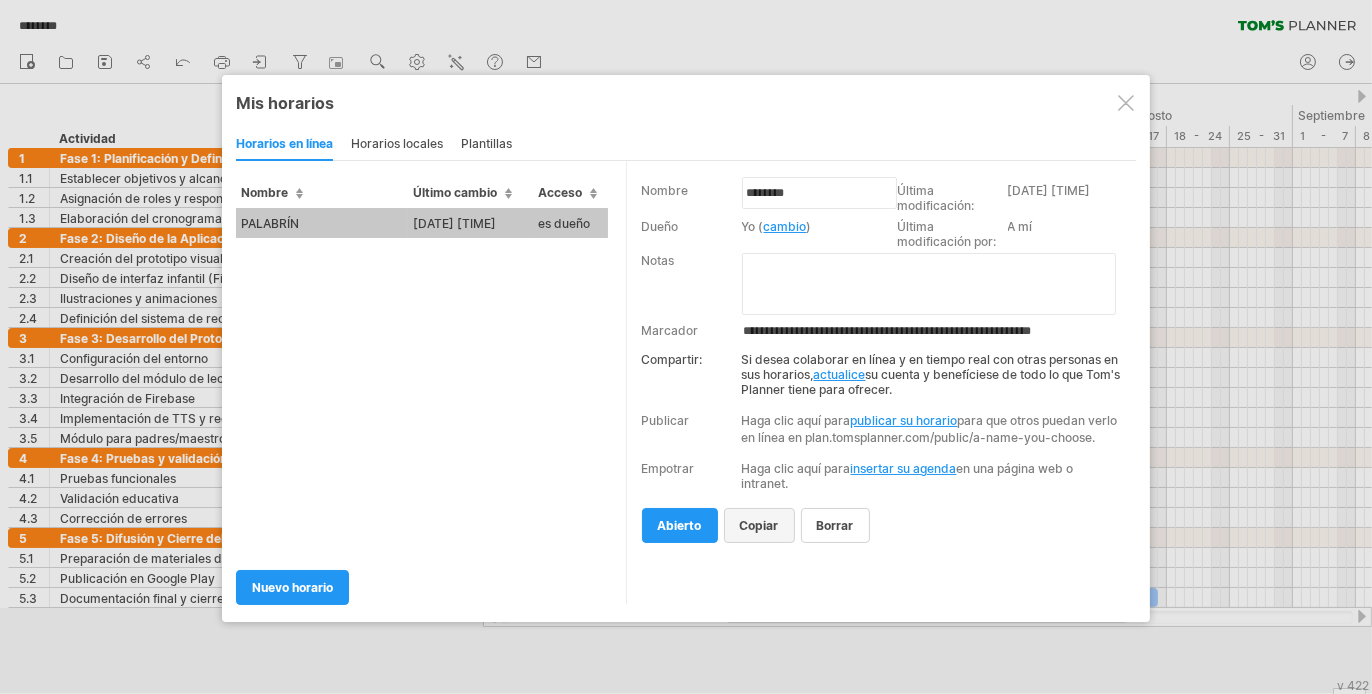 click on "Copiar" at bounding box center (835, 525) 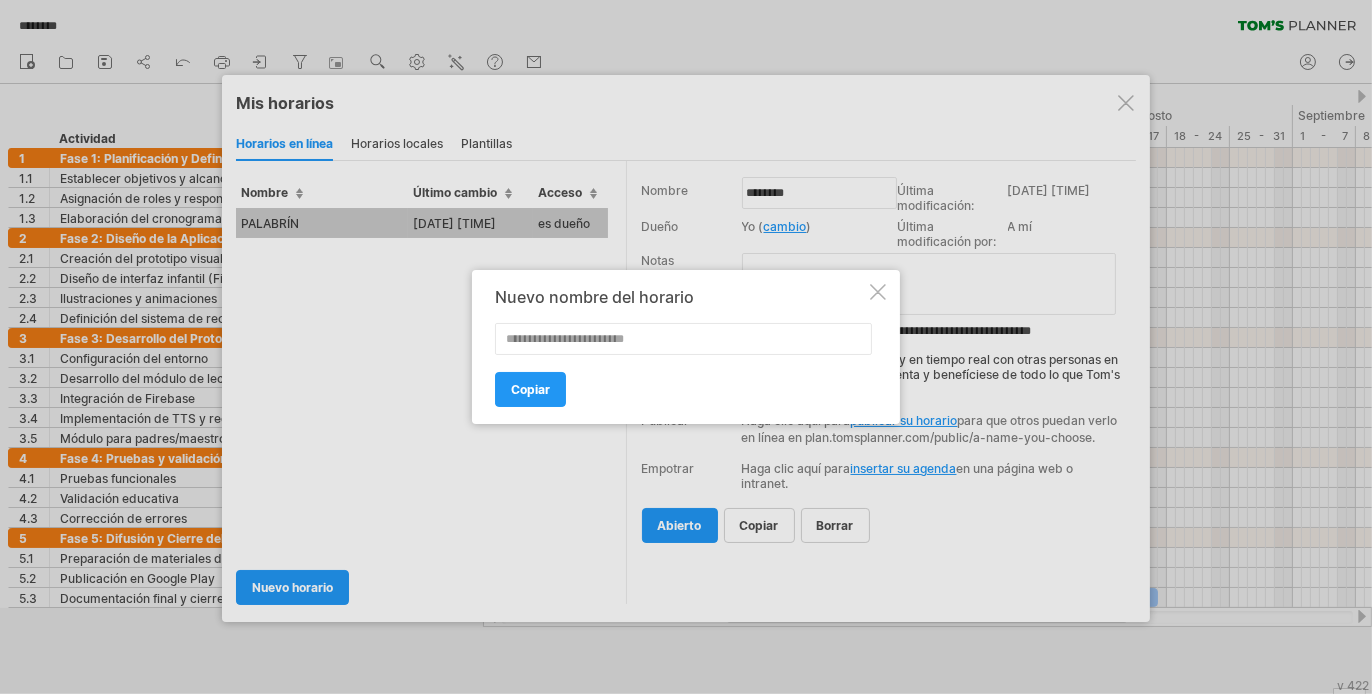 click on "Nuevo nombre del horario Copiar" at bounding box center [686, 347] 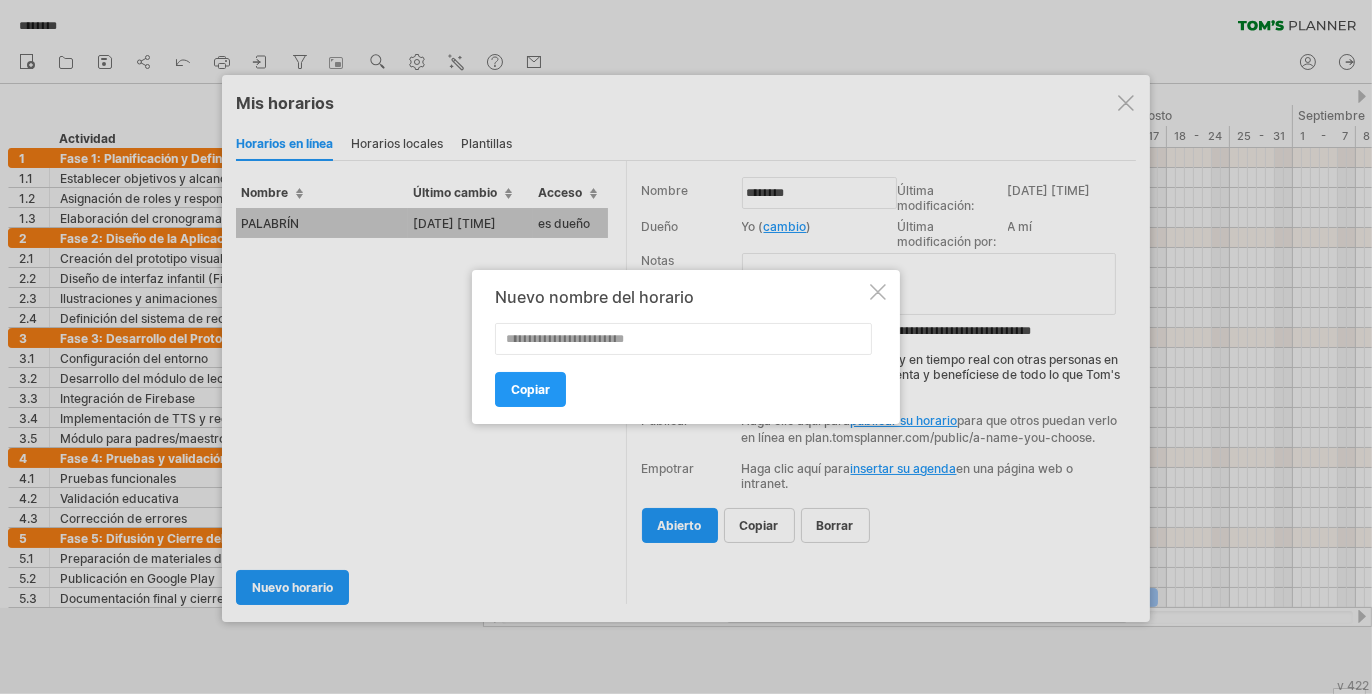 click at bounding box center [878, 292] 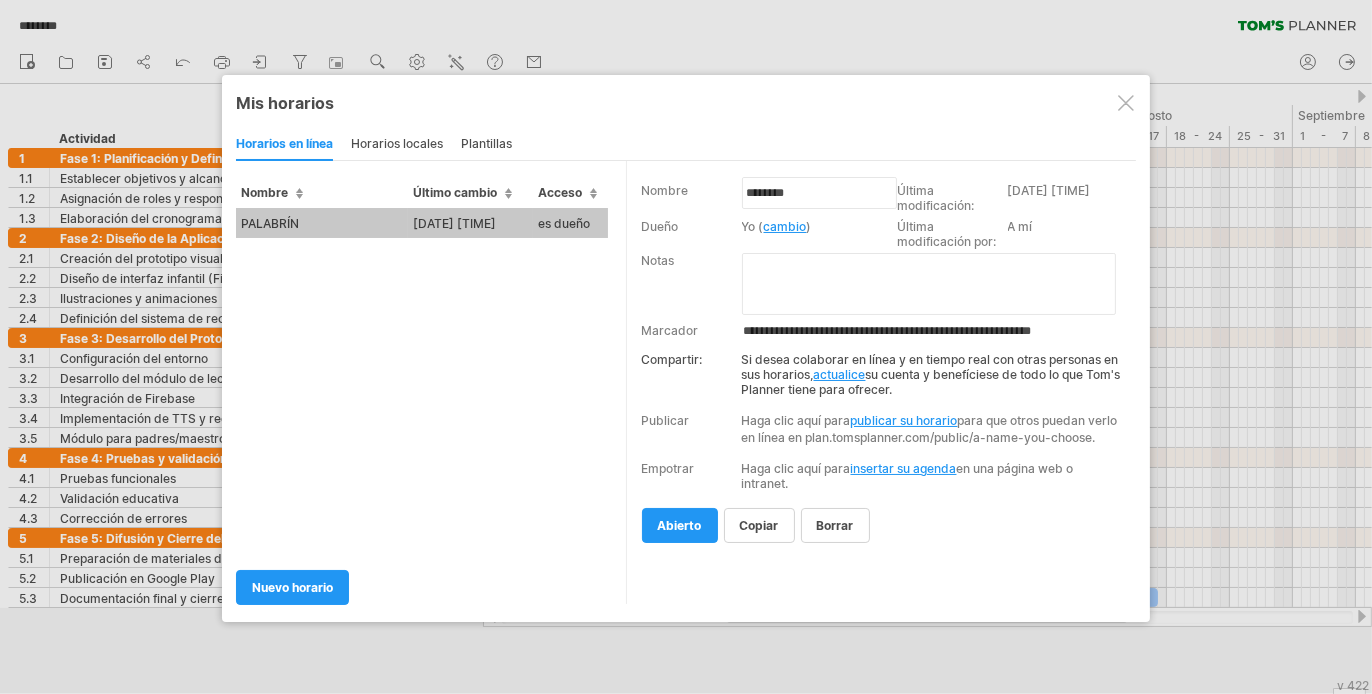 click on "horarios locales" at bounding box center [397, 143] 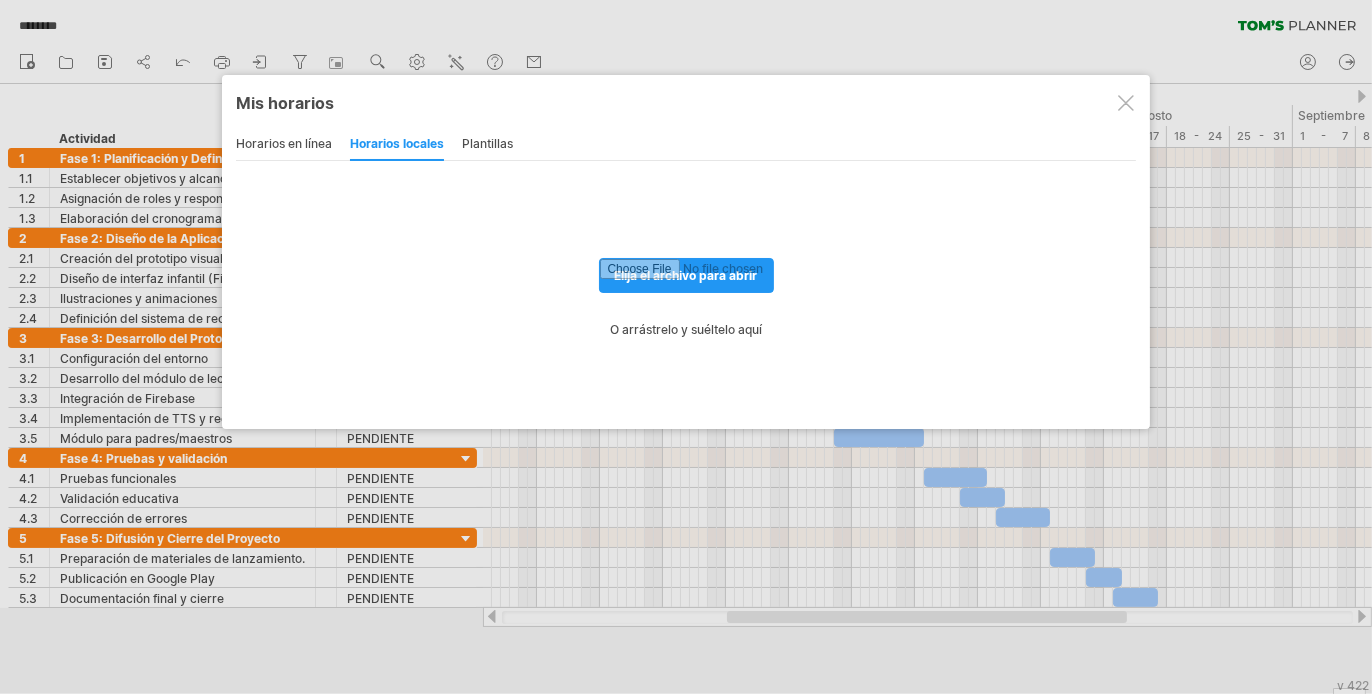 click on "plantillas" at bounding box center (487, 143) 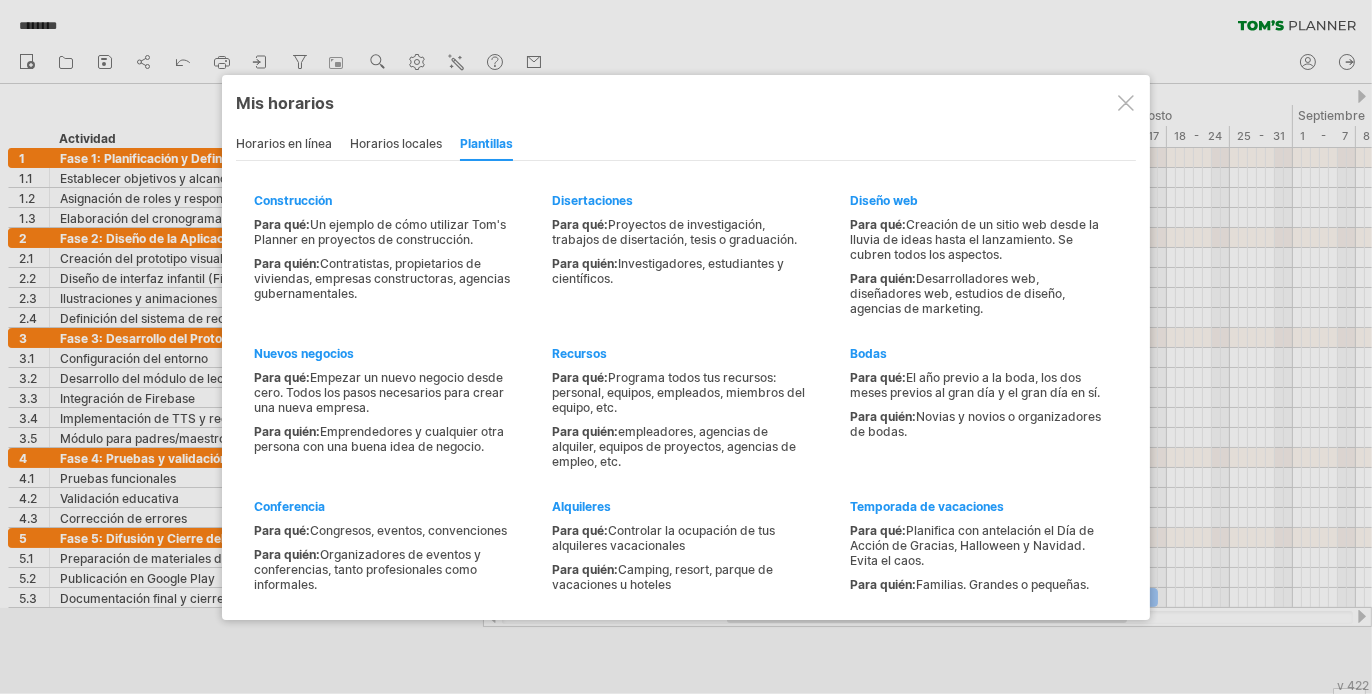 click on "horarios locales" at bounding box center [396, 143] 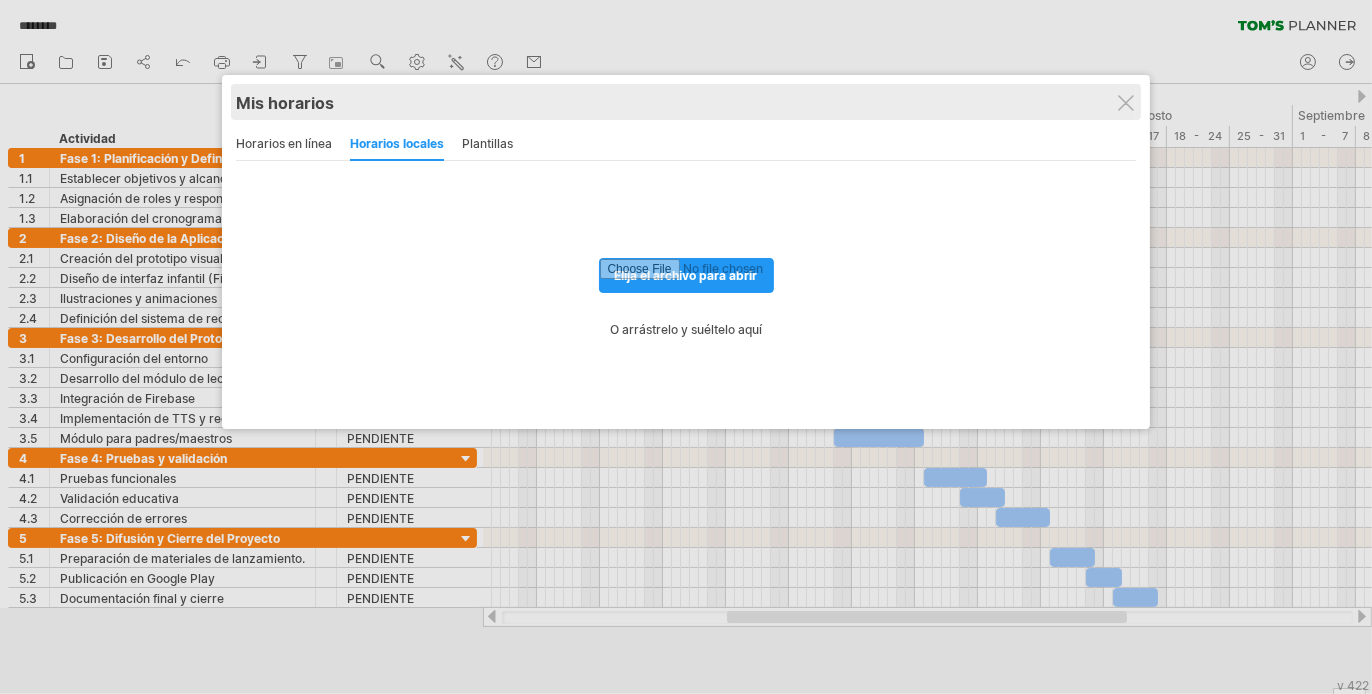 click on "Mis horarios" at bounding box center (686, 103) 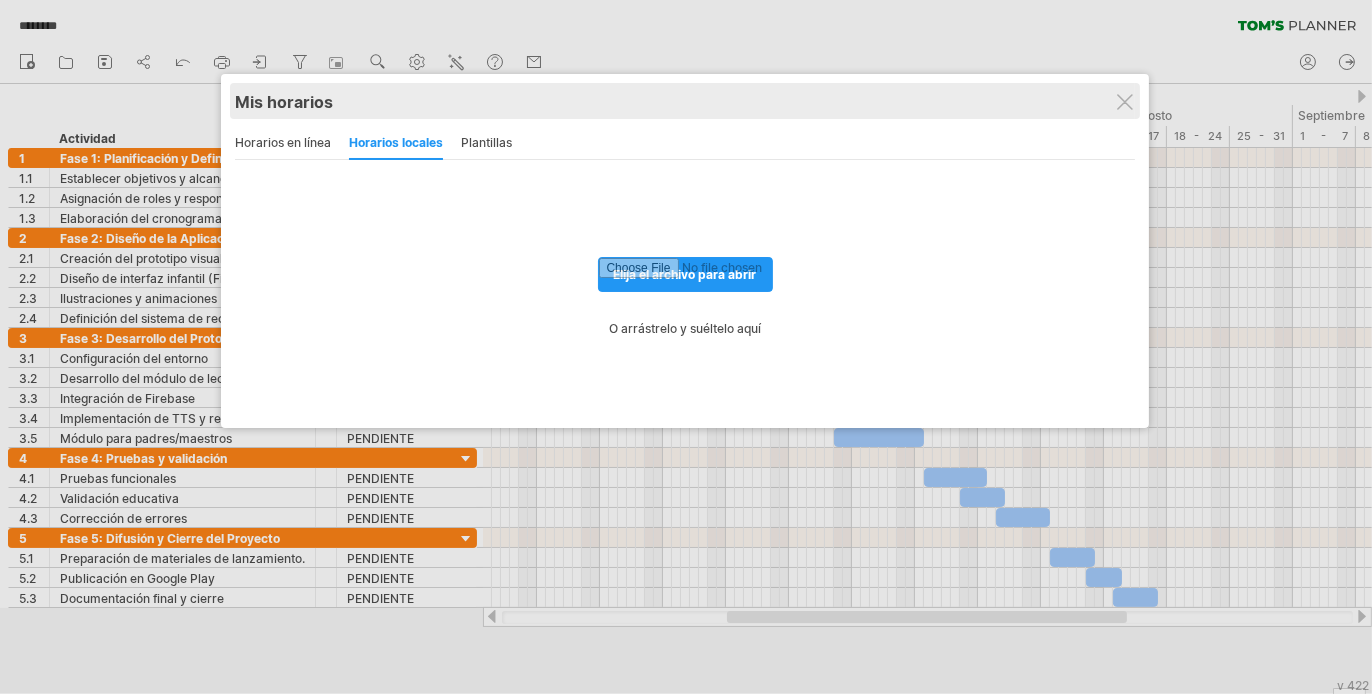 click on "Mis horarios" at bounding box center [685, 102] 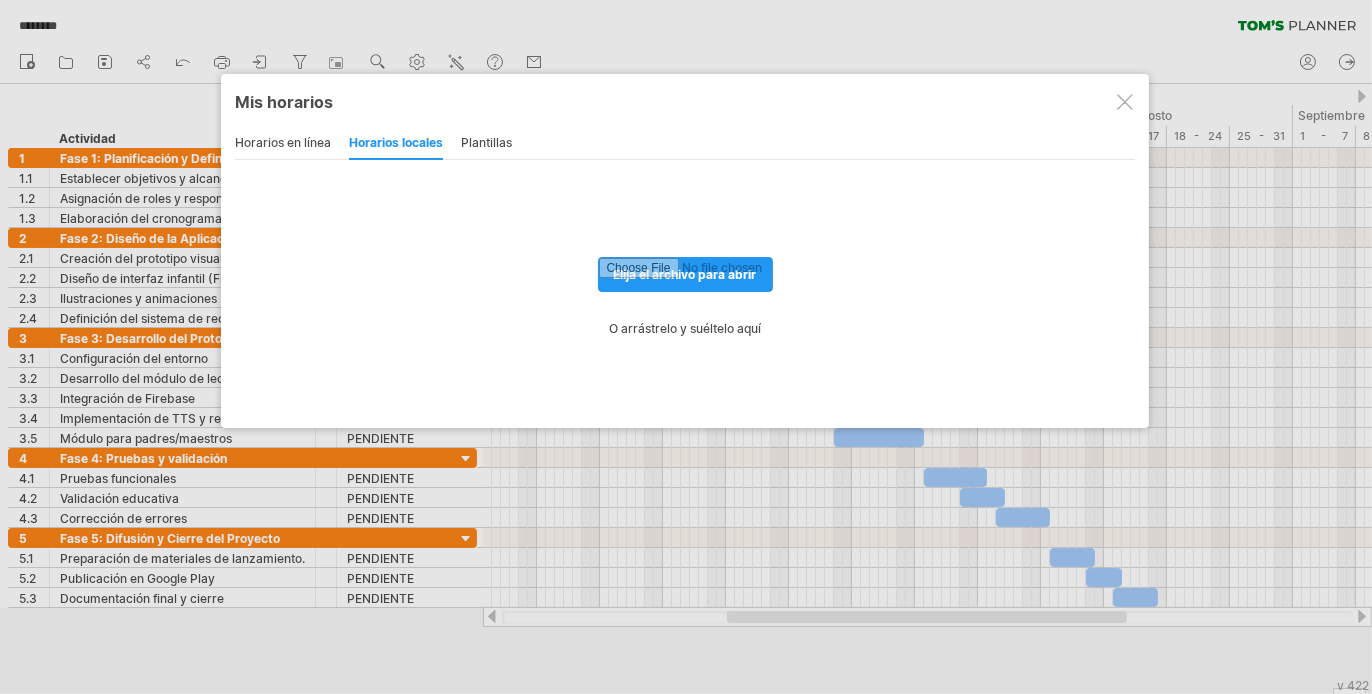 click at bounding box center (1125, 102) 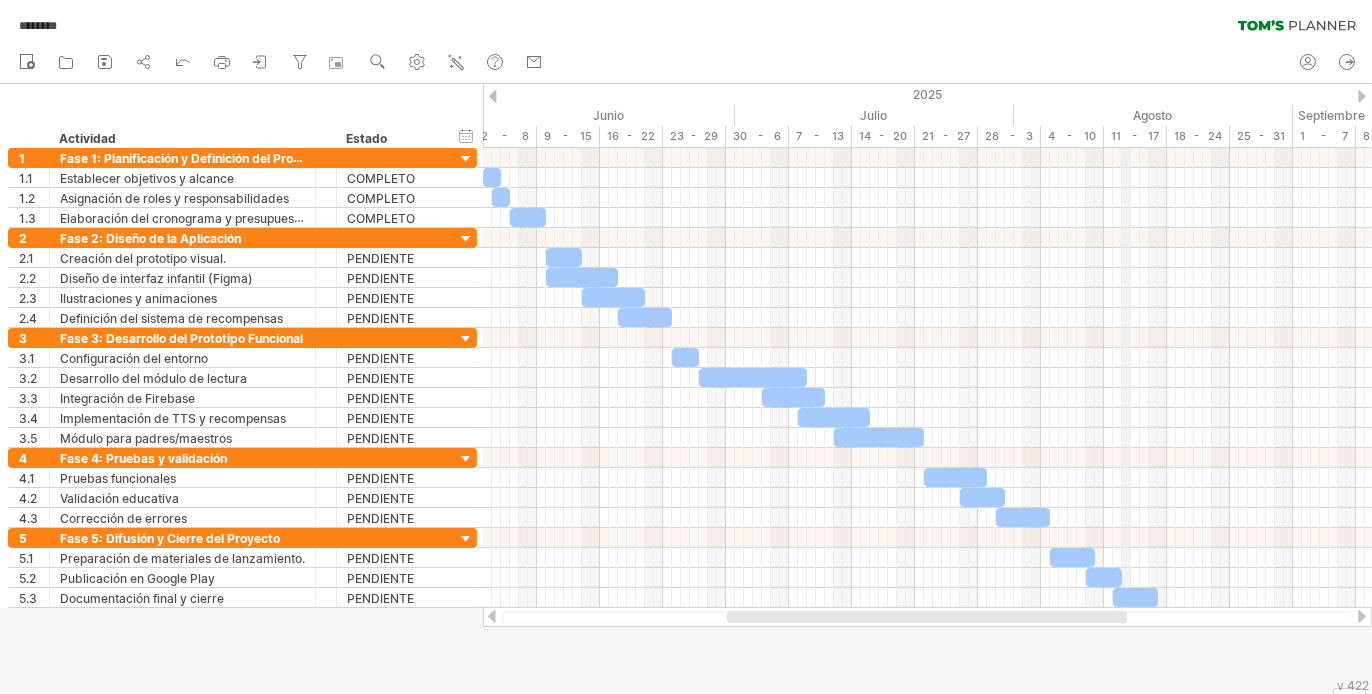 click on "2025" at bounding box center [748, 94] 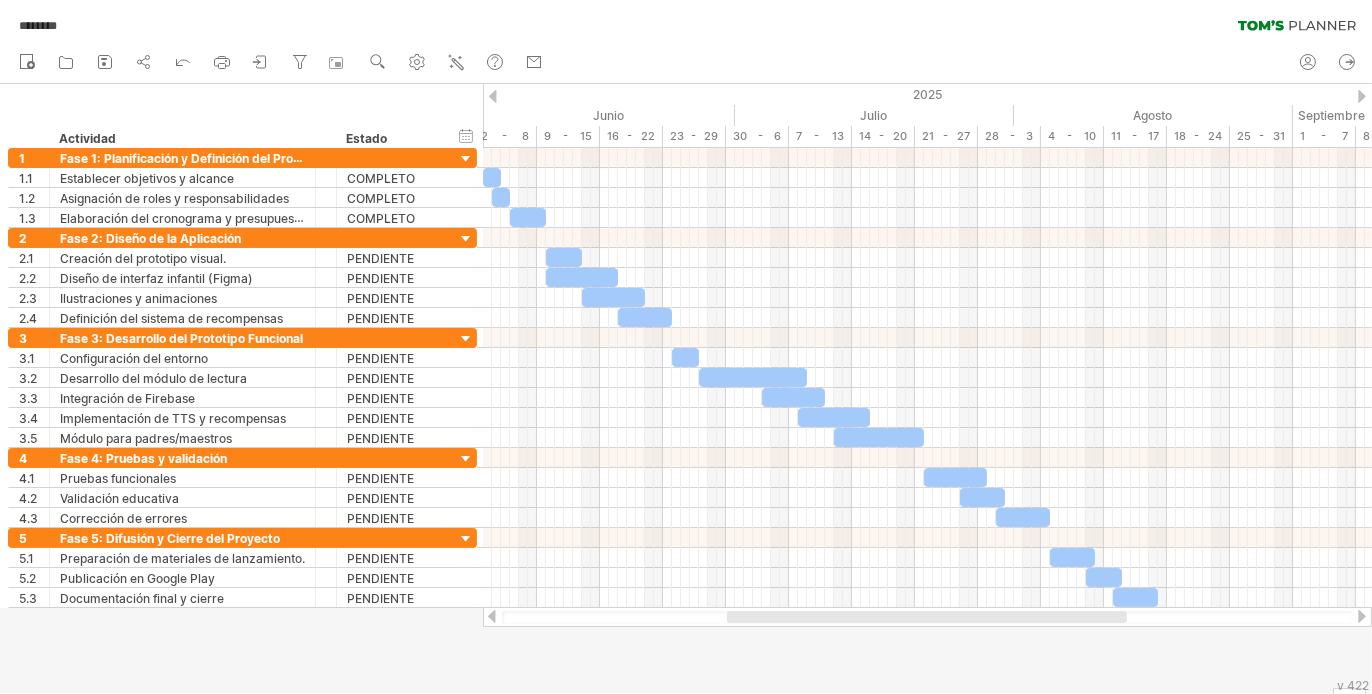 click on "nuevo" at bounding box center (280, 63) 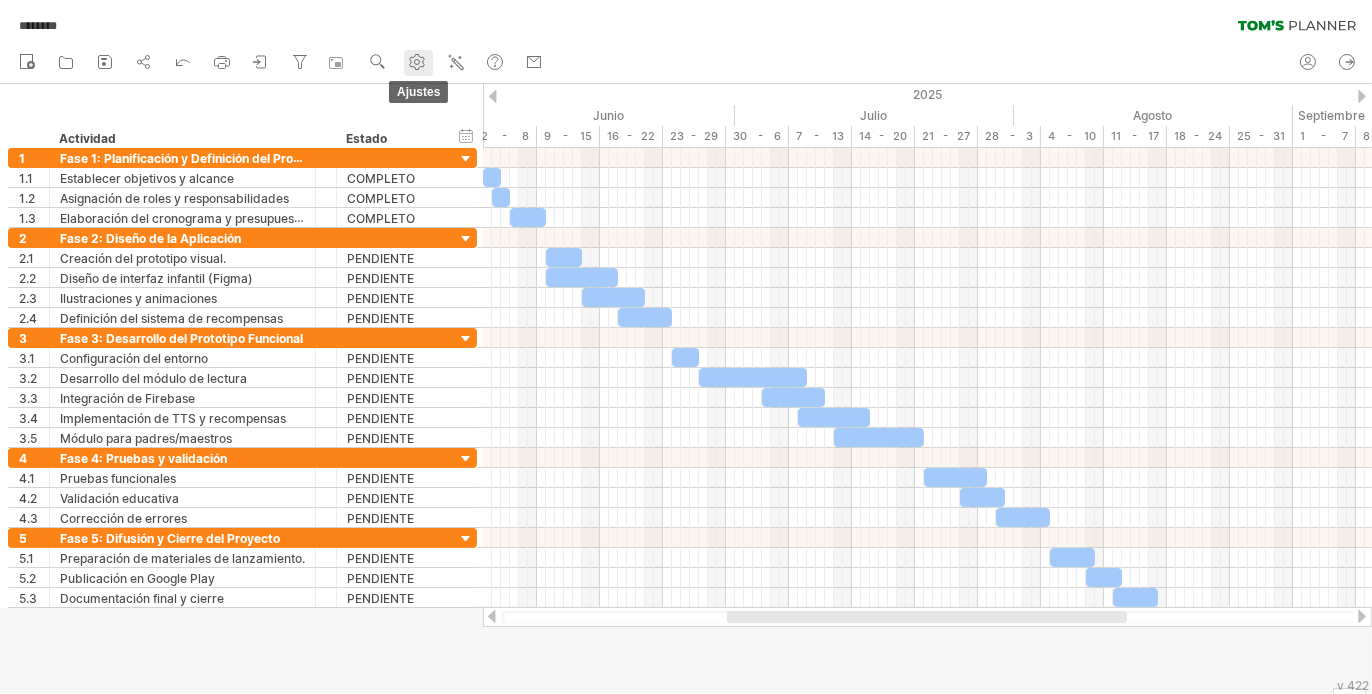 click at bounding box center [417, 62] 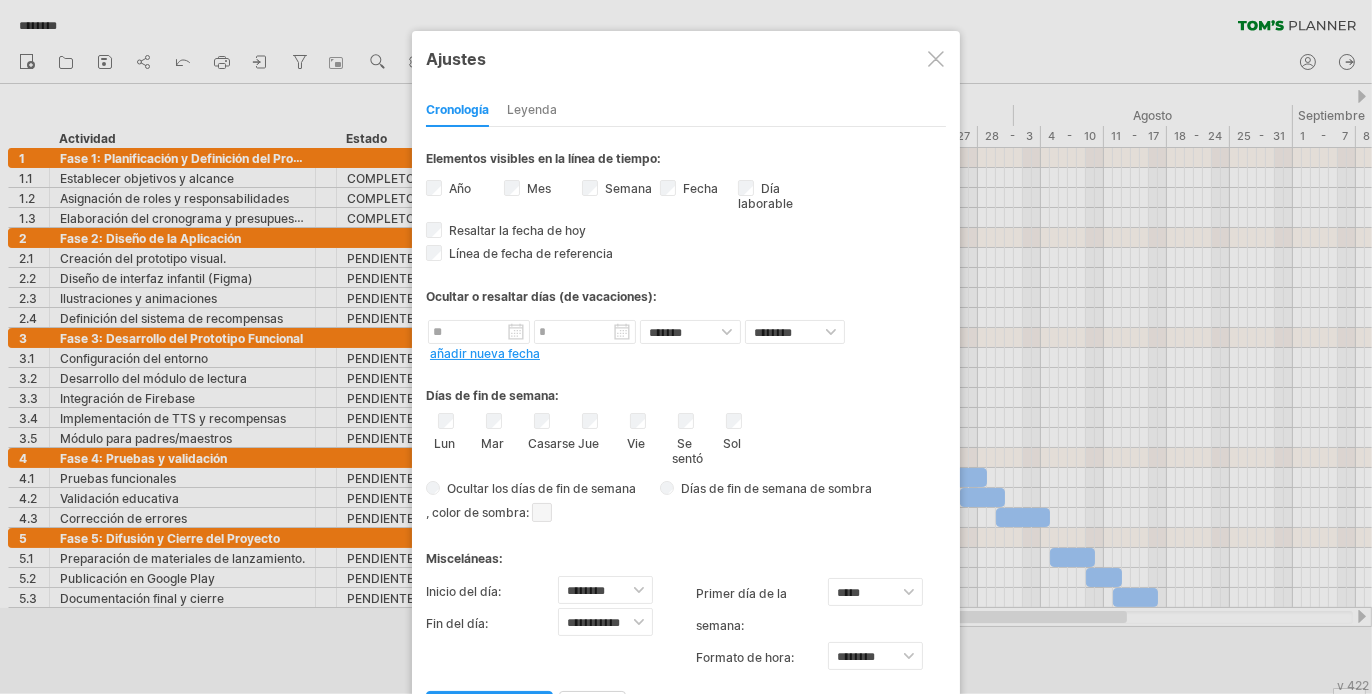 click on "Leyenda" at bounding box center [532, 109] 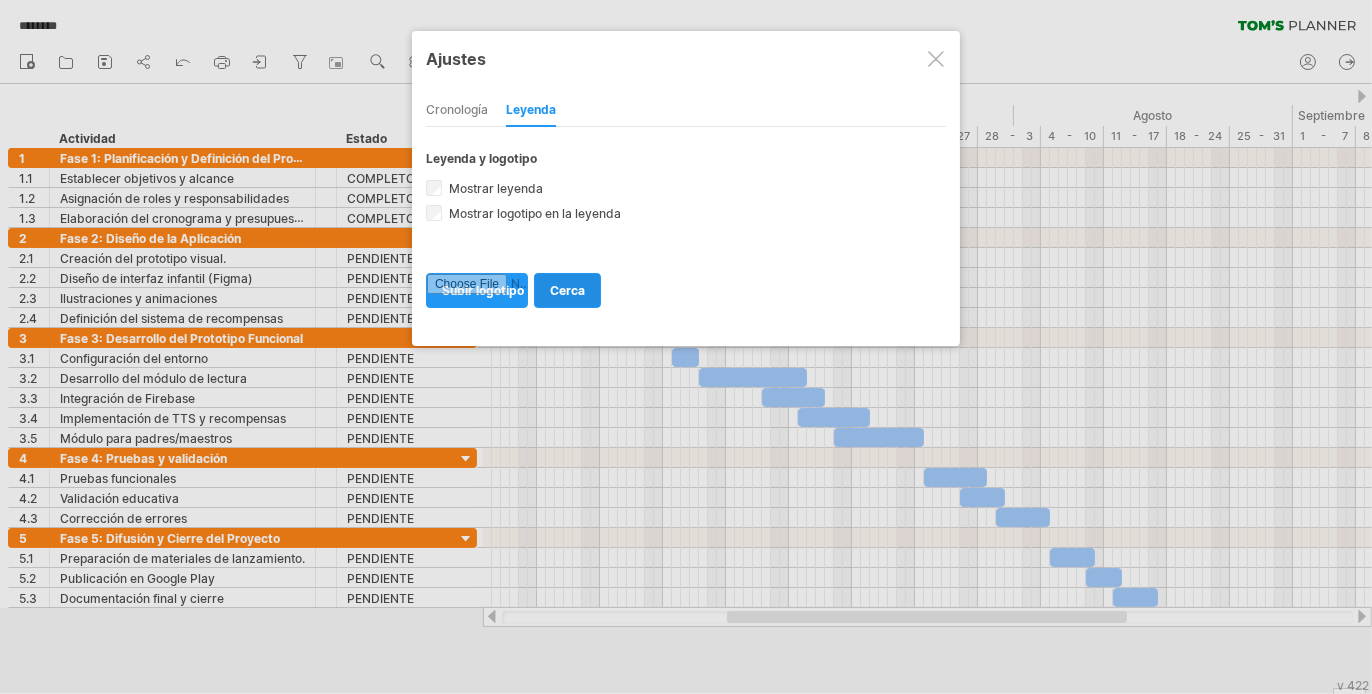 click on "cerca" at bounding box center [567, 290] 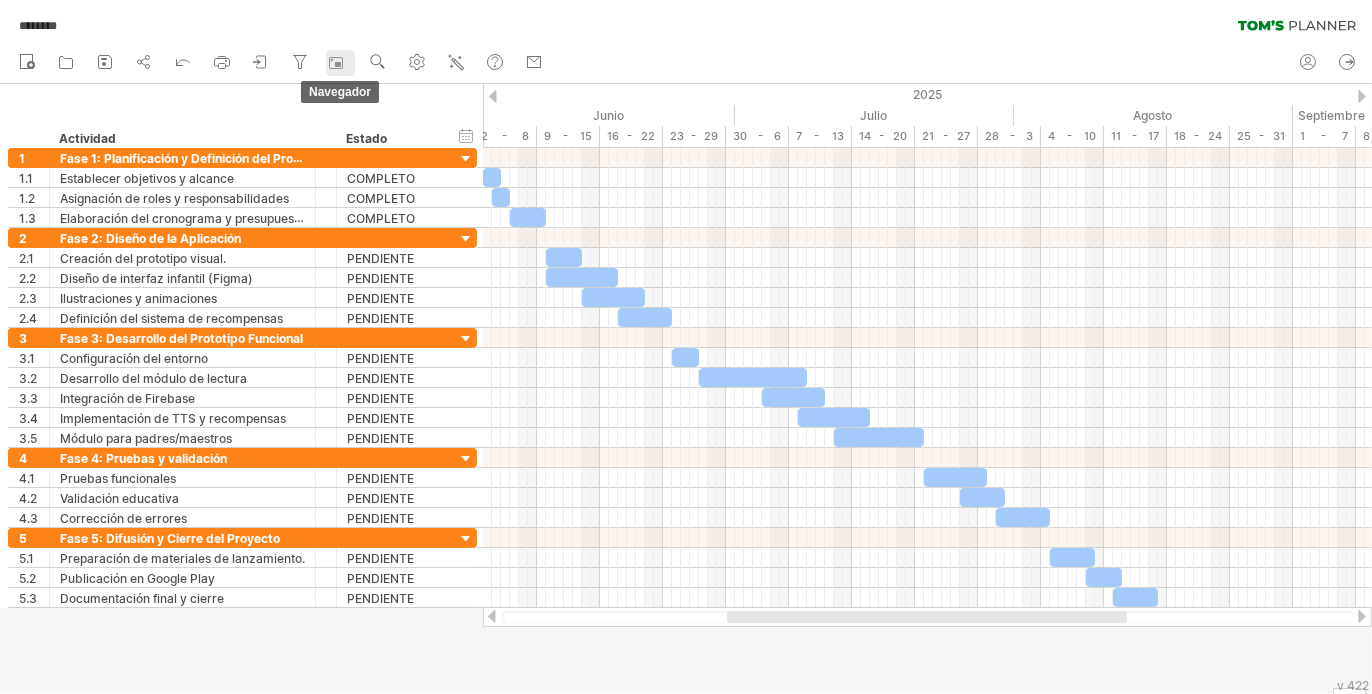 click at bounding box center [336, 63] 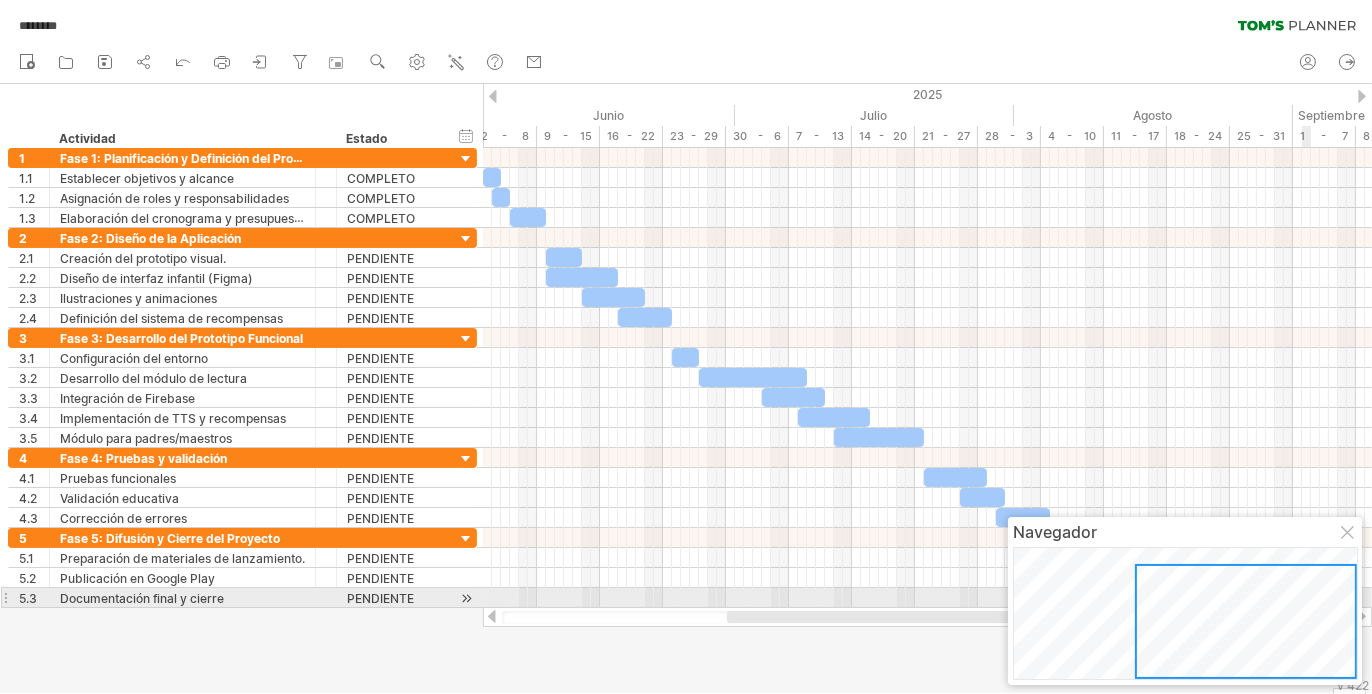click at bounding box center [1246, 621] 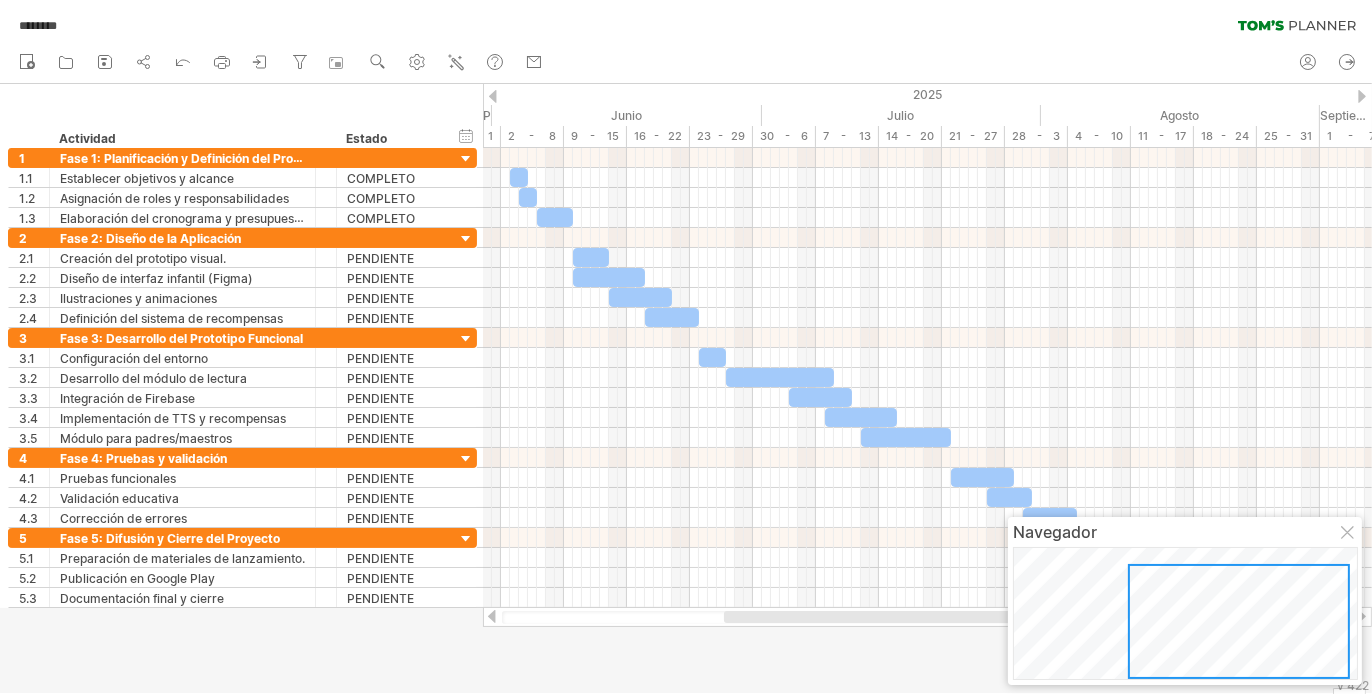 drag, startPoint x: 1242, startPoint y: 608, endPoint x: 1235, endPoint y: 624, distance: 17.464249 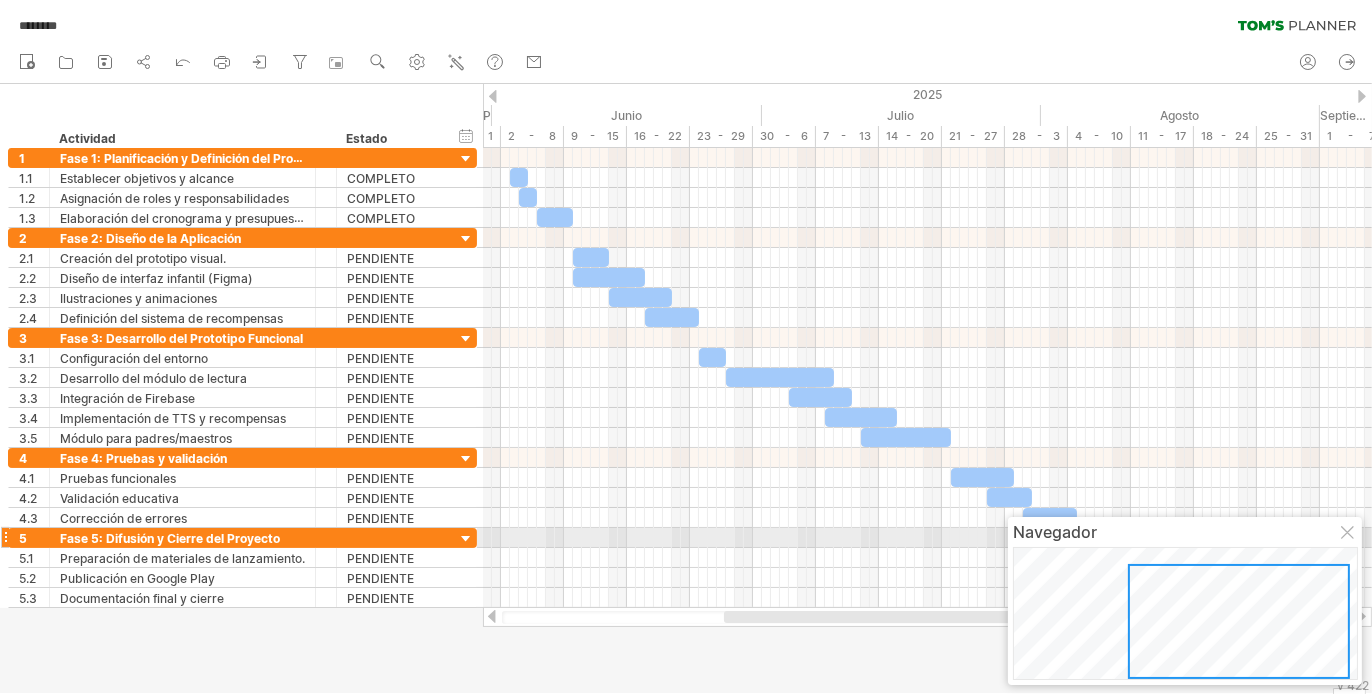 click at bounding box center (1349, 534) 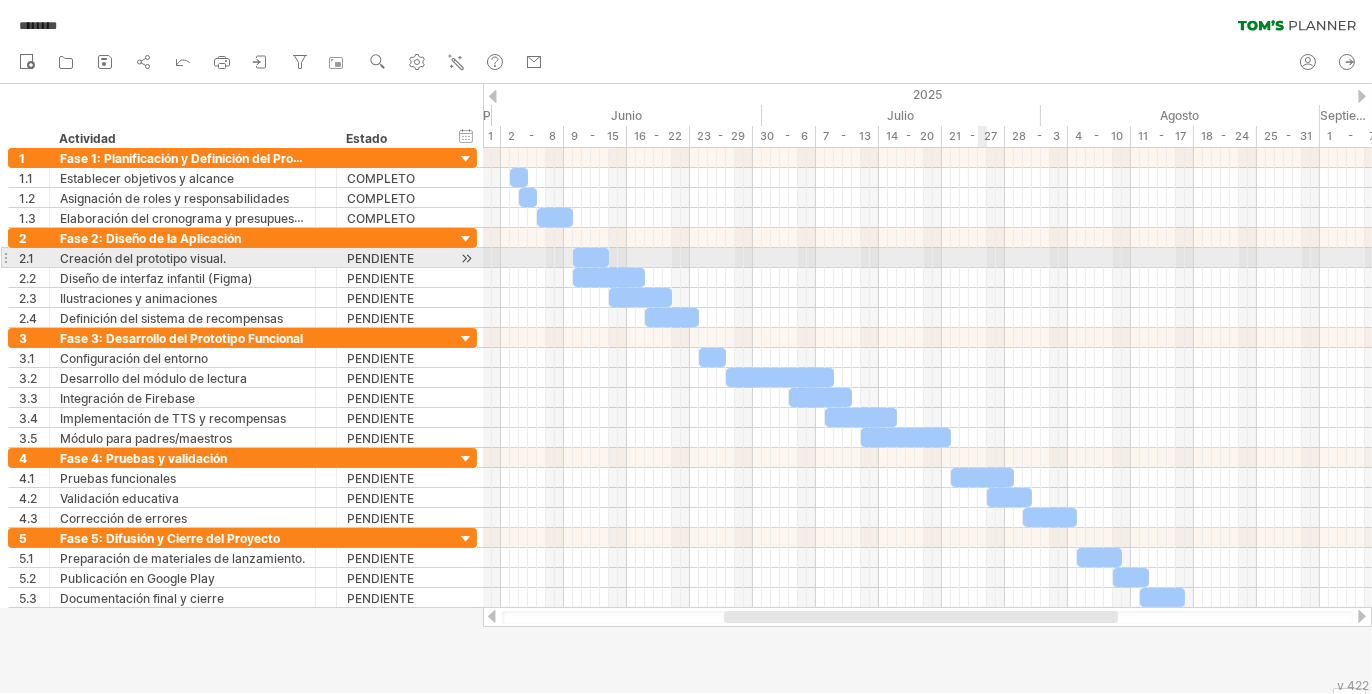 click at bounding box center (927, 258) 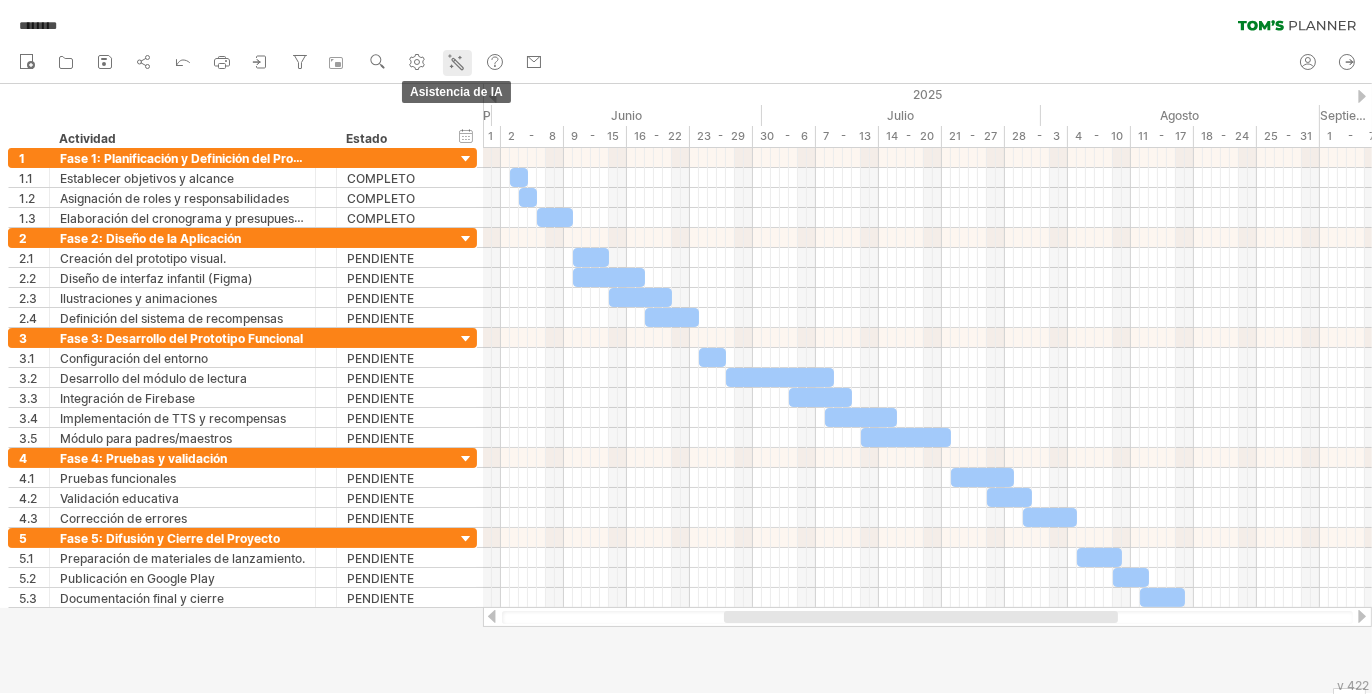 click on "Asistencia de IA" at bounding box center [457, 63] 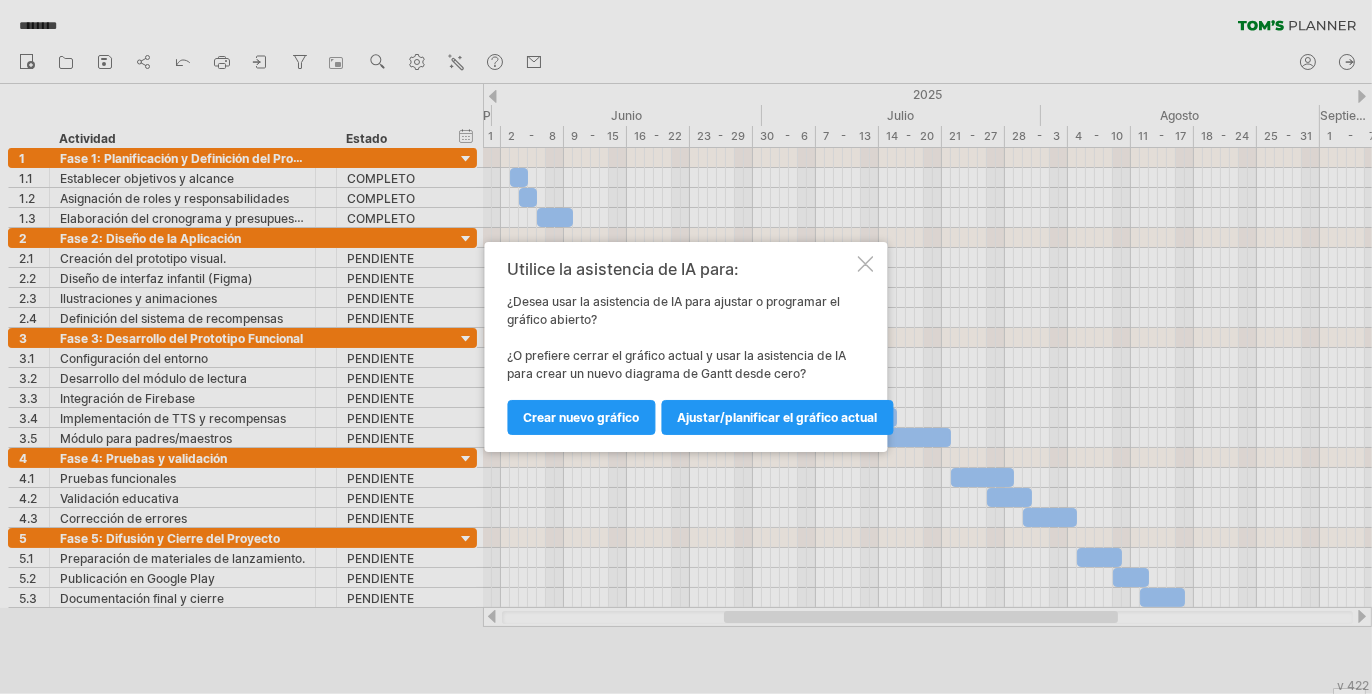click on "Utilice la asistencia de IA para: ¿Desea usar la asistencia de IA para ajustar o programar el gráfico abierto?  ¿O prefiere cerrar el gráfico actual y usar la asistencia de IA para crear un nuevo diagrama de Gantt desde cero? Ajustar/planificar el gráfico actual Crear nuevo gráfico" at bounding box center [686, 347] 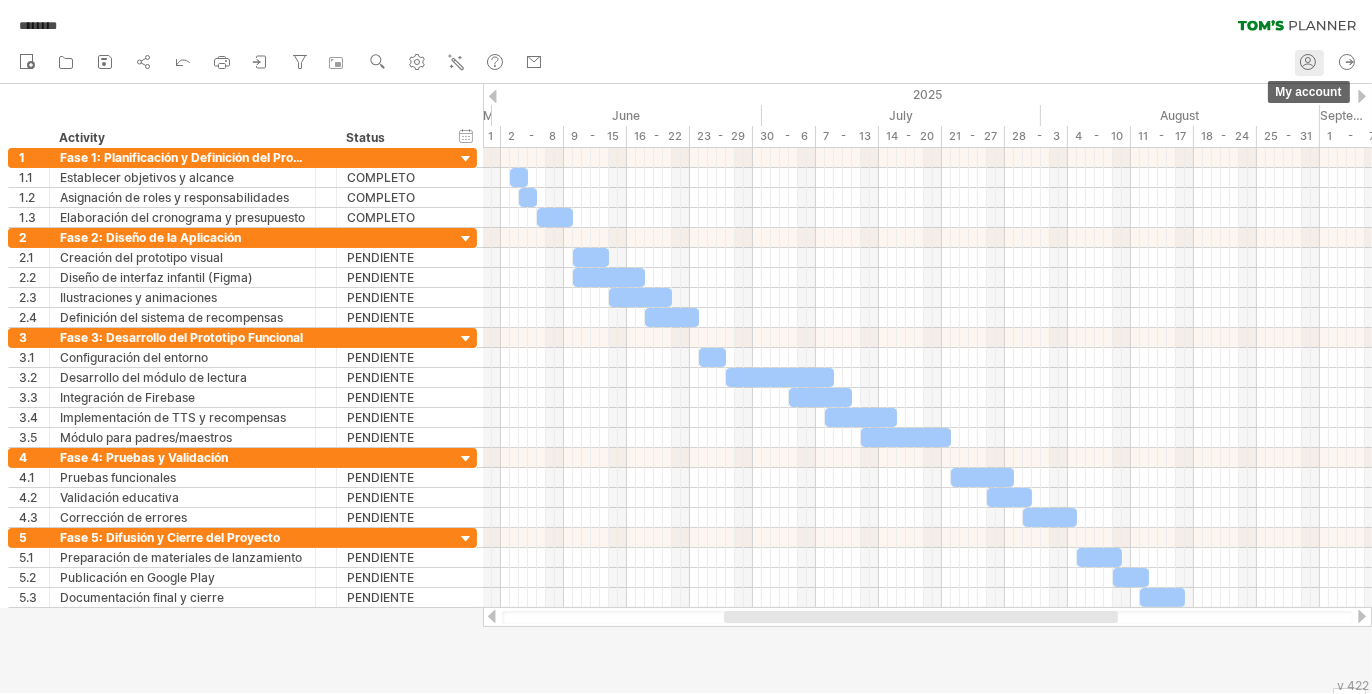 click at bounding box center [1308, 62] 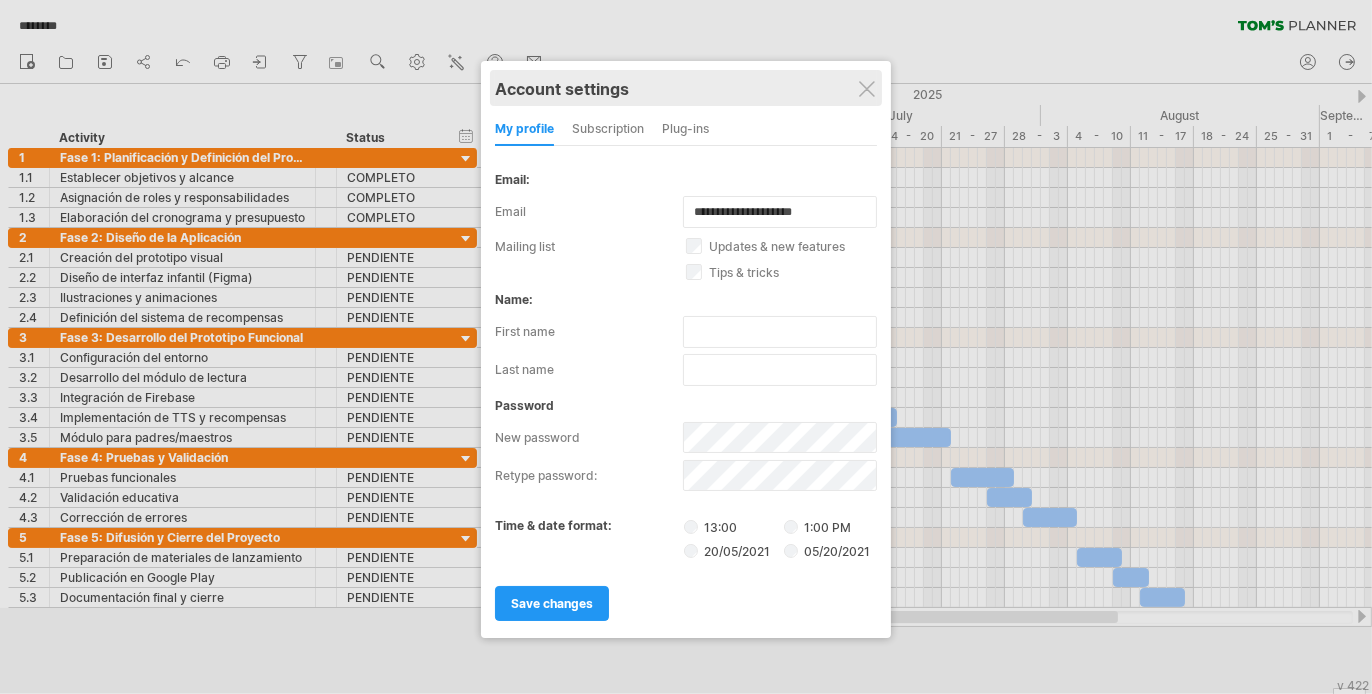 click on "Account settings" at bounding box center (686, 88) 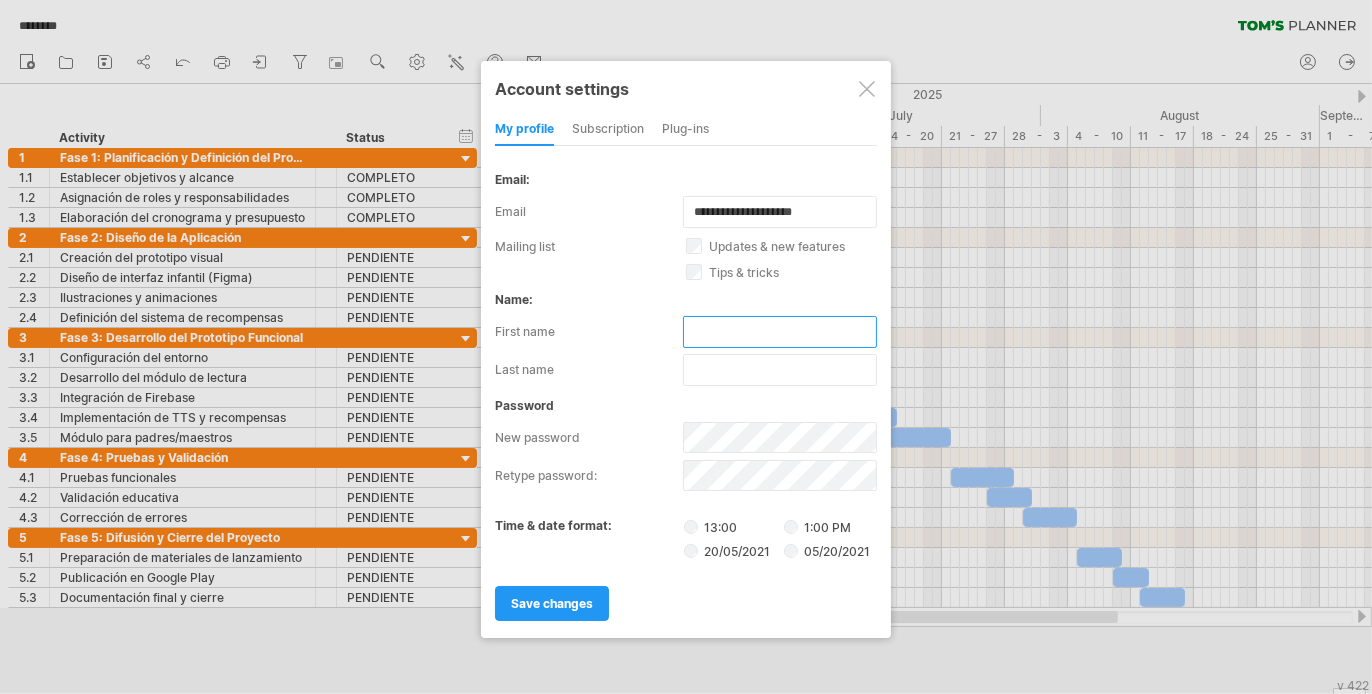 click at bounding box center [780, 332] 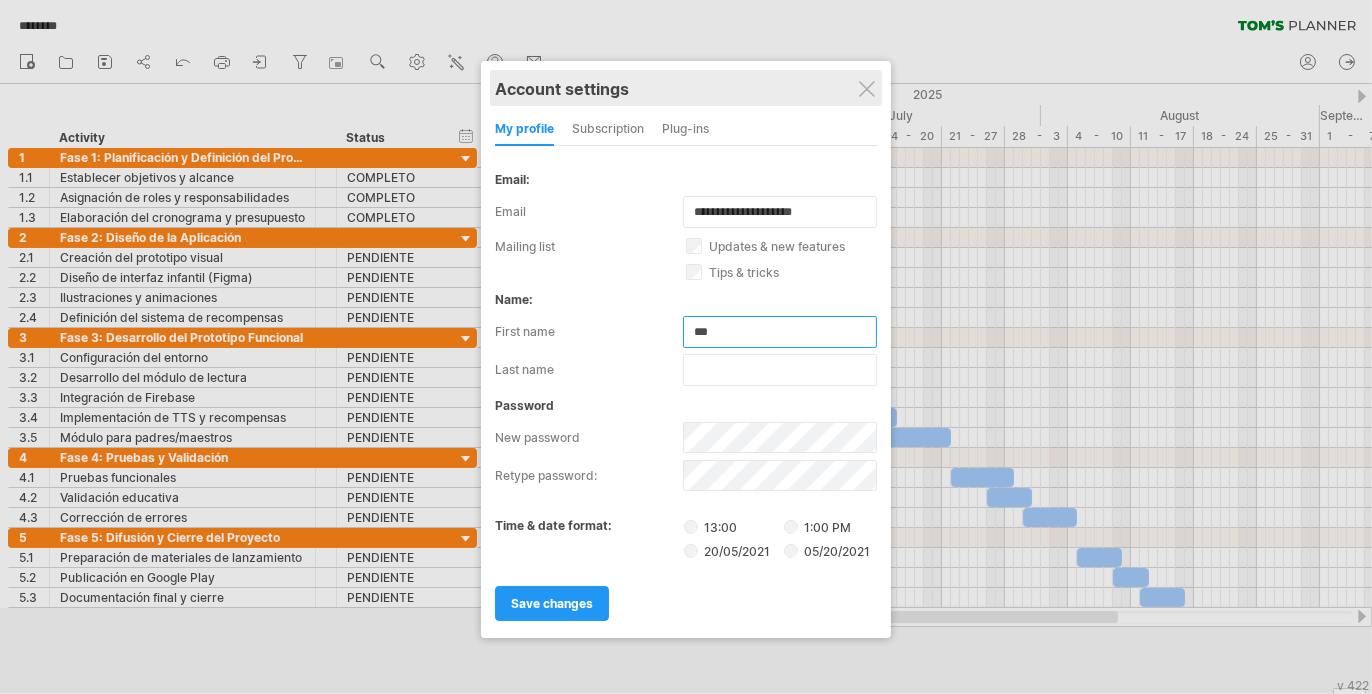 type on "***" 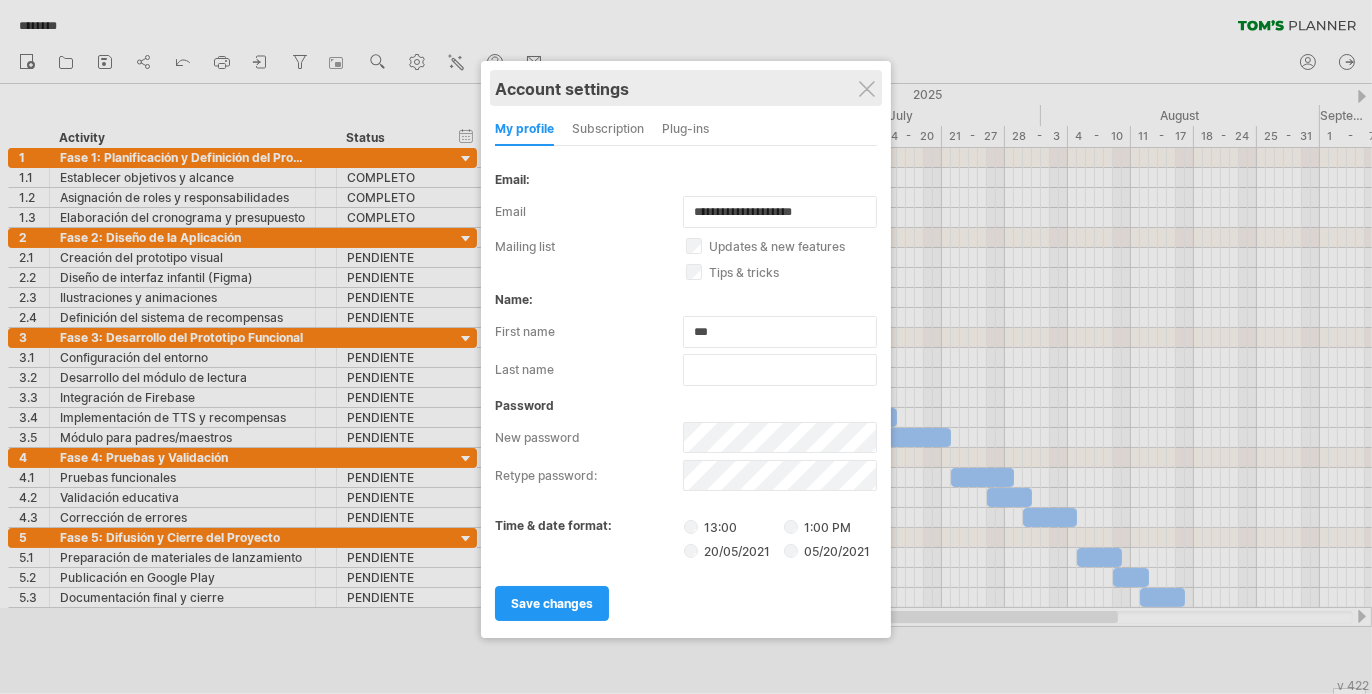 click on "Account settings" at bounding box center [686, 88] 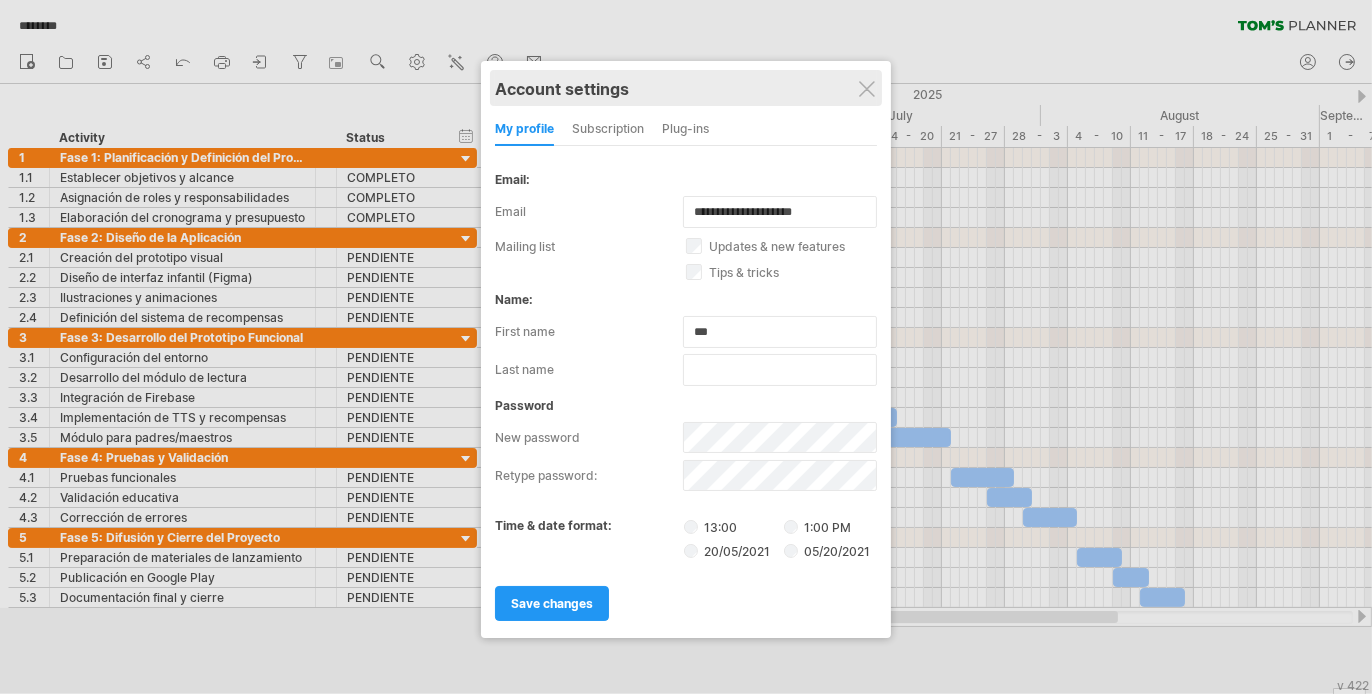 click on "Account settings" at bounding box center [686, 88] 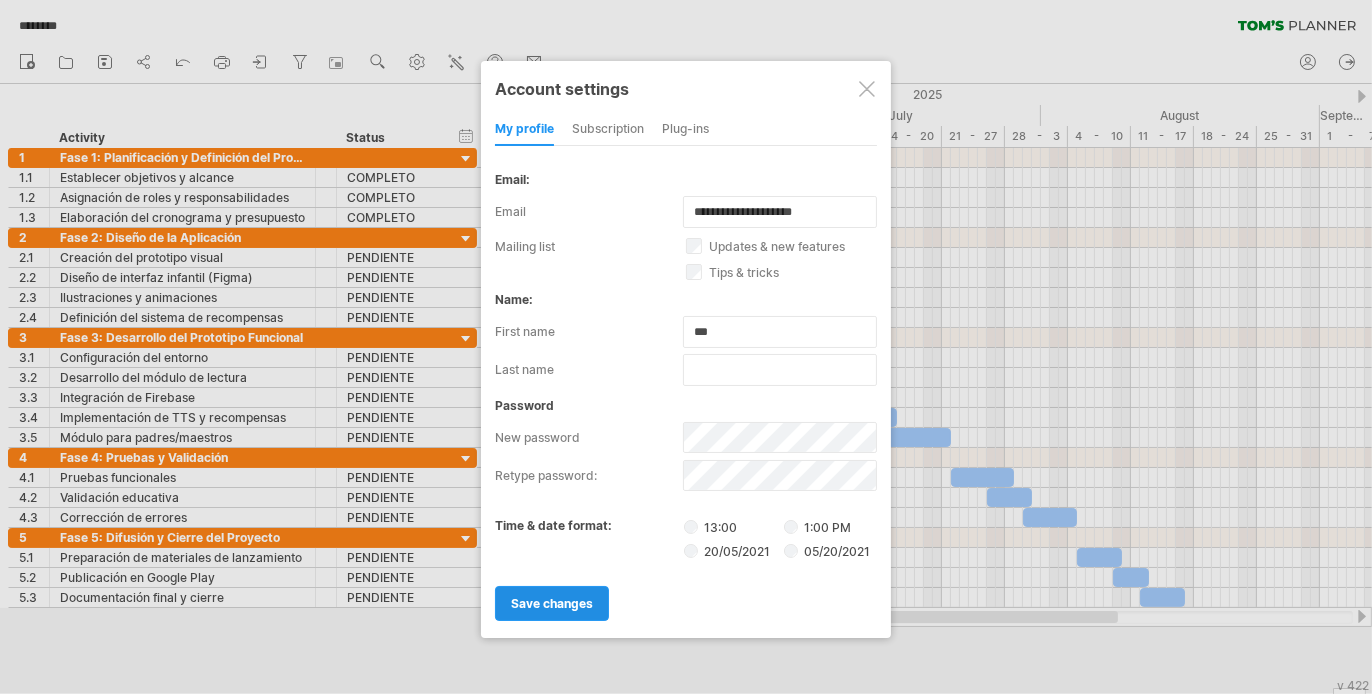 click on "save changes" at bounding box center [552, 603] 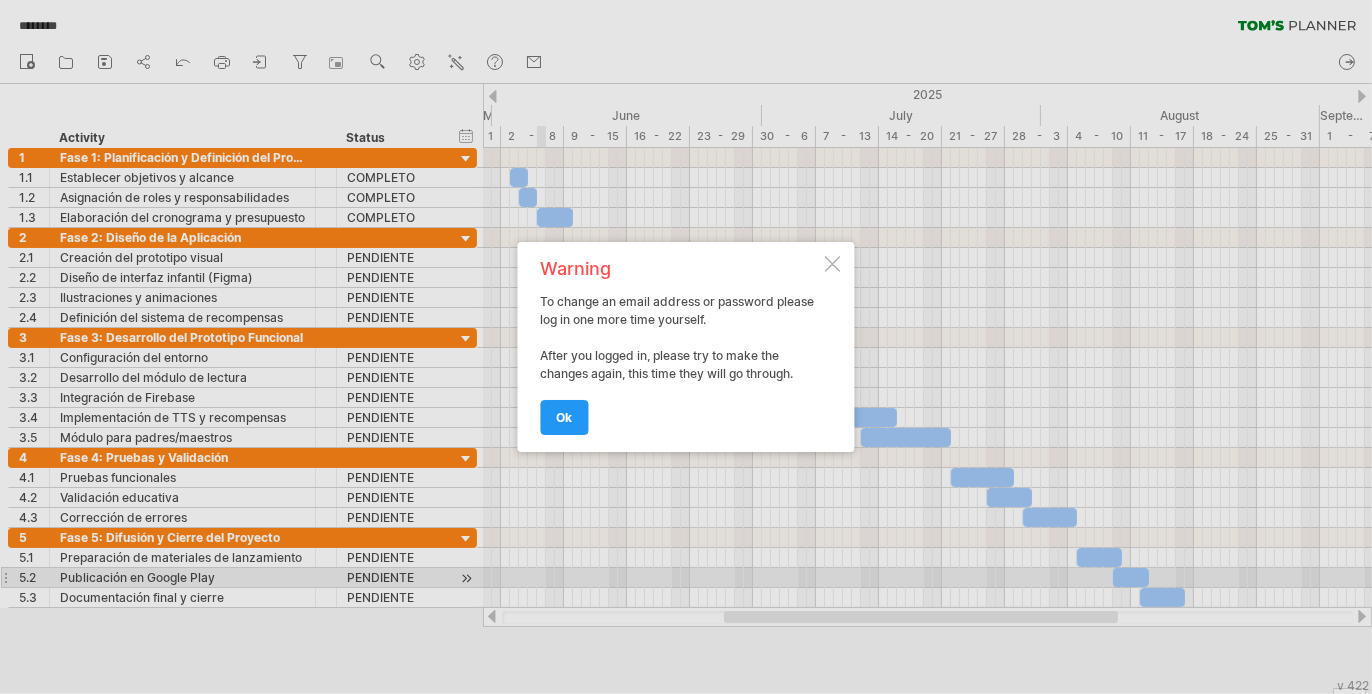 click at bounding box center [833, 264] 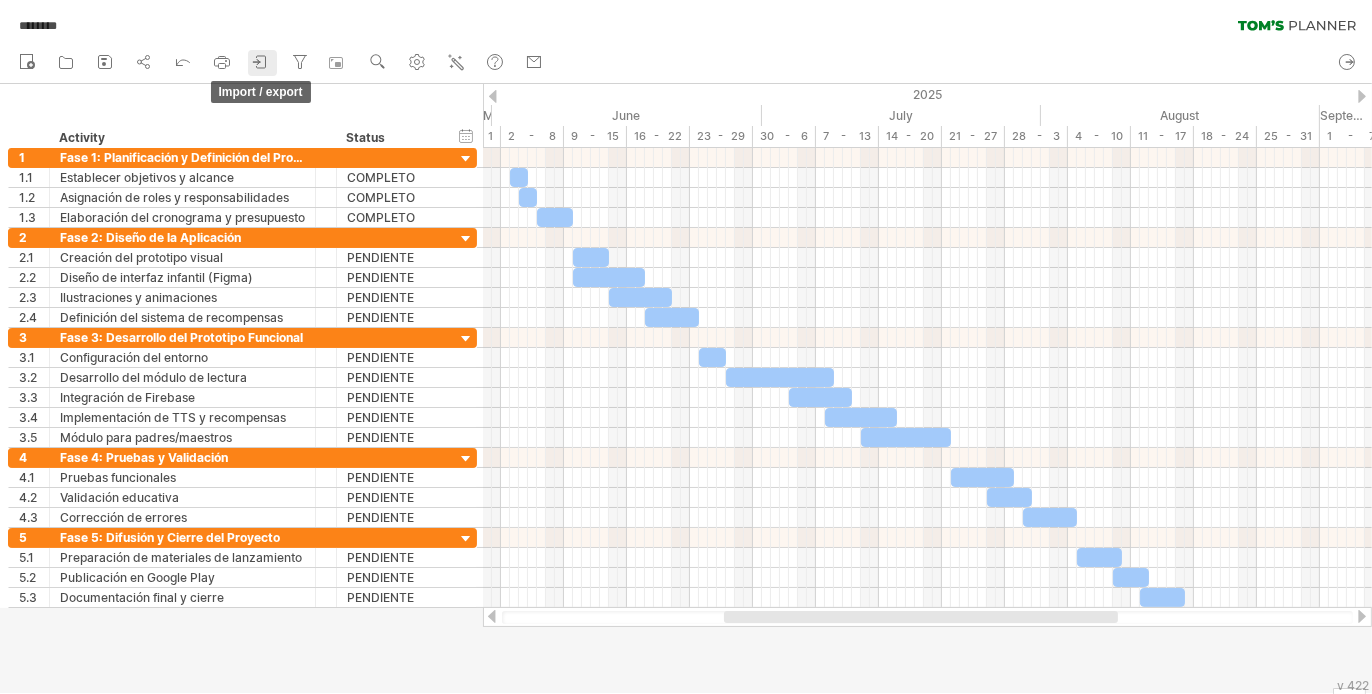 click at bounding box center (261, 62) 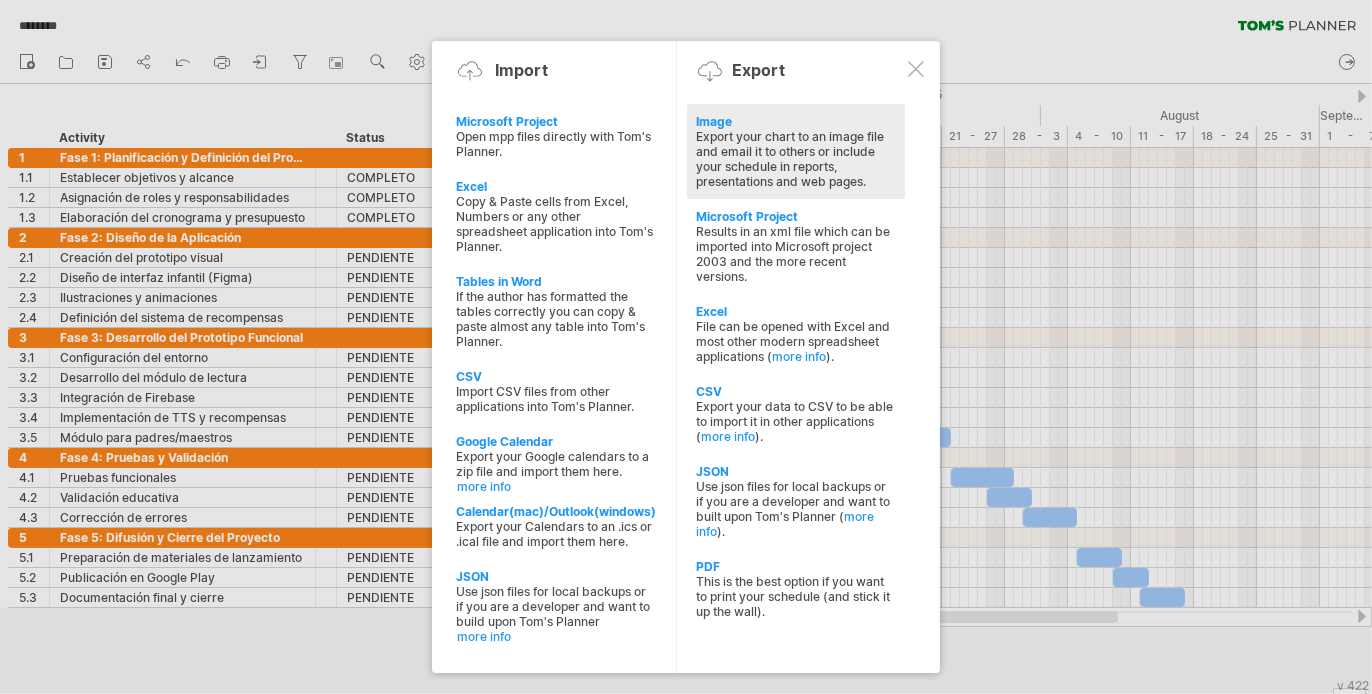 click on "Export your chart to an image file and email it to others or include your schedule in reports, presentations and web pages." at bounding box center (796, 159) 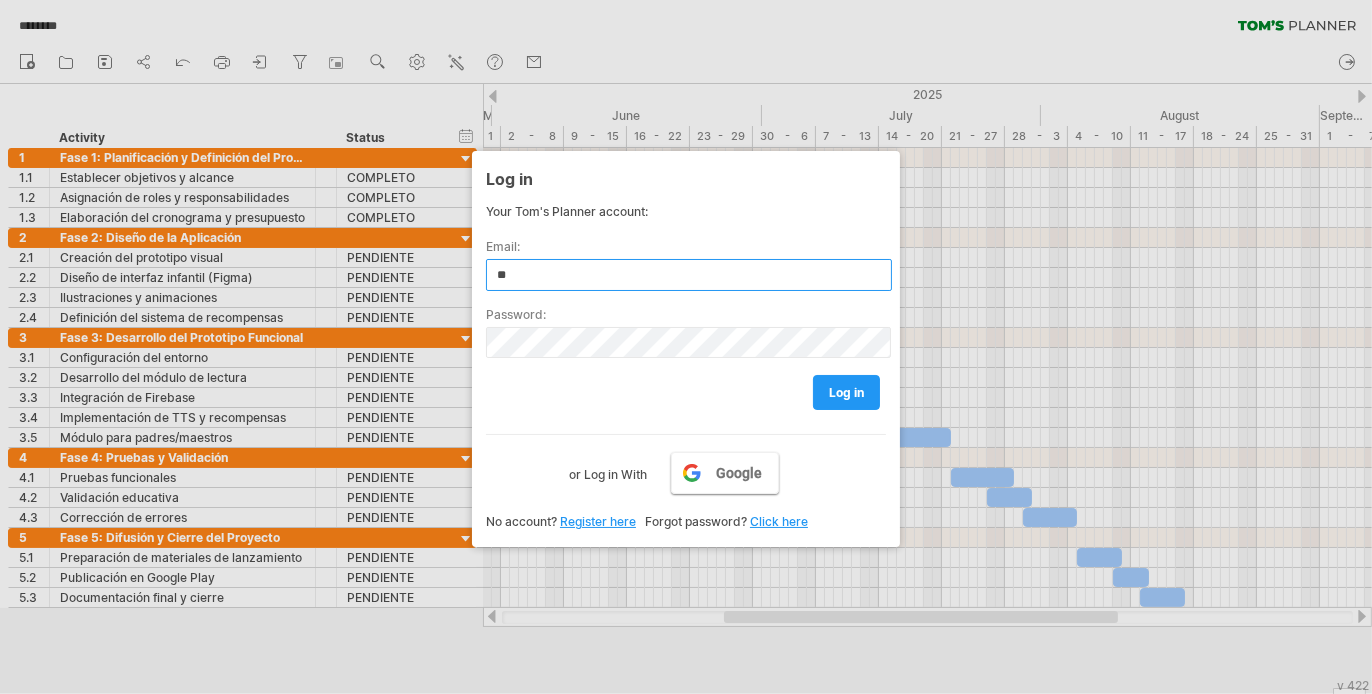 type on "**" 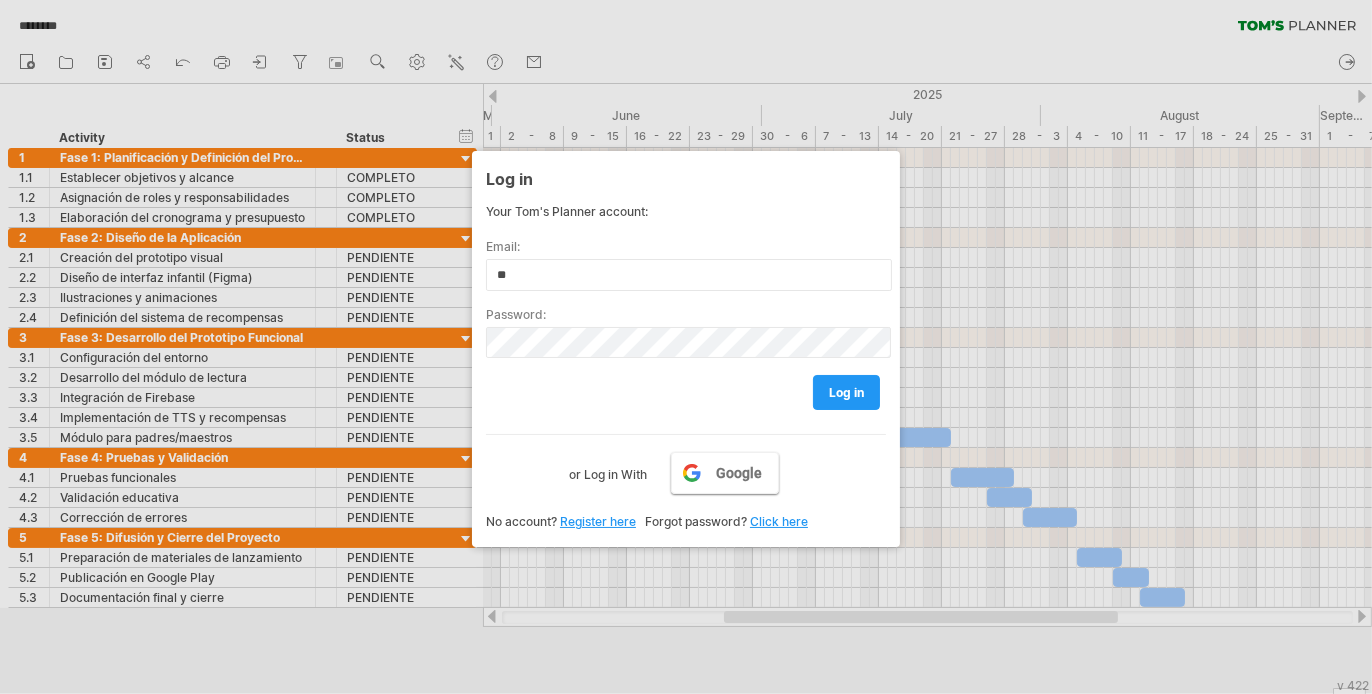 click on "Google" at bounding box center [725, 473] 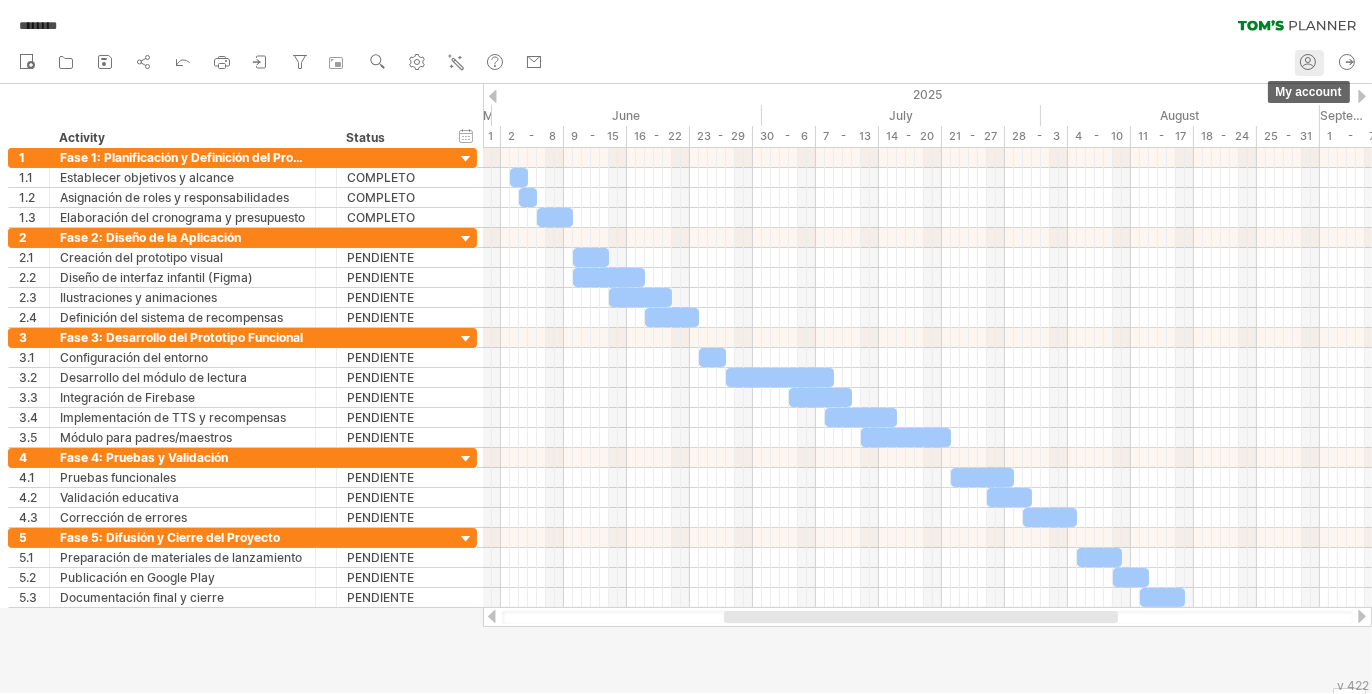 click on "my account" at bounding box center [1309, 63] 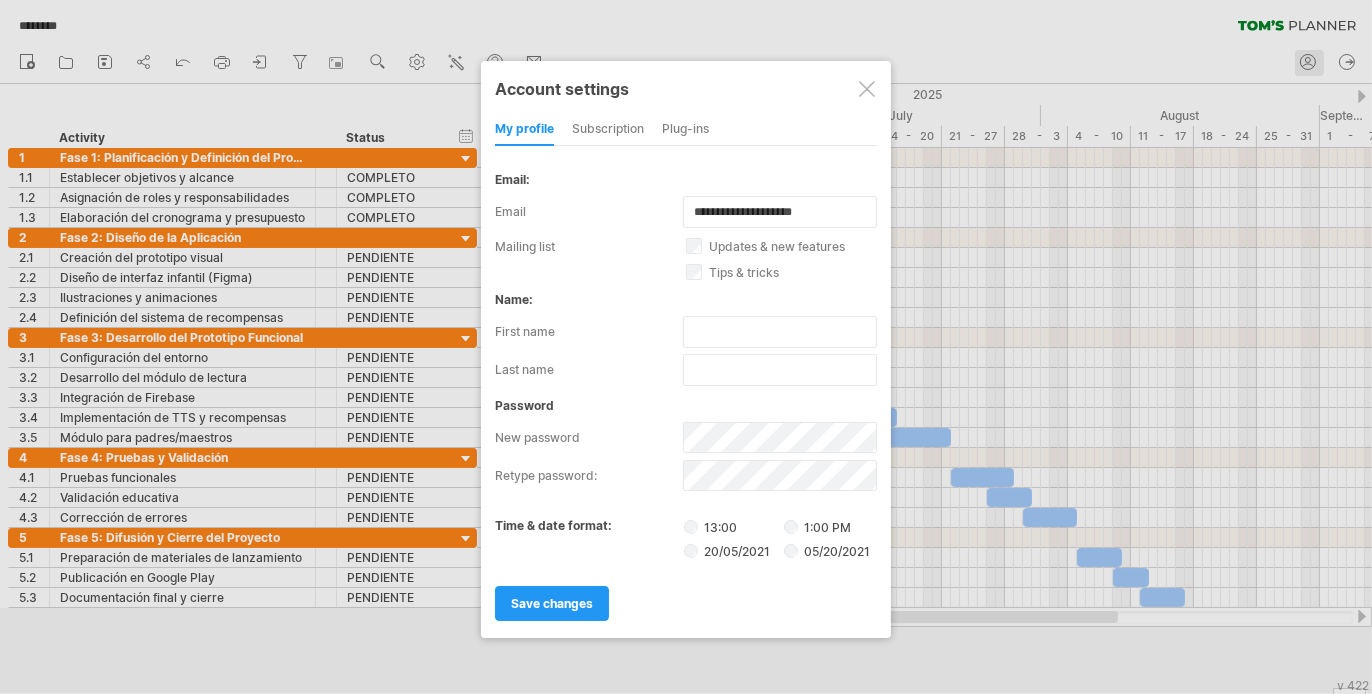 click at bounding box center [686, 347] 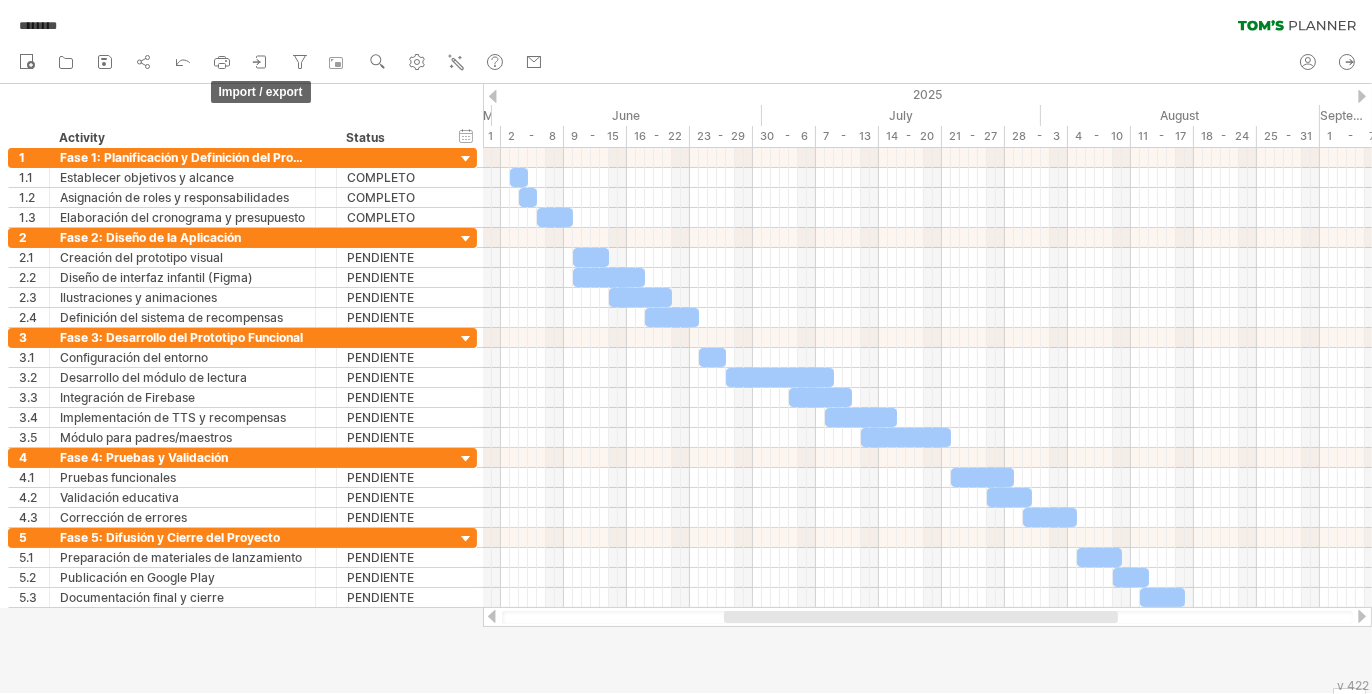 click on "new
open" at bounding box center (280, 63) 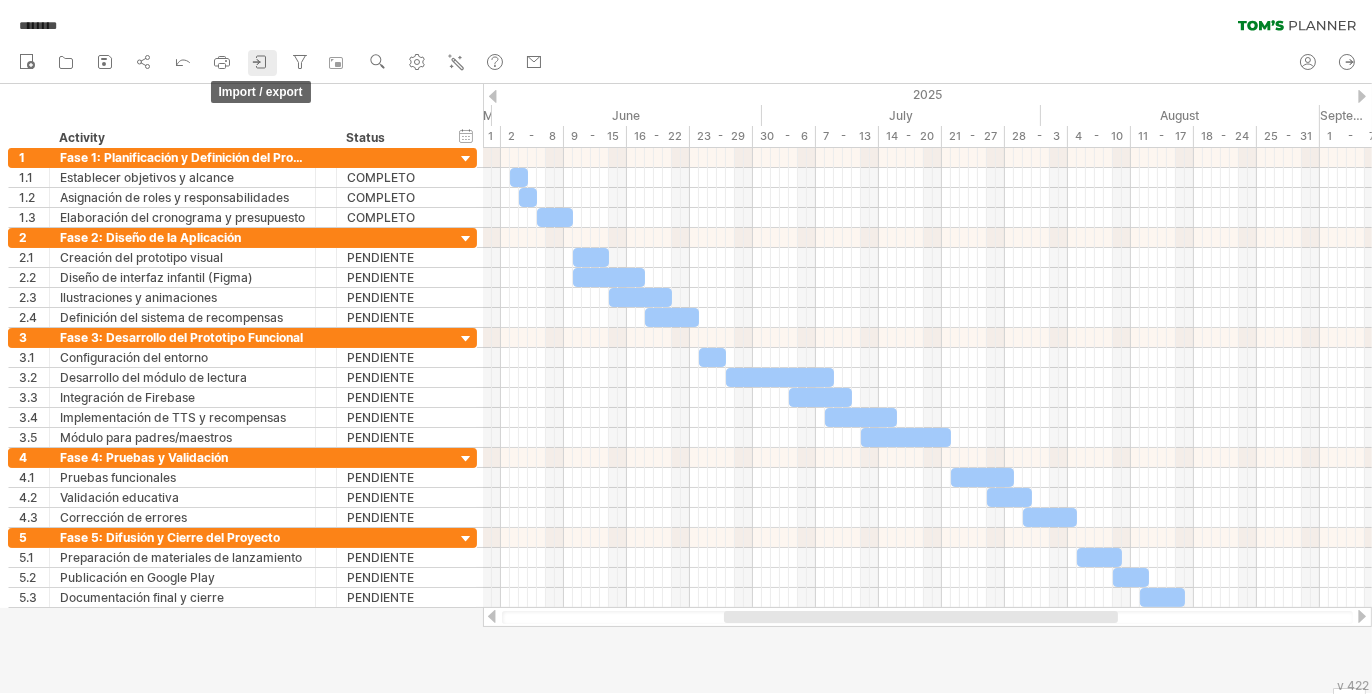 click at bounding box center (261, 62) 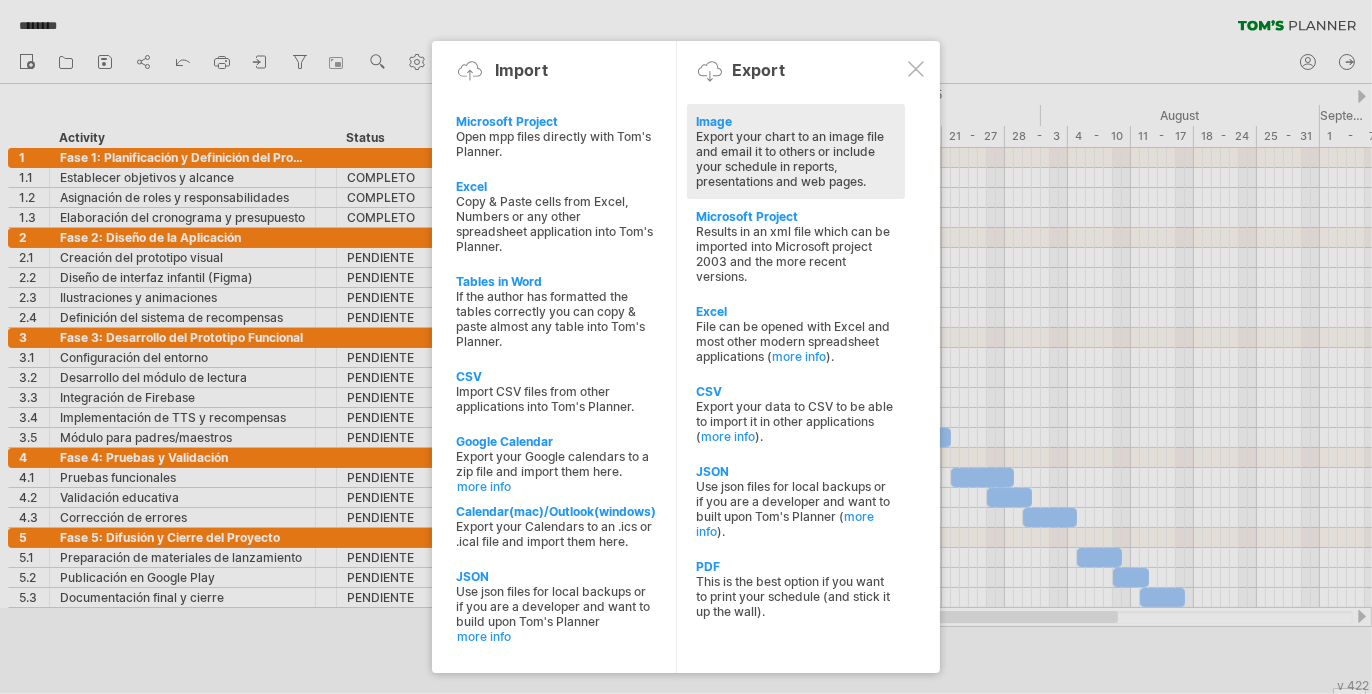 click on "Export your chart to an image file and email it to others or include your schedule in reports, presentations and web pages." at bounding box center (796, 159) 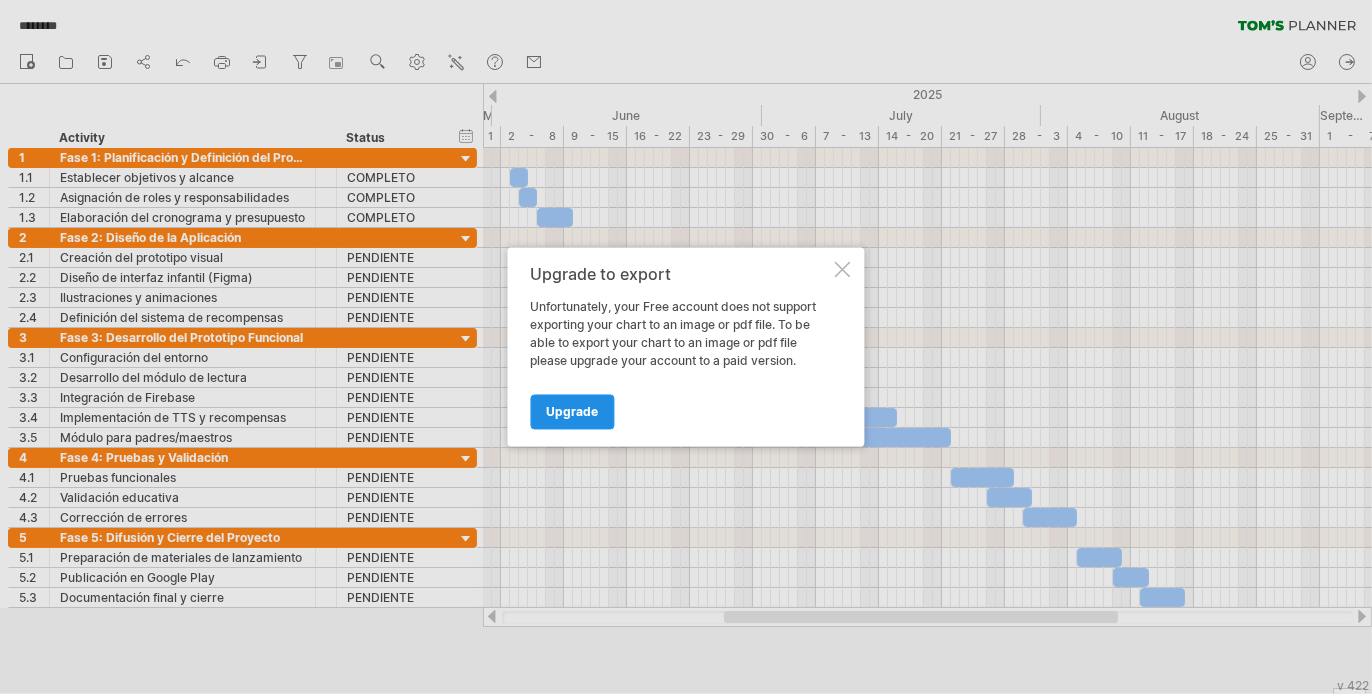 click on "Upgrade" at bounding box center (573, 412) 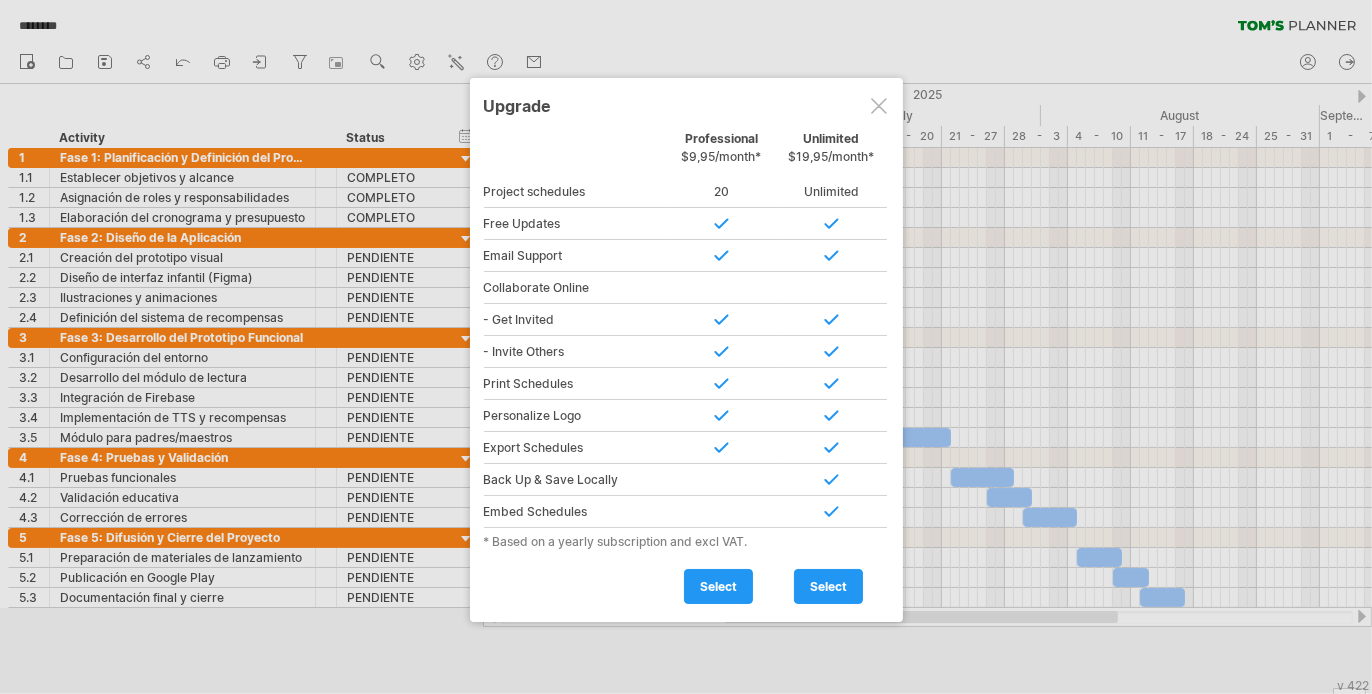 click at bounding box center [879, 106] 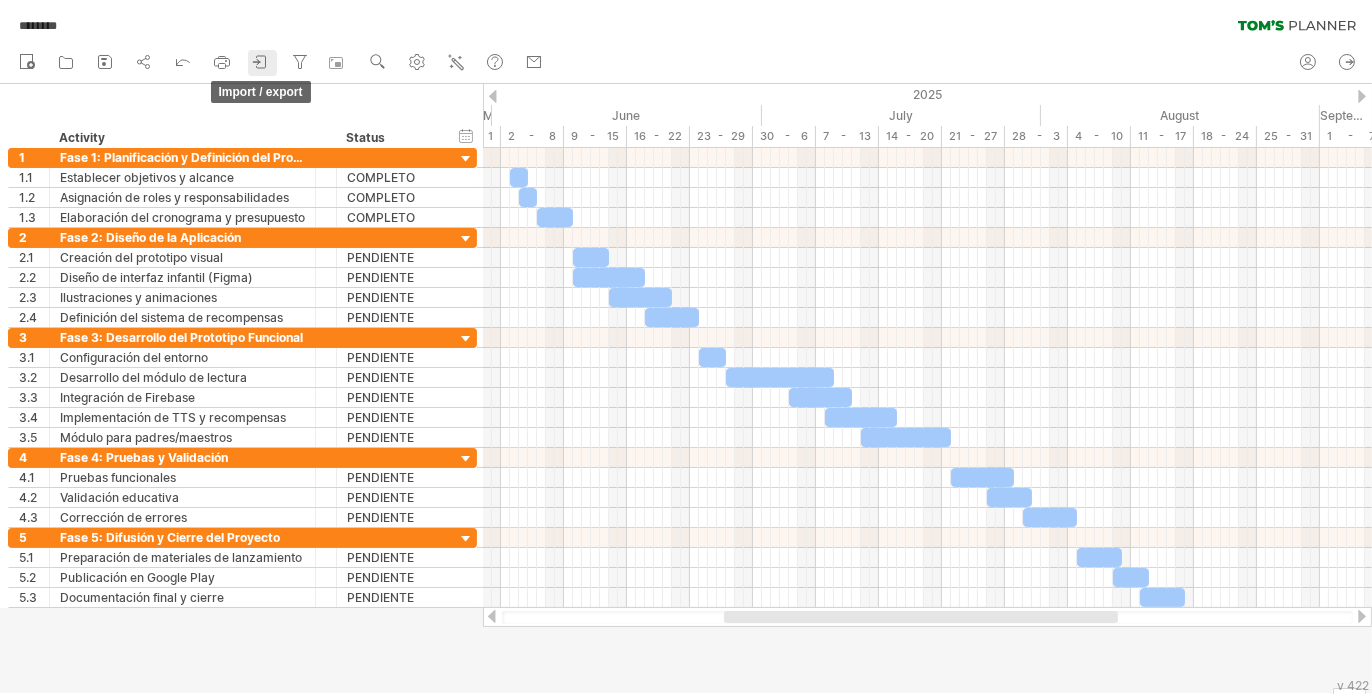 click at bounding box center (261, 62) 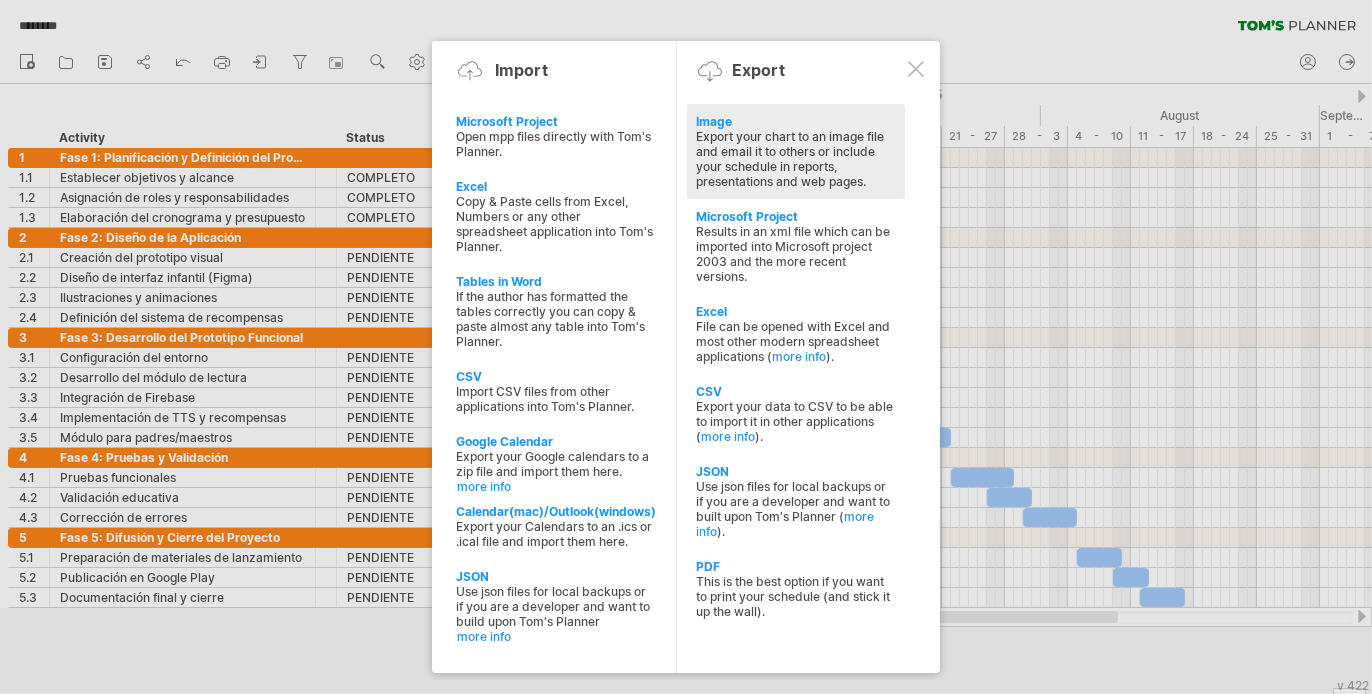 click on "Export your chart to an image file and email it to others or include your schedule in reports, presentations and web pages." at bounding box center [796, 159] 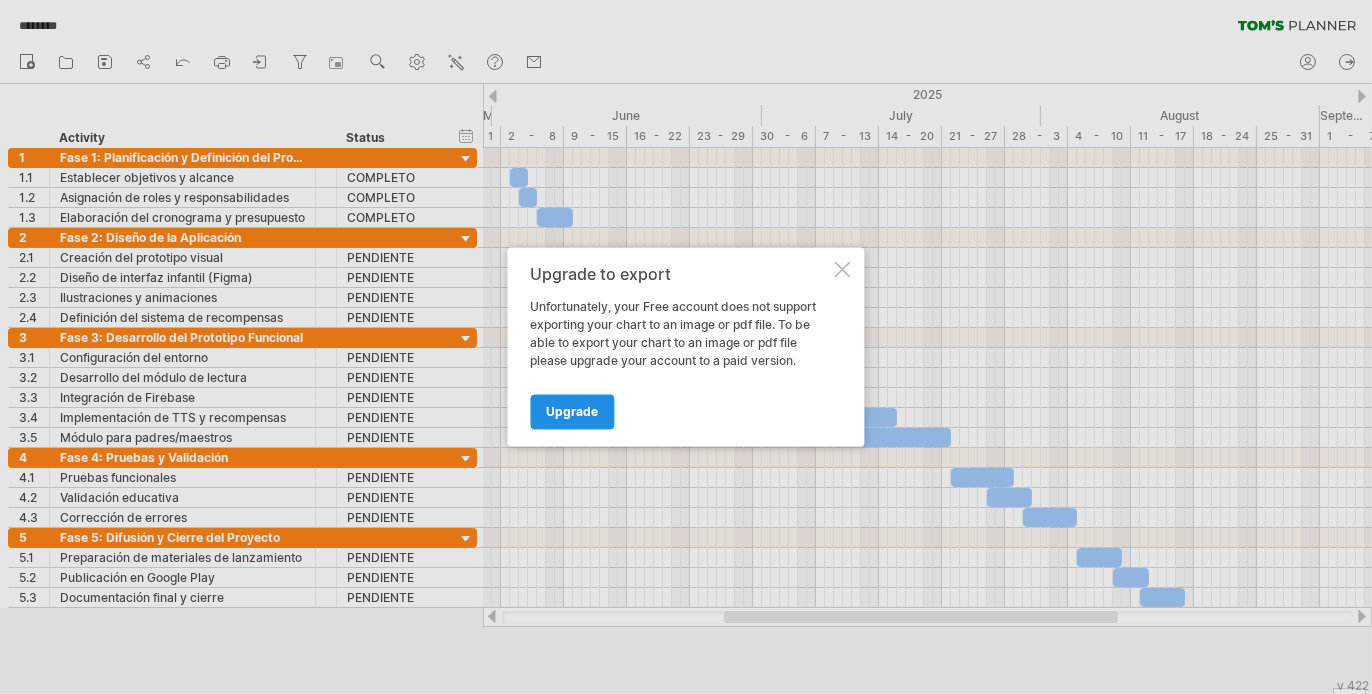 click on "Upgrade" at bounding box center [573, 412] 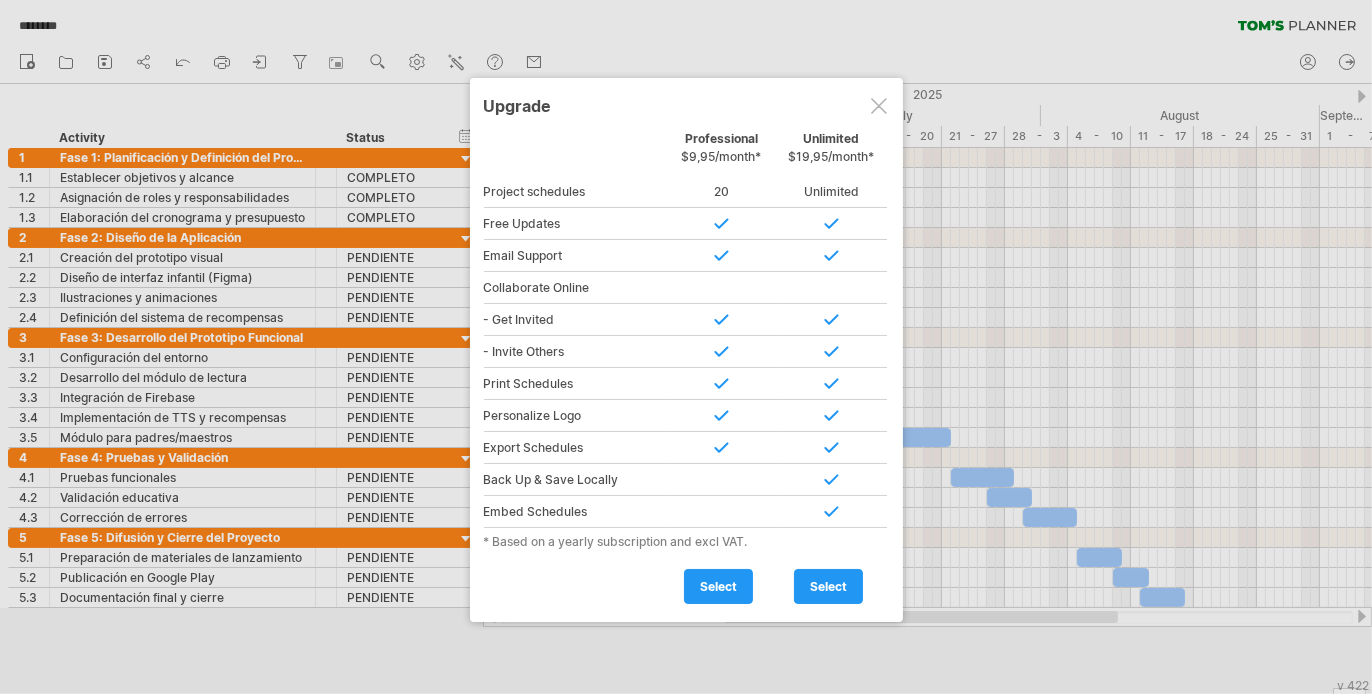 click at bounding box center [879, 106] 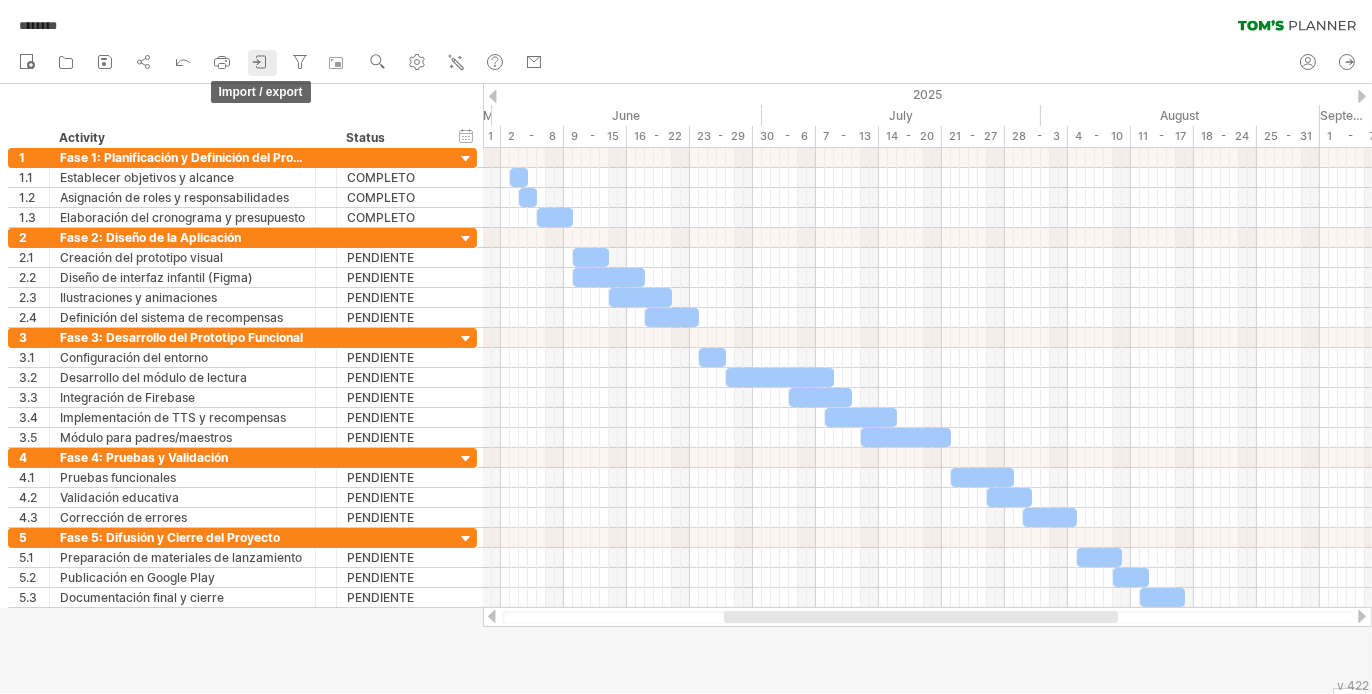 click at bounding box center [261, 62] 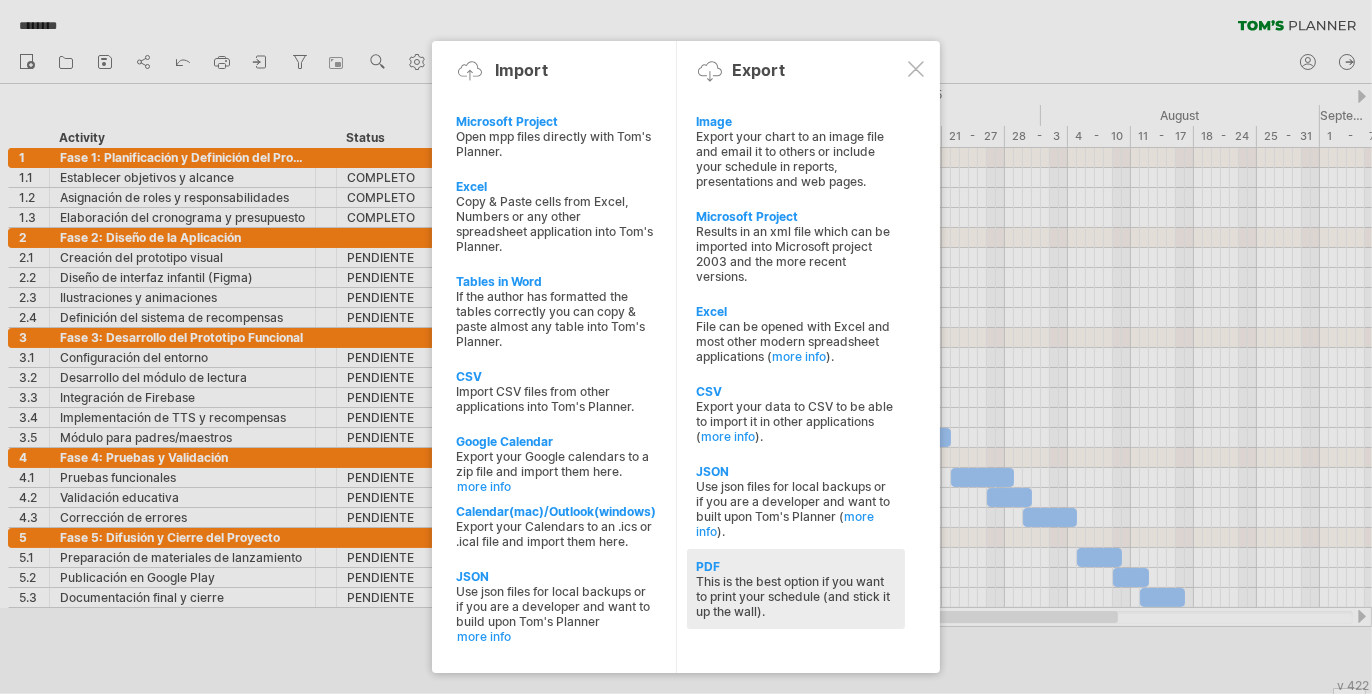 drag, startPoint x: 765, startPoint y: 150, endPoint x: 747, endPoint y: 562, distance: 412.393 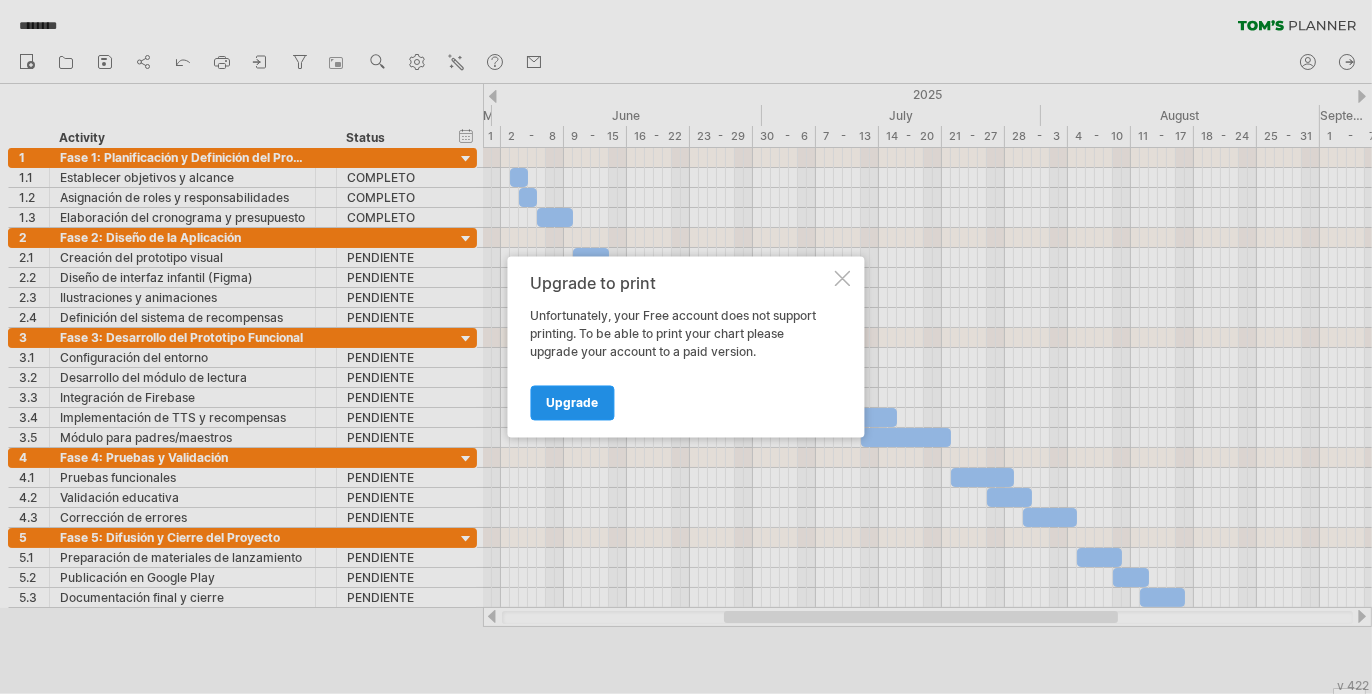 click on "Upgrade" at bounding box center [573, 403] 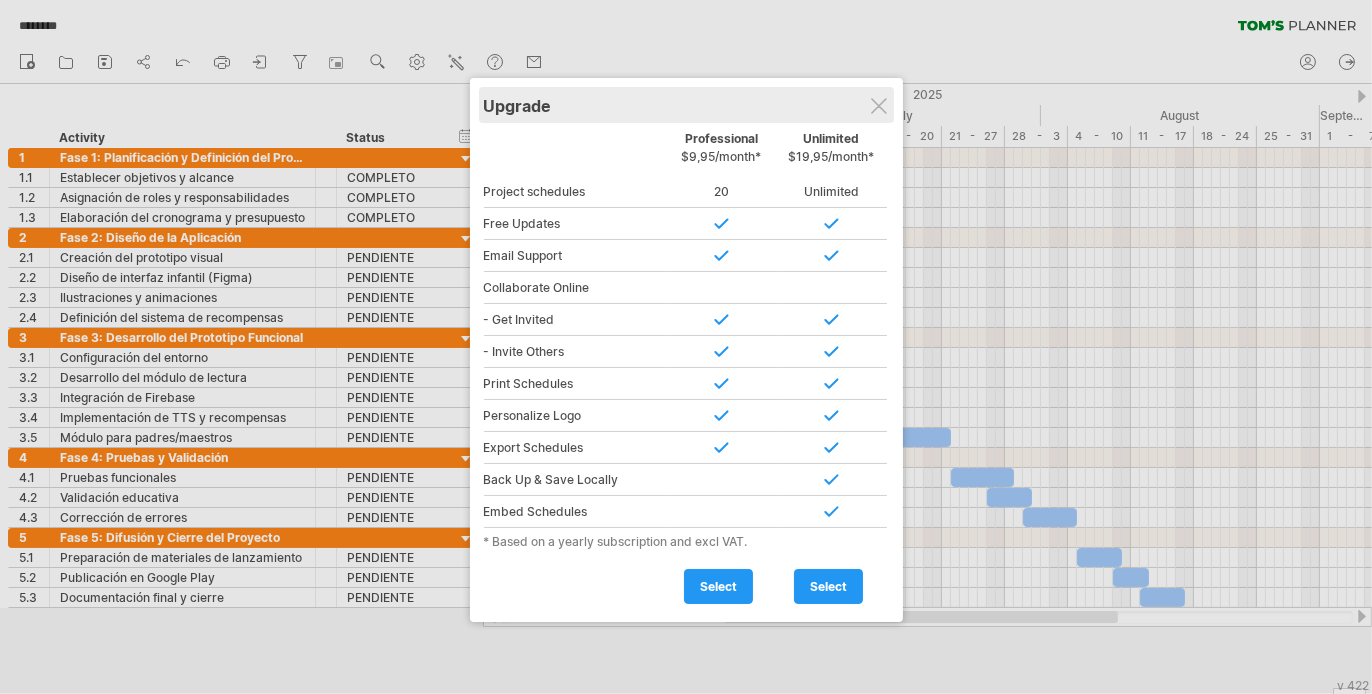 click on "Upgrade" at bounding box center (686, 105) 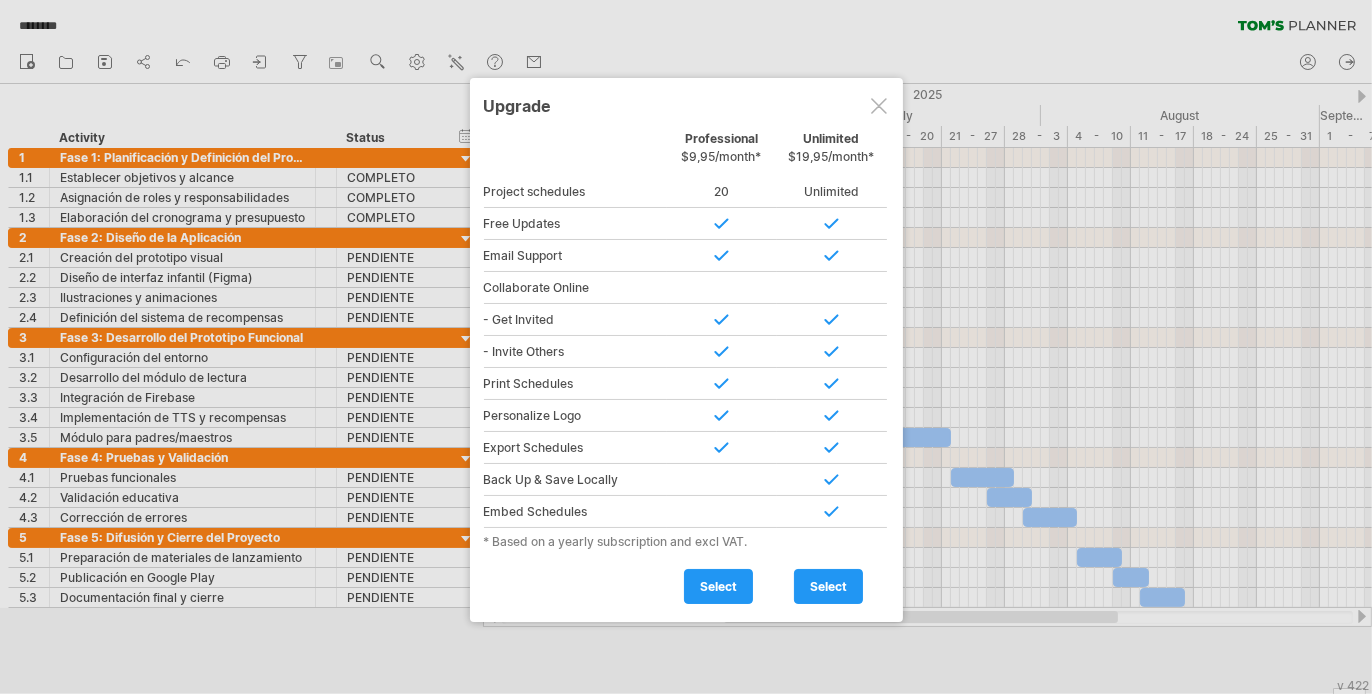 click at bounding box center (879, 106) 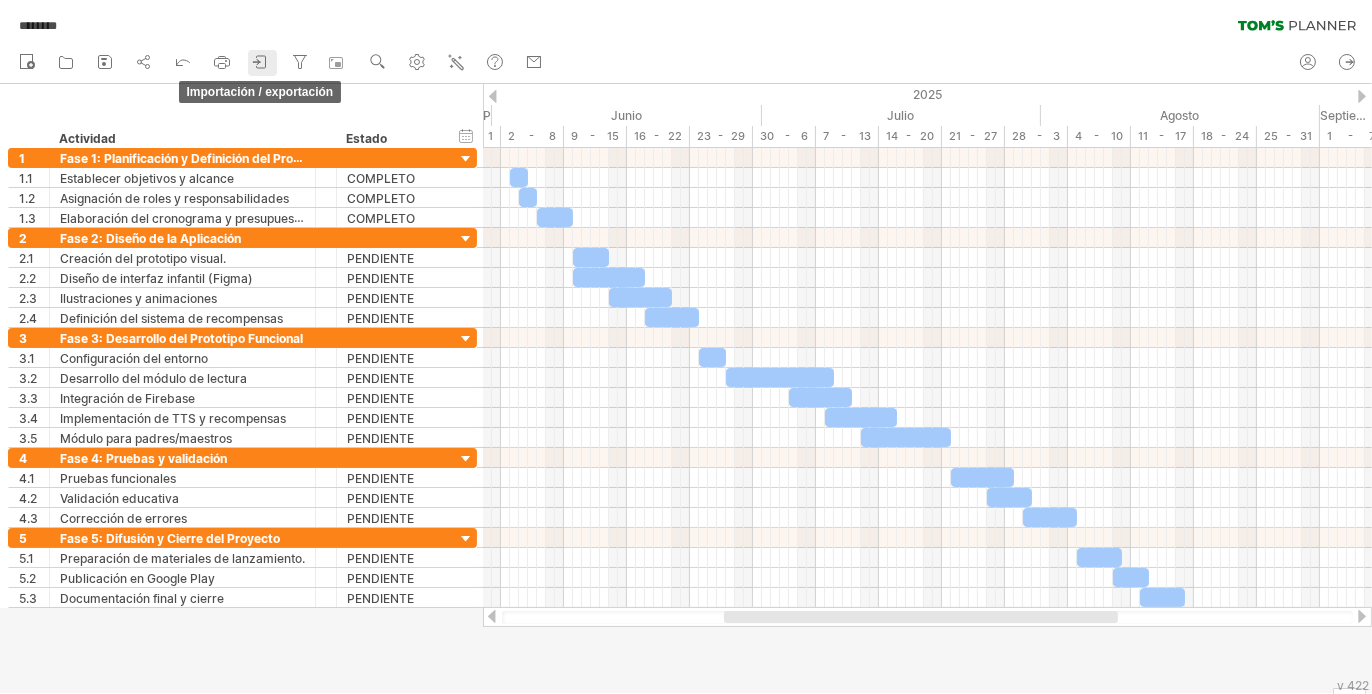 click at bounding box center (261, 62) 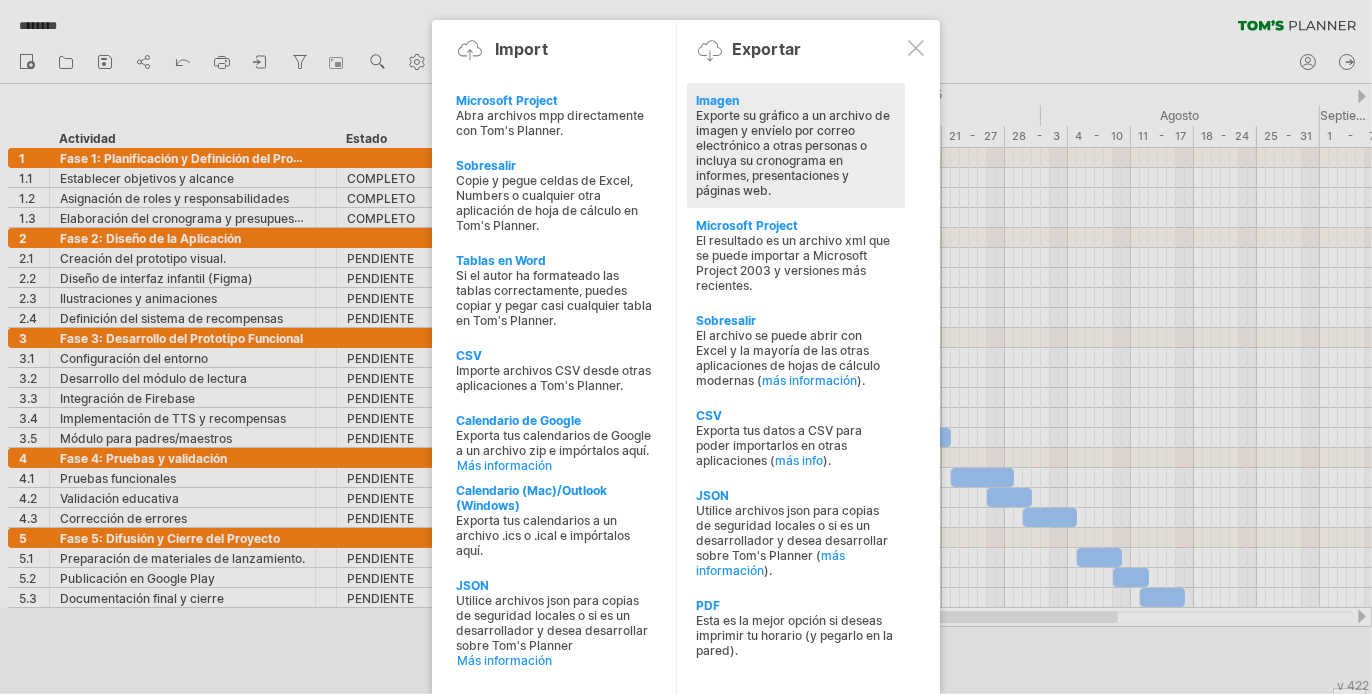 click on "Exporte su gráfico a un archivo de imagen y envíelo por correo electrónico a otras personas o incluya su cronograma en informes, presentaciones y páginas web." at bounding box center (796, 153) 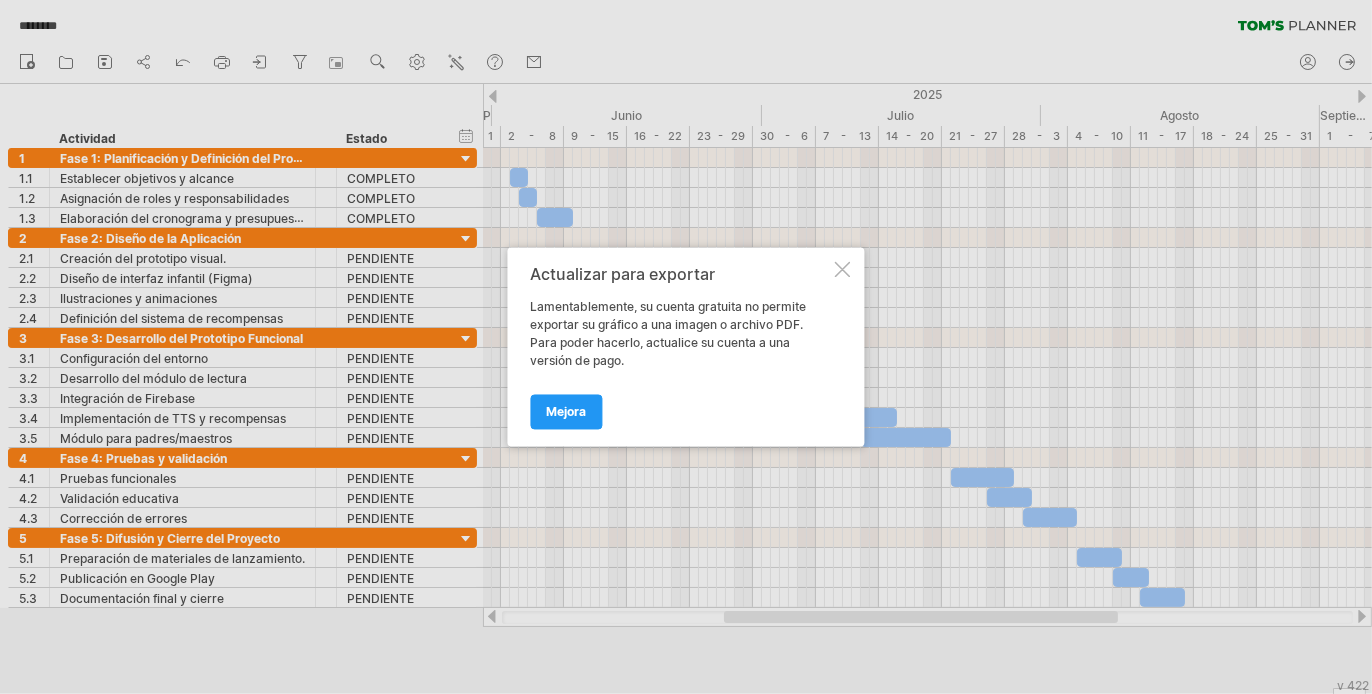 click on "Actualizar para exportar Lamentablemente, su cuenta gratuita no permite exportar su gráfico a una imagen o archivo PDF. Para poder hacerlo, actualice su cuenta a una versión de pago. Mejora" at bounding box center [686, 347] 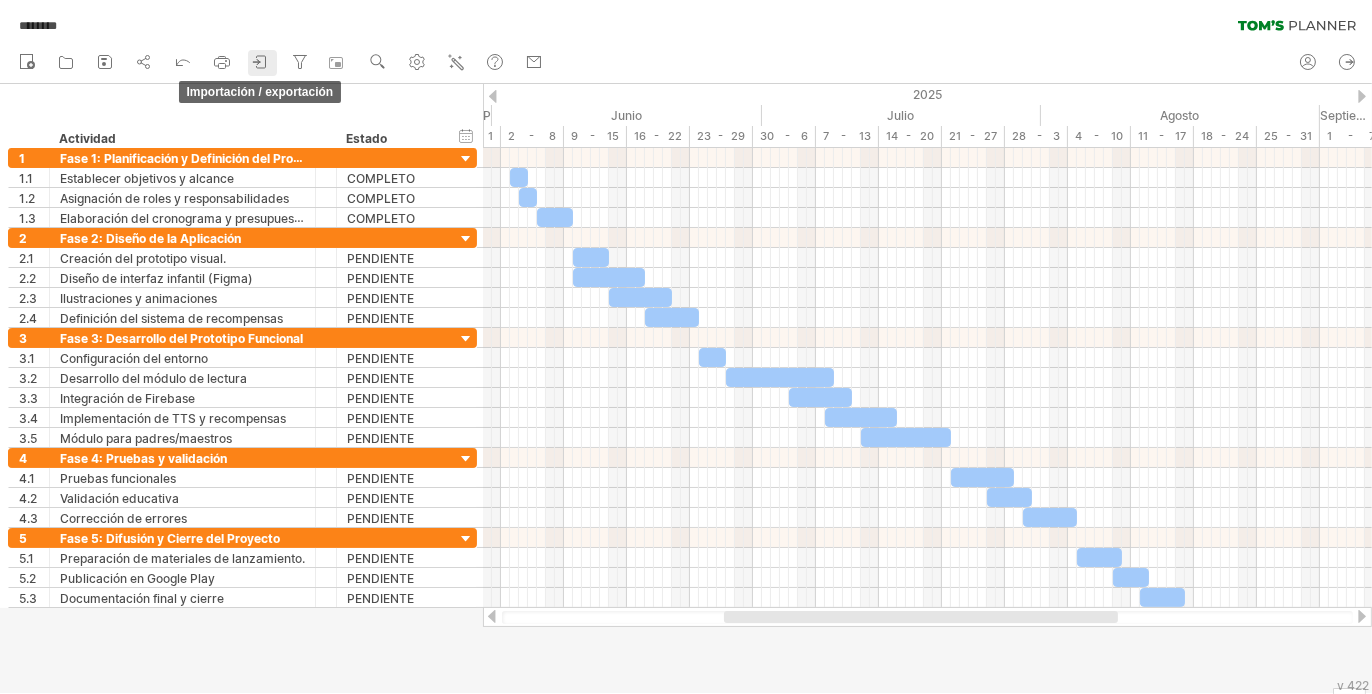 click at bounding box center [261, 62] 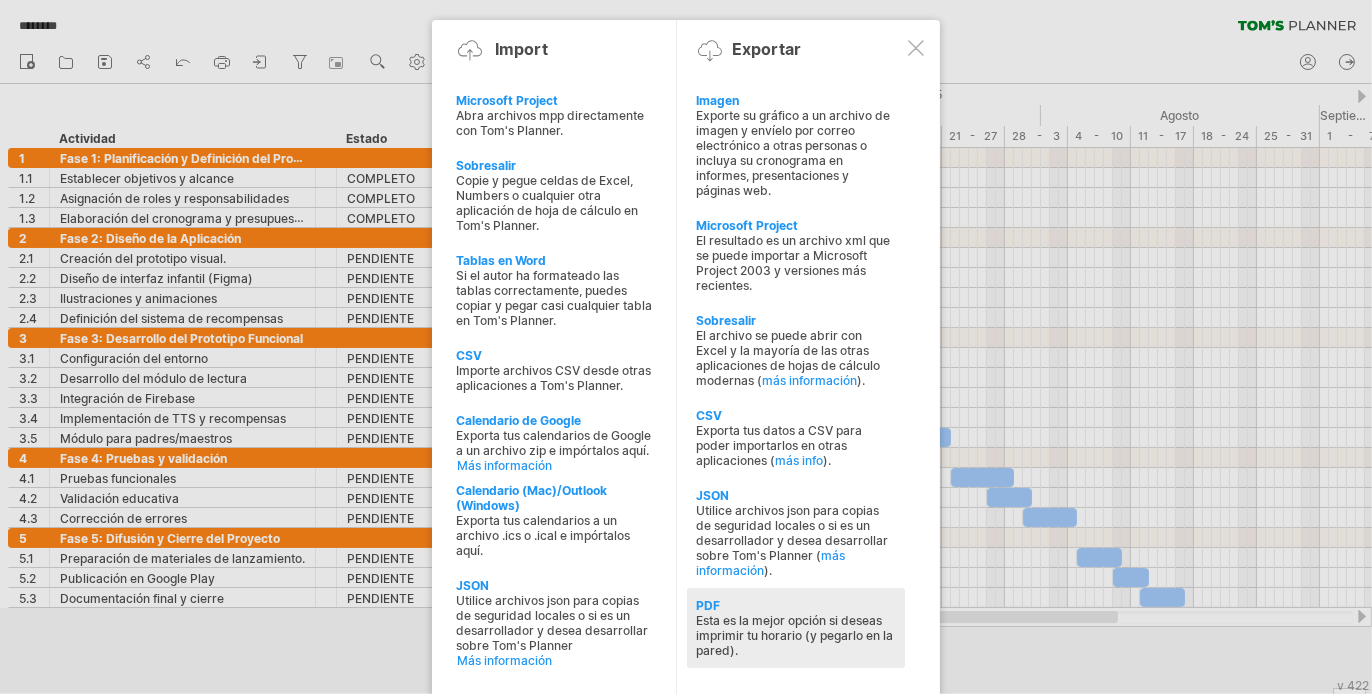 click on "PDF" at bounding box center [796, 100] 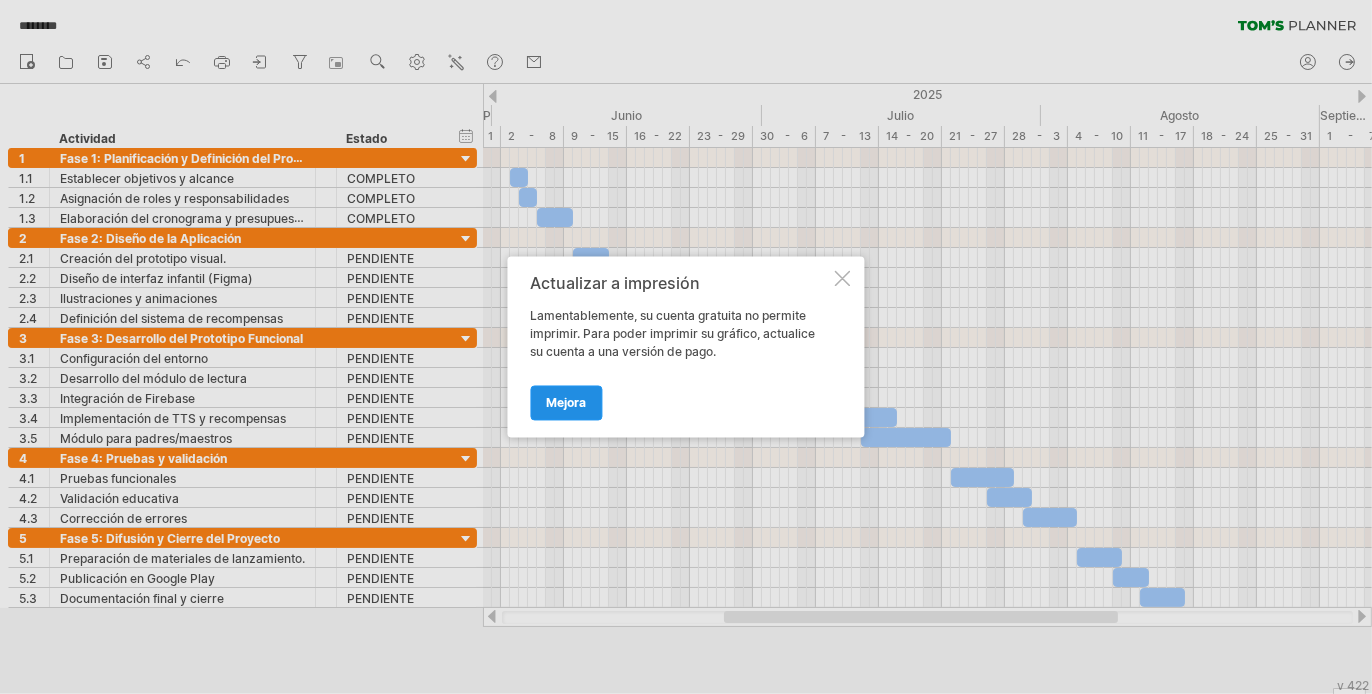 click on "Mejora" at bounding box center [567, 403] 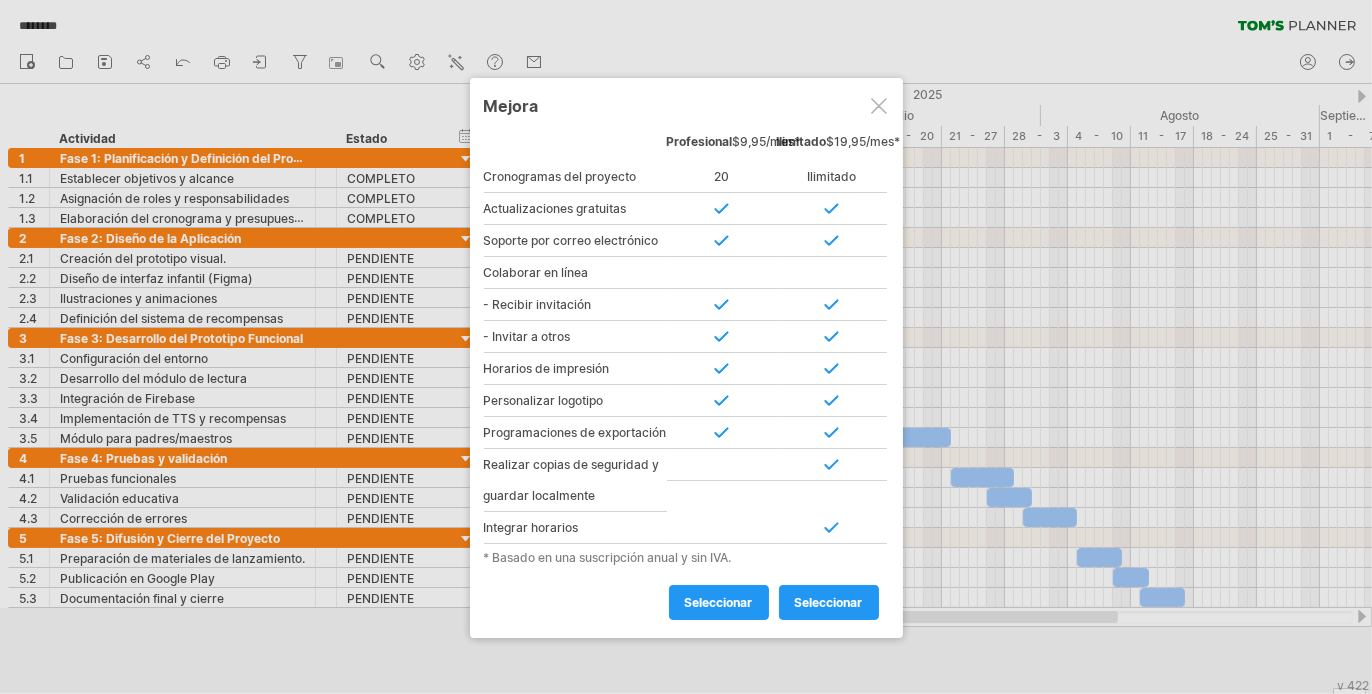 click at bounding box center [879, 106] 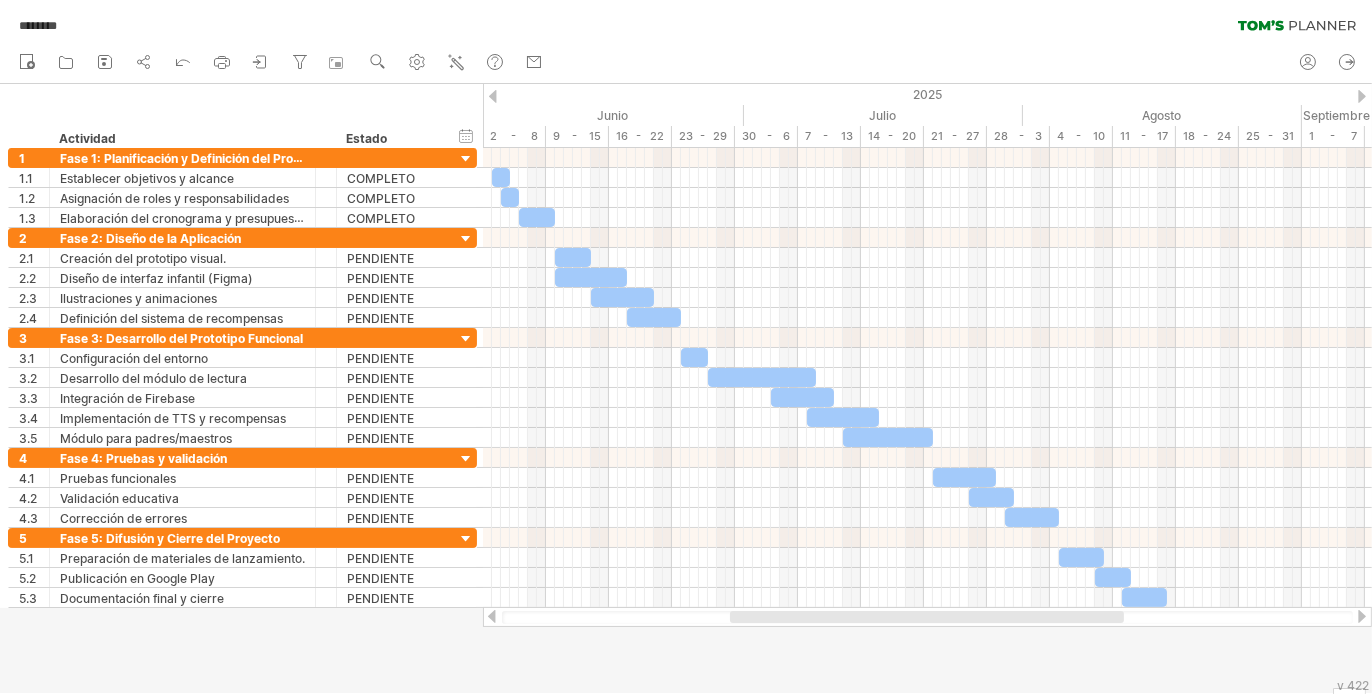drag, startPoint x: 816, startPoint y: 615, endPoint x: 819, endPoint y: 629, distance: 14.3178215 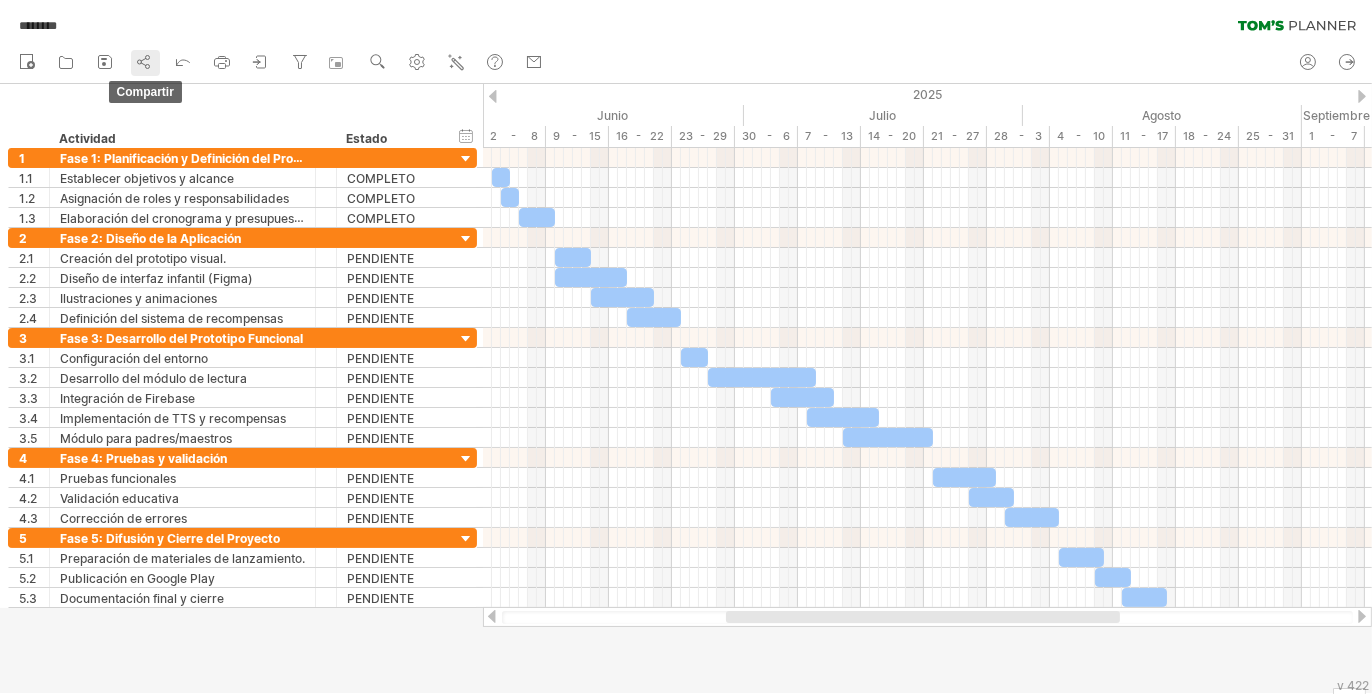 click on "compartir" at bounding box center [145, 63] 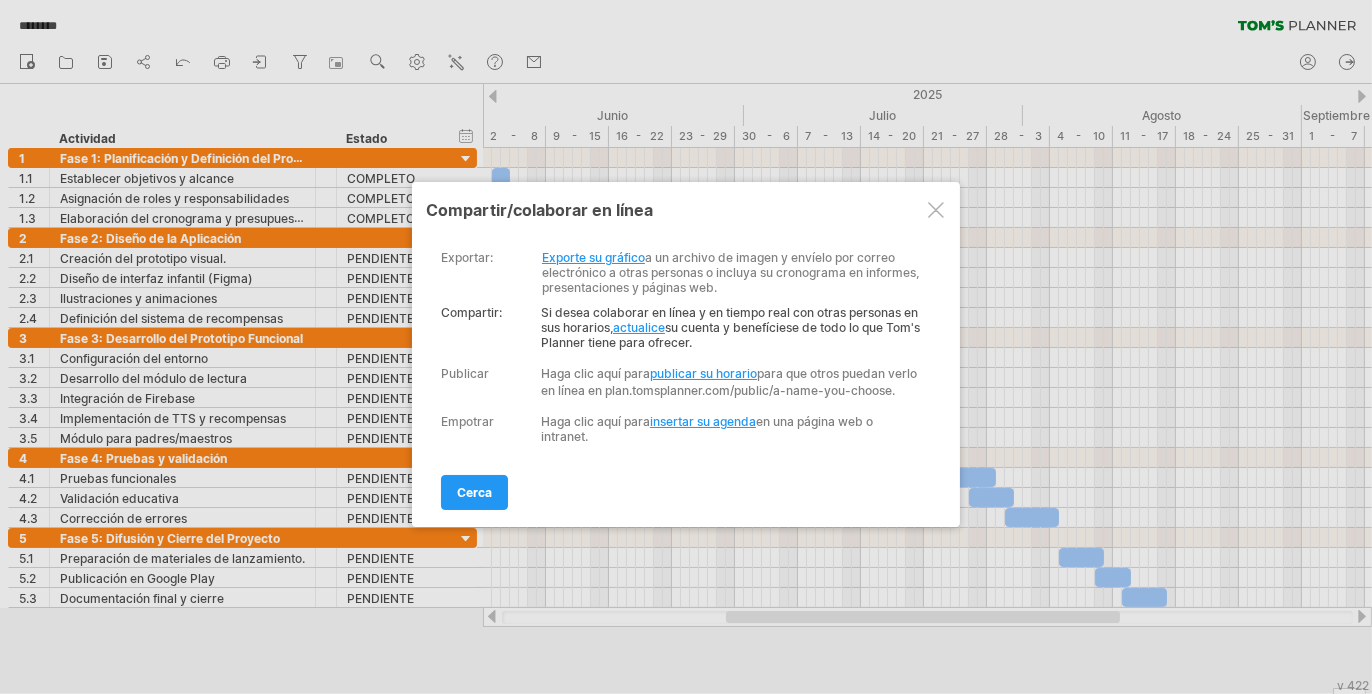 click at bounding box center [936, 210] 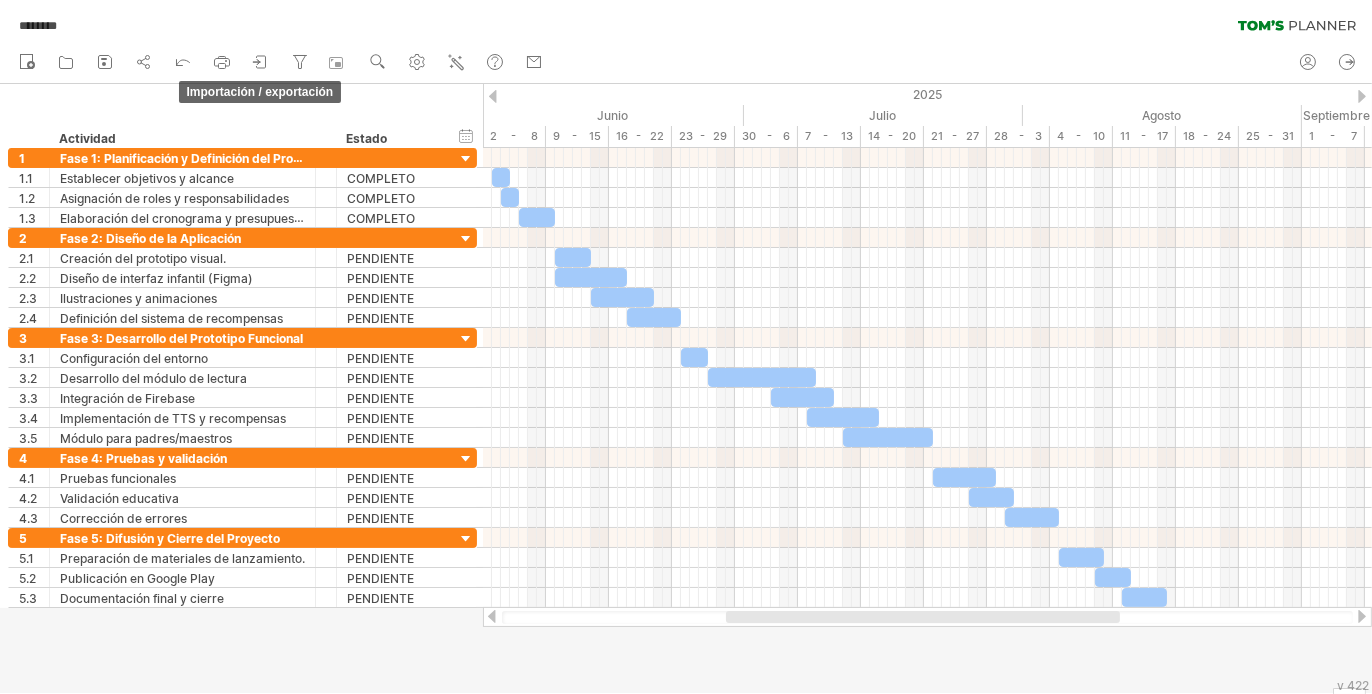 click on "nuevo" at bounding box center (280, 63) 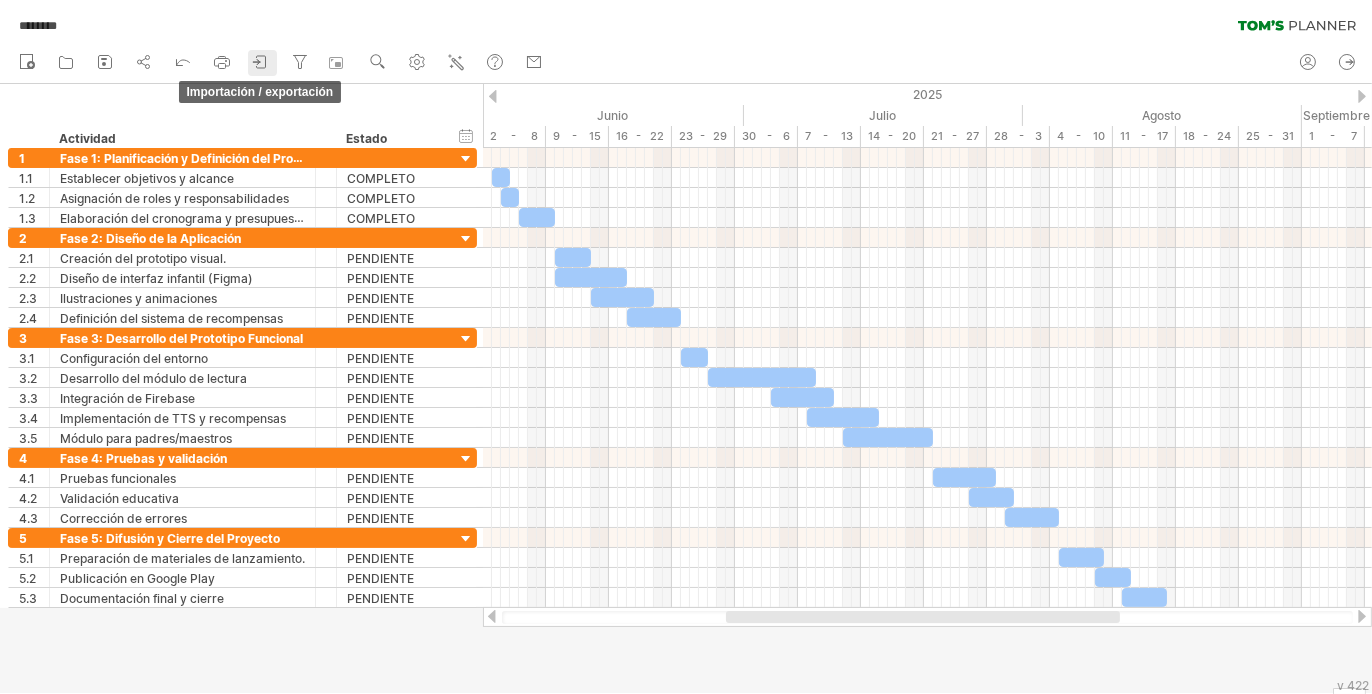 click on "importación / exportación" at bounding box center (262, 63) 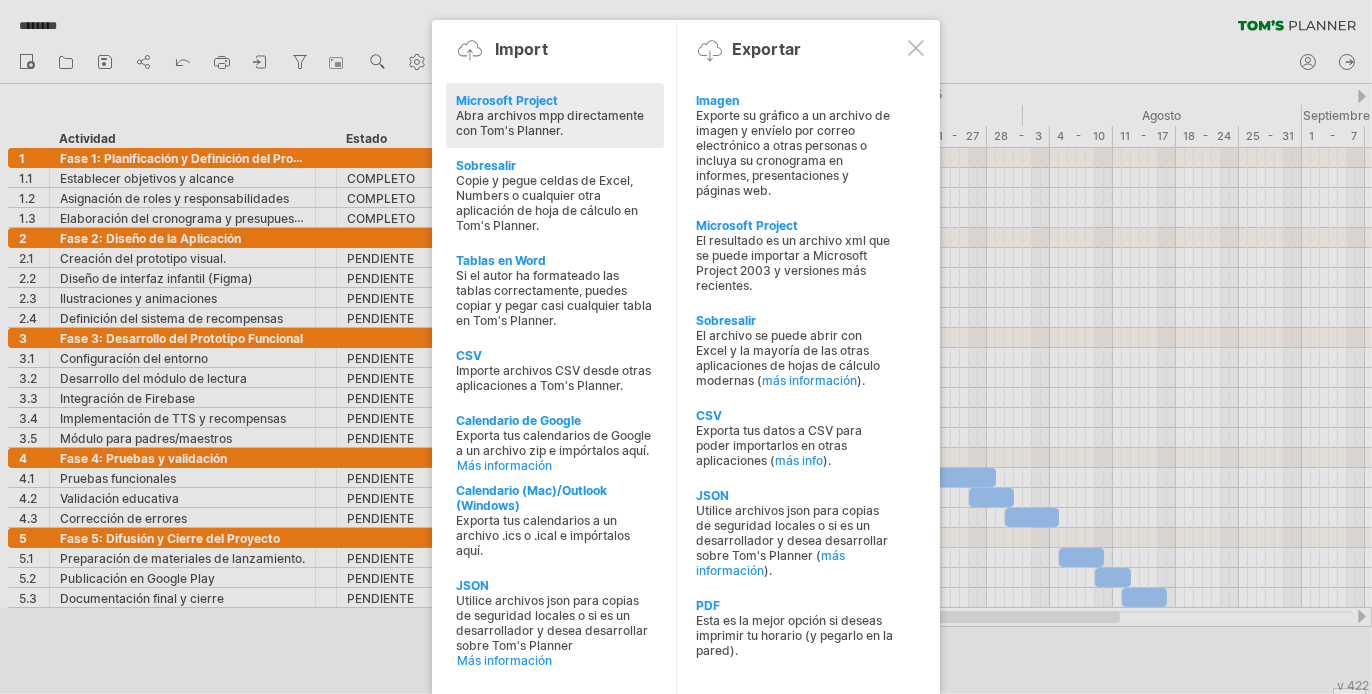 click at bounding box center (-1529, 233) 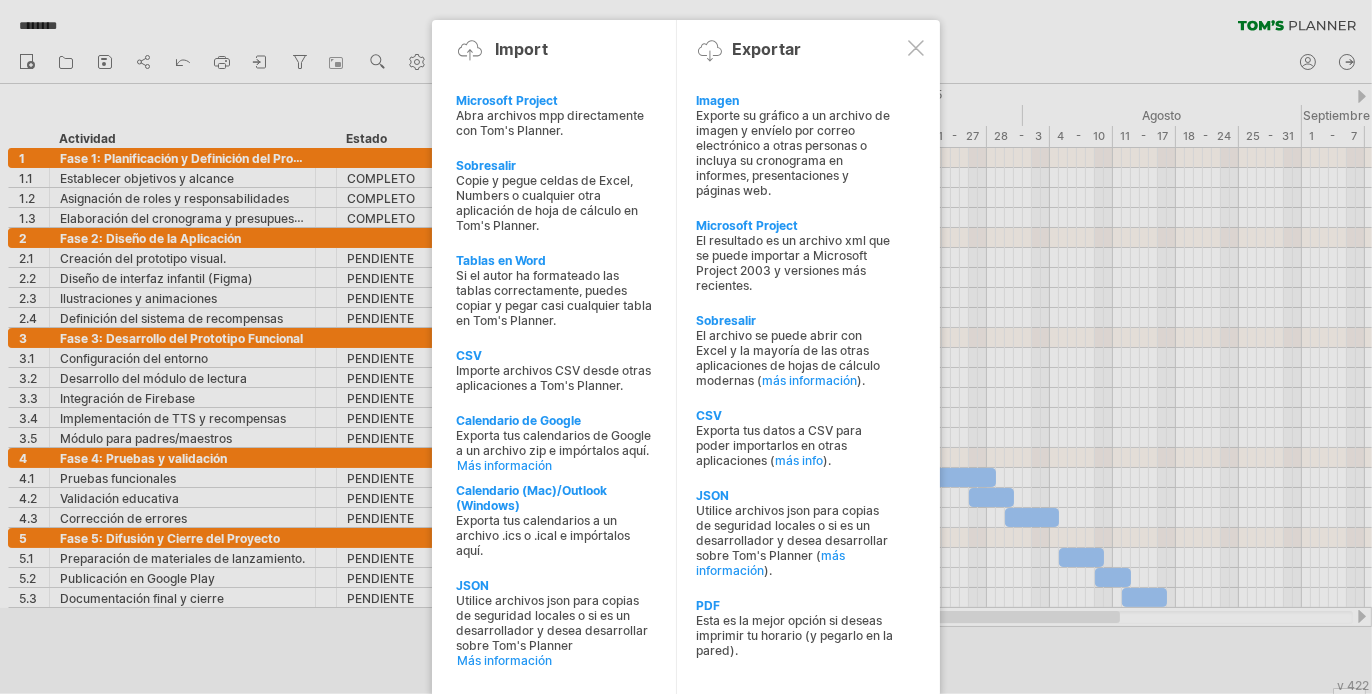 click at bounding box center [686, 347] 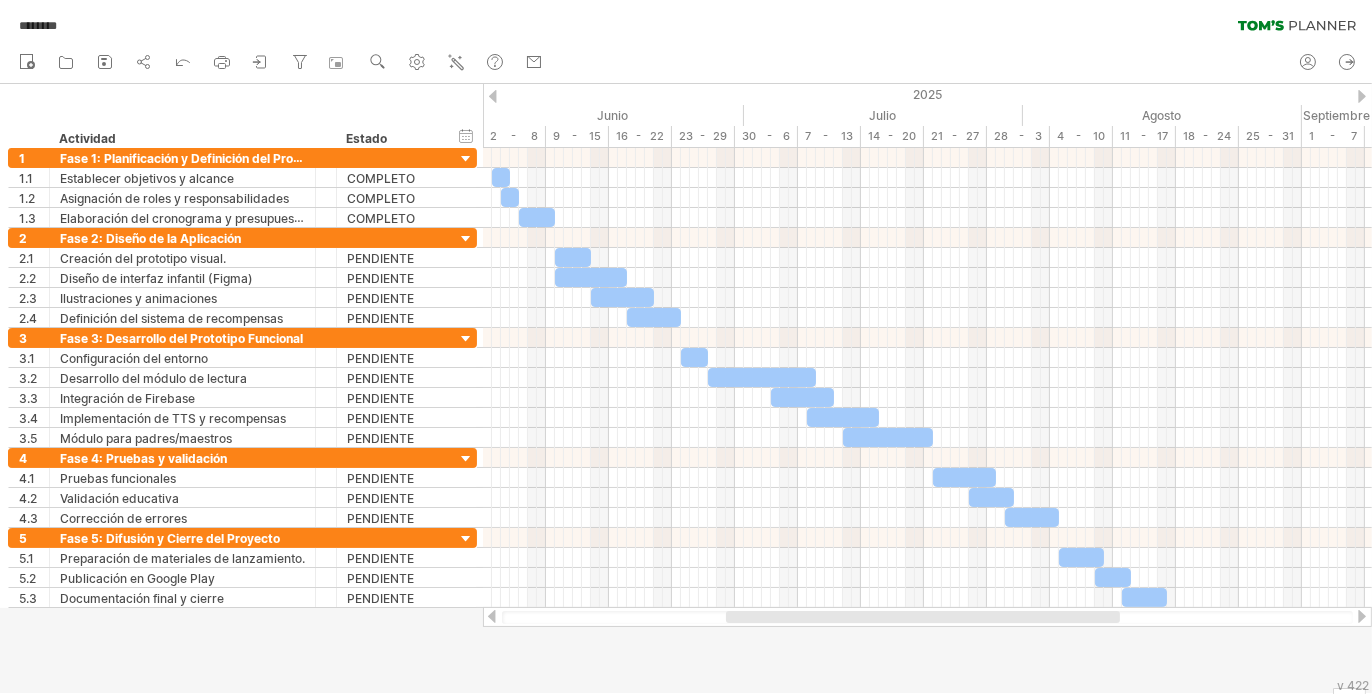 click on "nuevo" at bounding box center [686, 63] 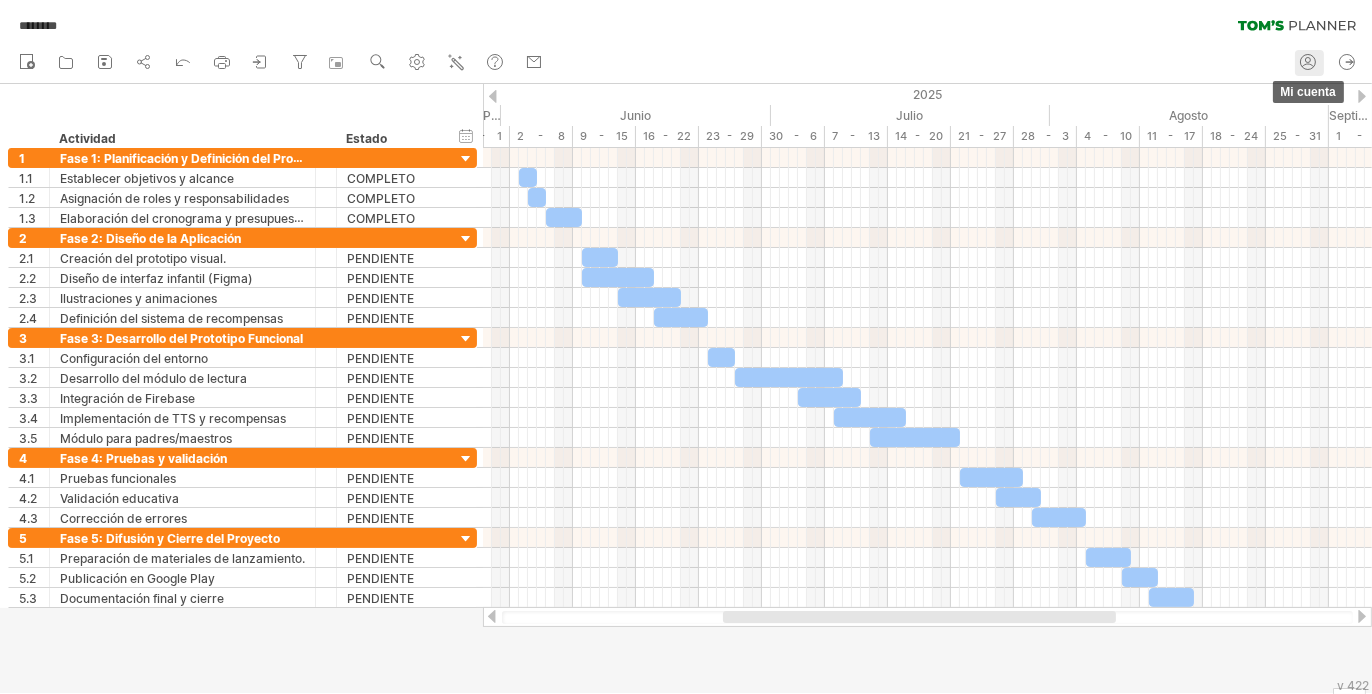 click at bounding box center (1308, 62) 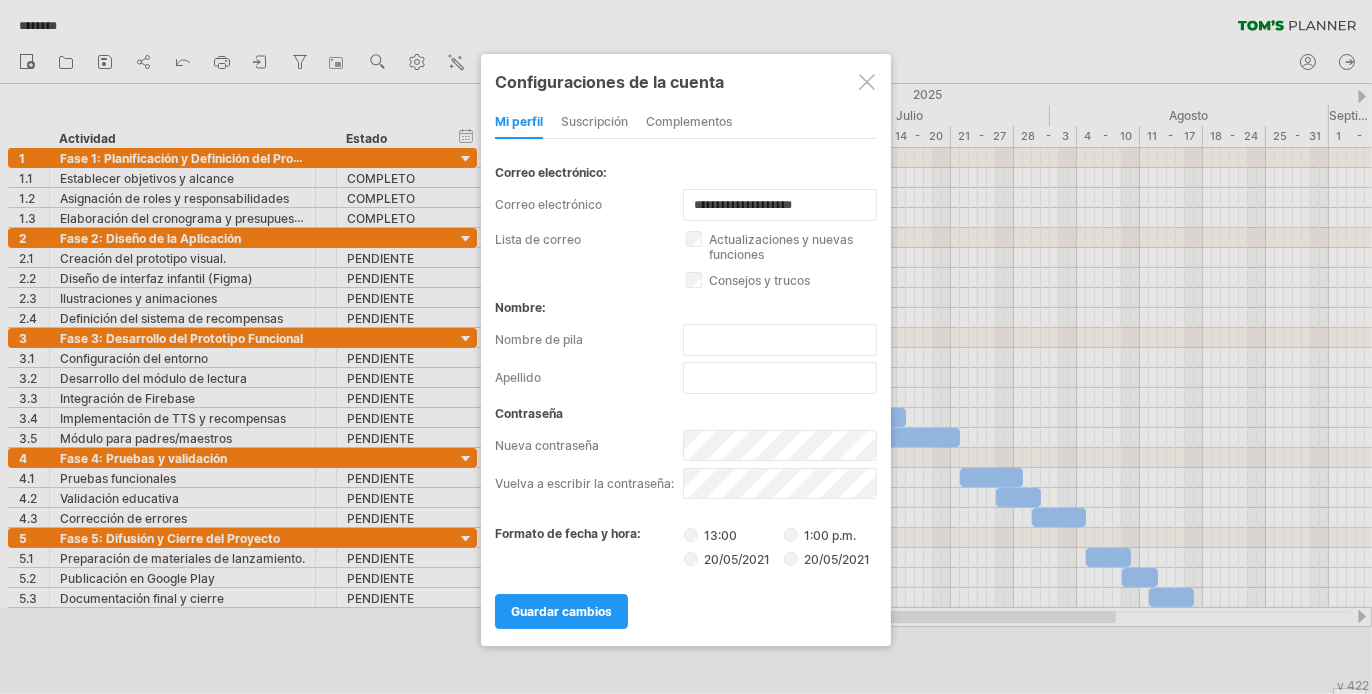 click on "suscripción" at bounding box center (594, 121) 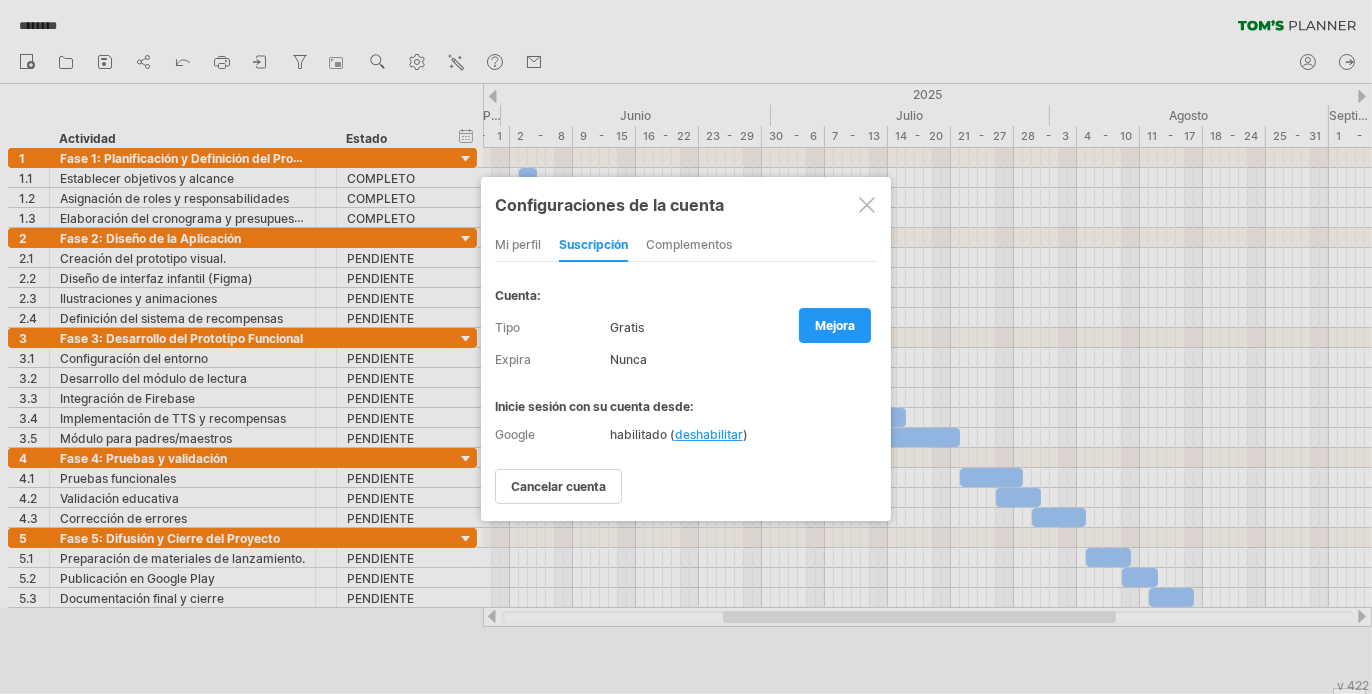 click at bounding box center (867, 205) 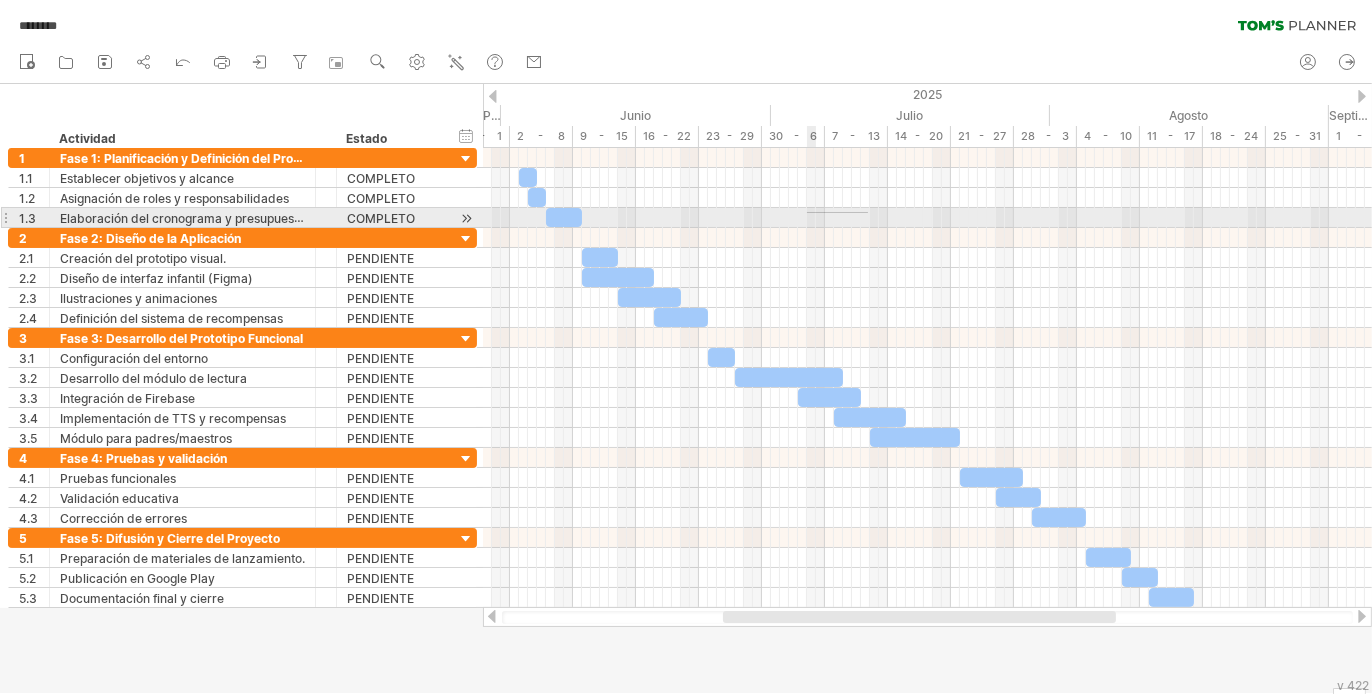 drag, startPoint x: 868, startPoint y: 212, endPoint x: 369, endPoint y: 210, distance: 499.004 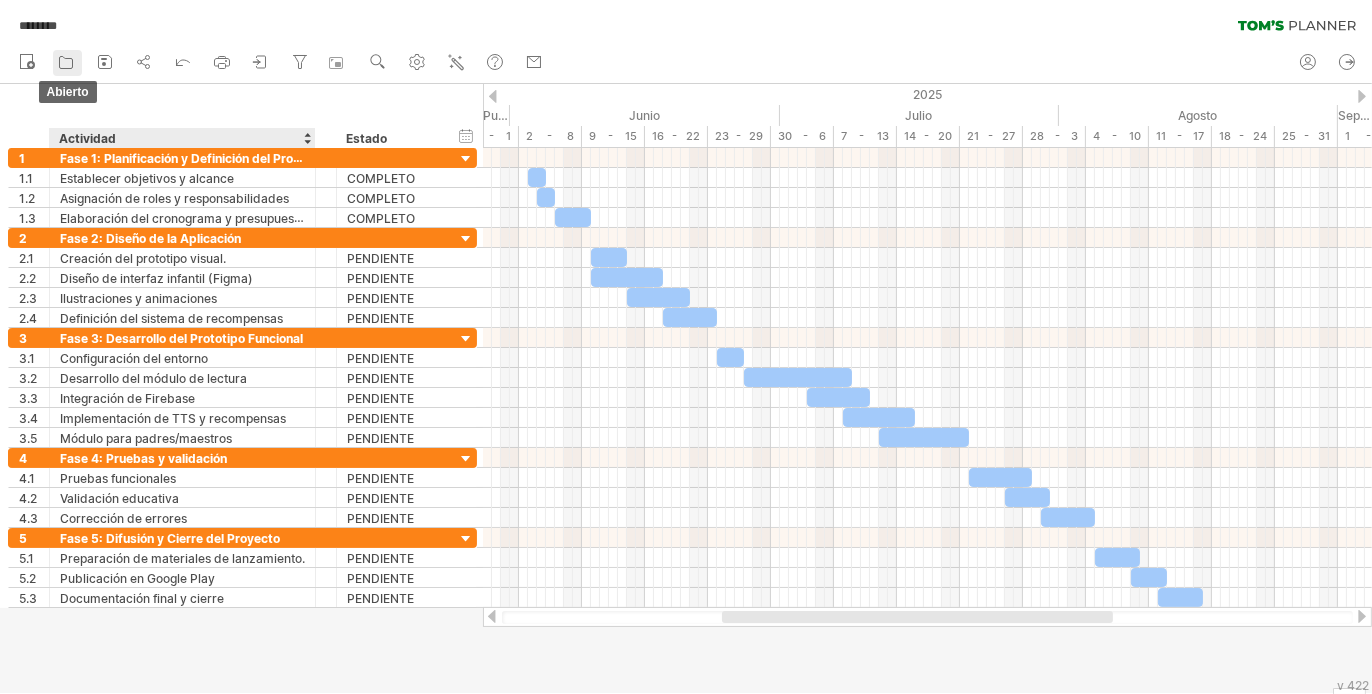 click at bounding box center [66, 62] 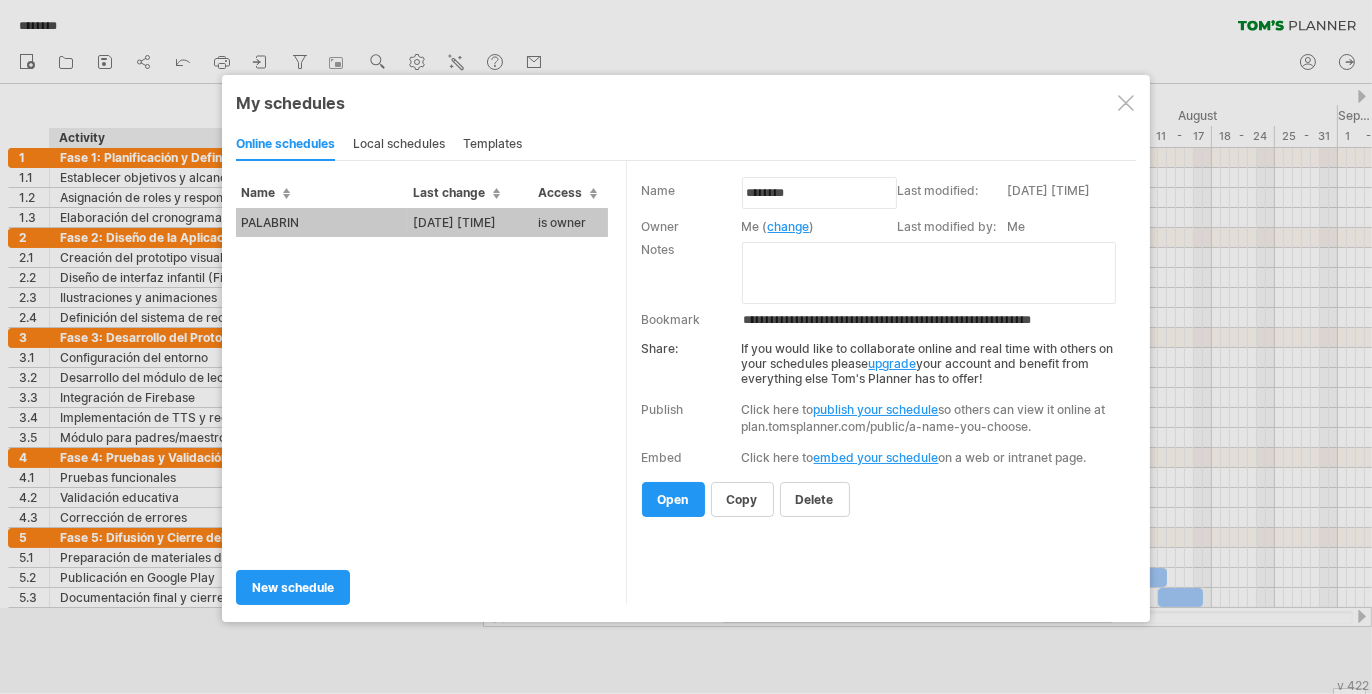 scroll, scrollTop: 0, scrollLeft: 4, axis: horizontal 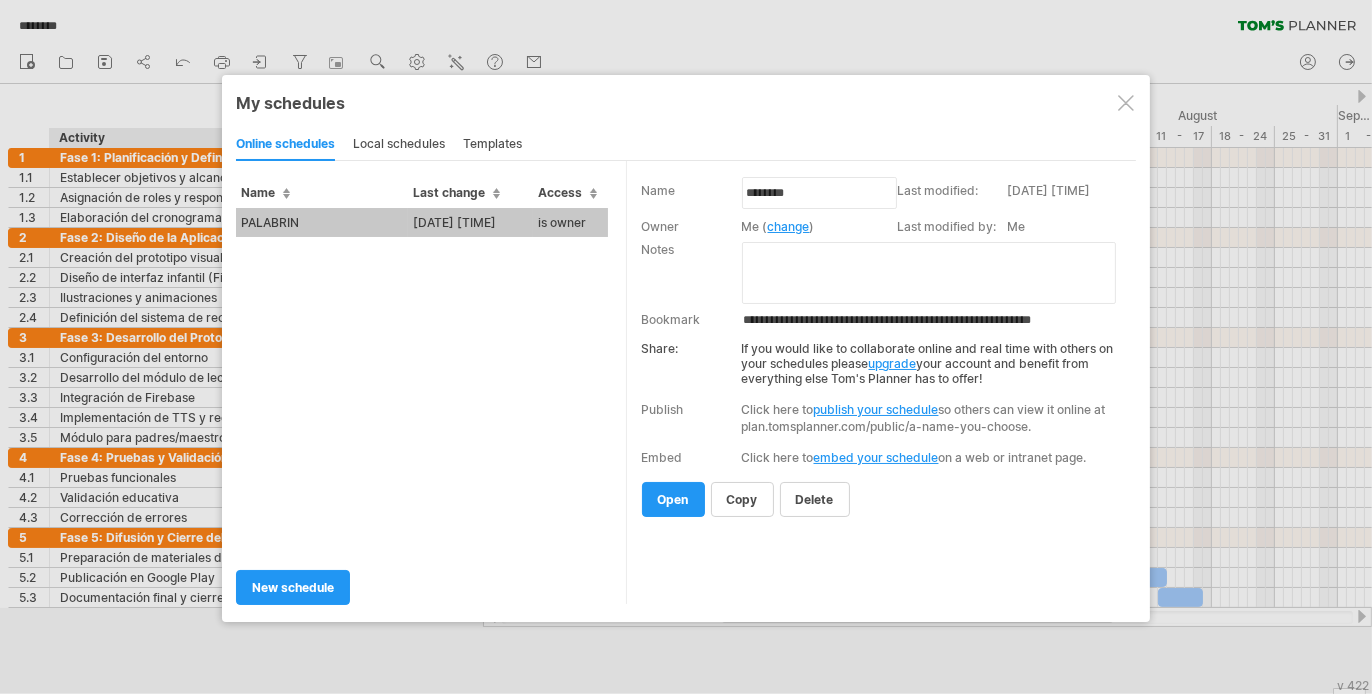 click at bounding box center [1126, 103] 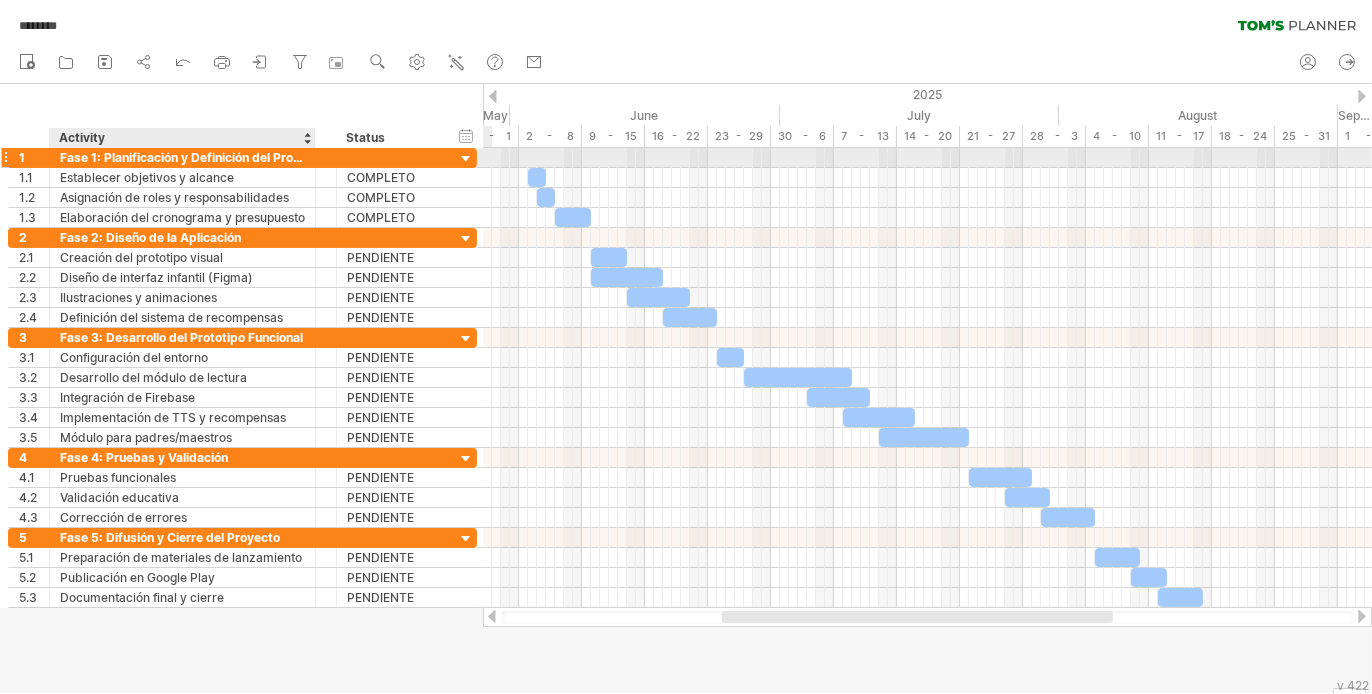 click on "Fase 1: Planificación y Definición del Proyecto" at bounding box center [182, 157] 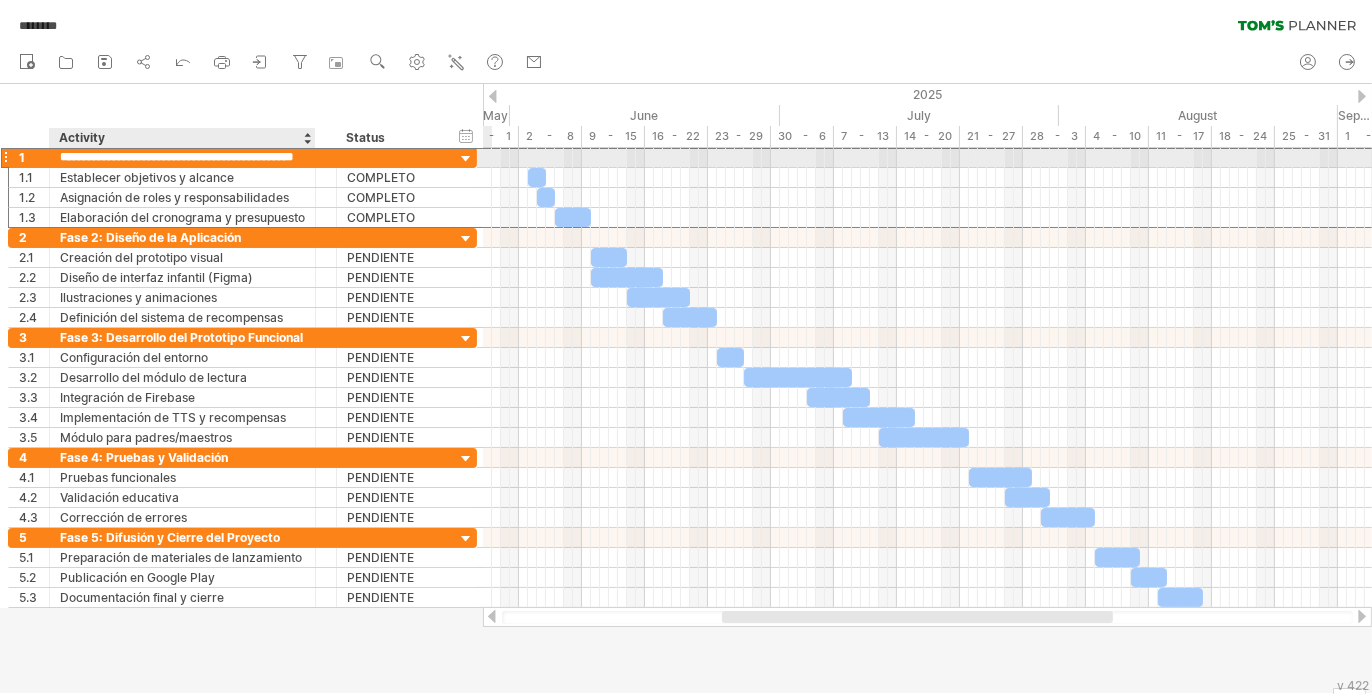 scroll, scrollTop: 0, scrollLeft: 0, axis: both 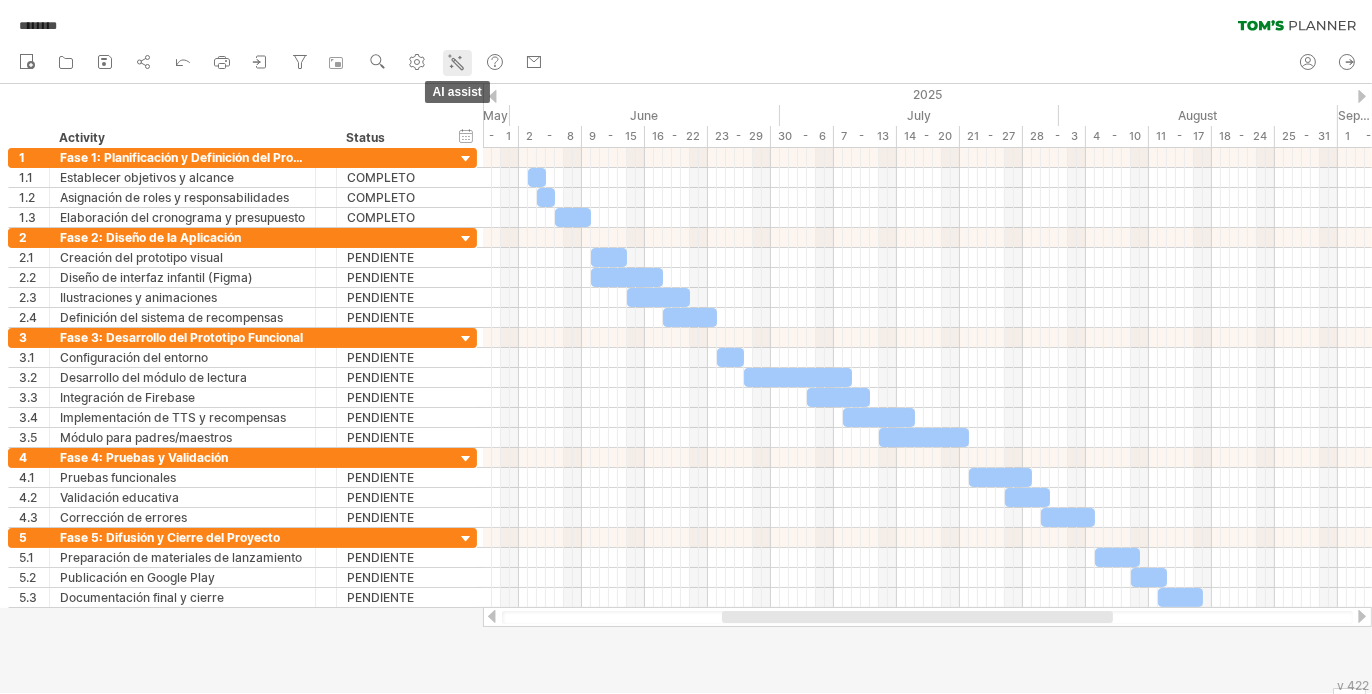 click at bounding box center [456, 62] 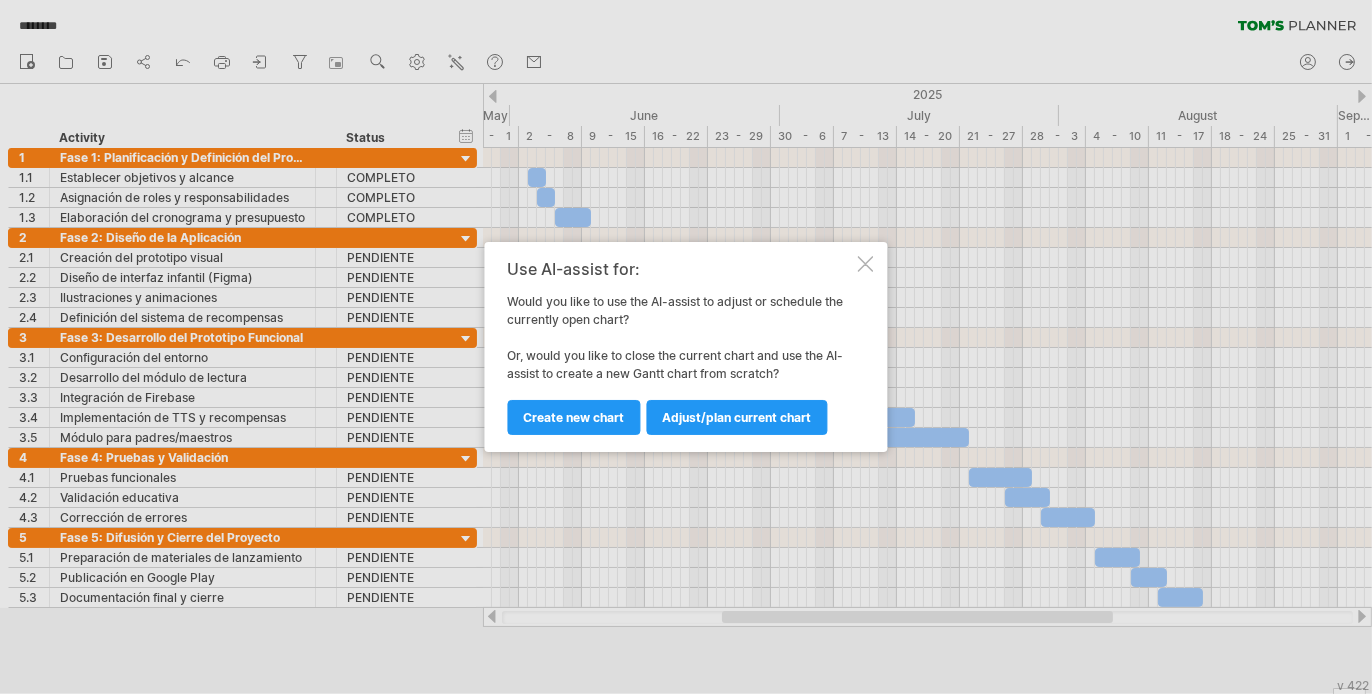 click at bounding box center [686, 347] 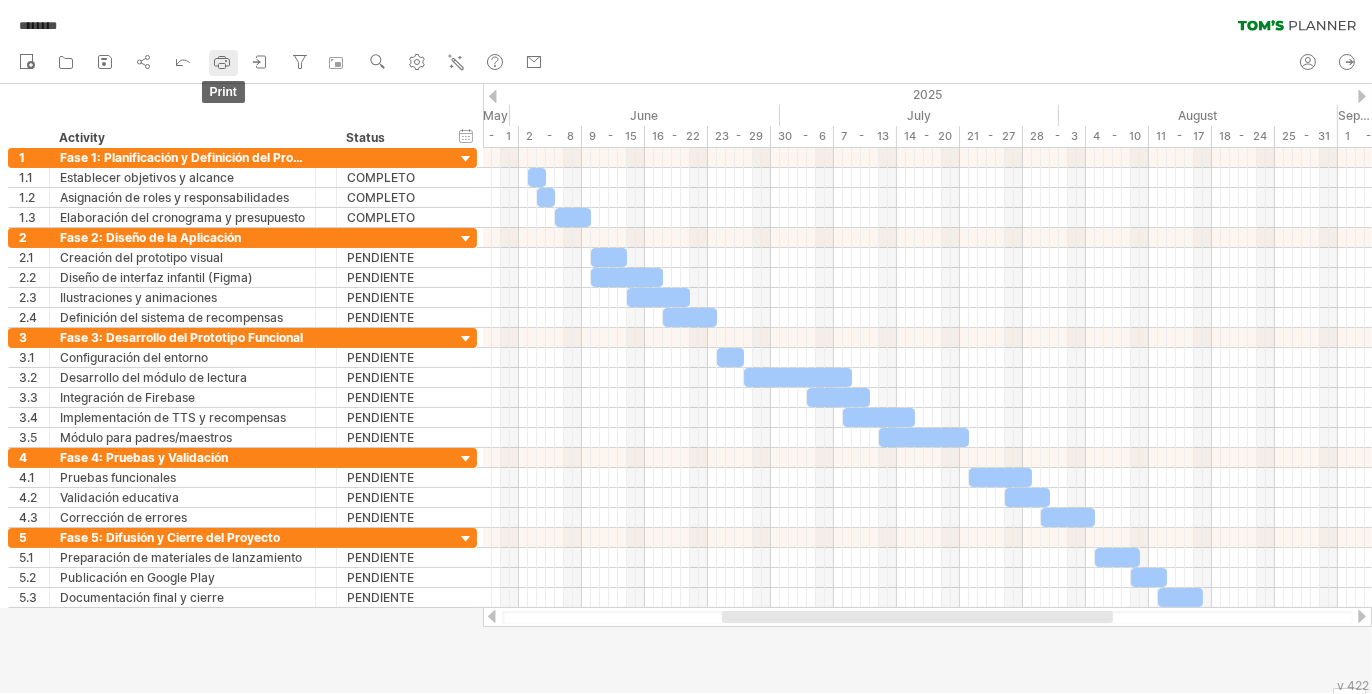 click at bounding box center (222, 62) 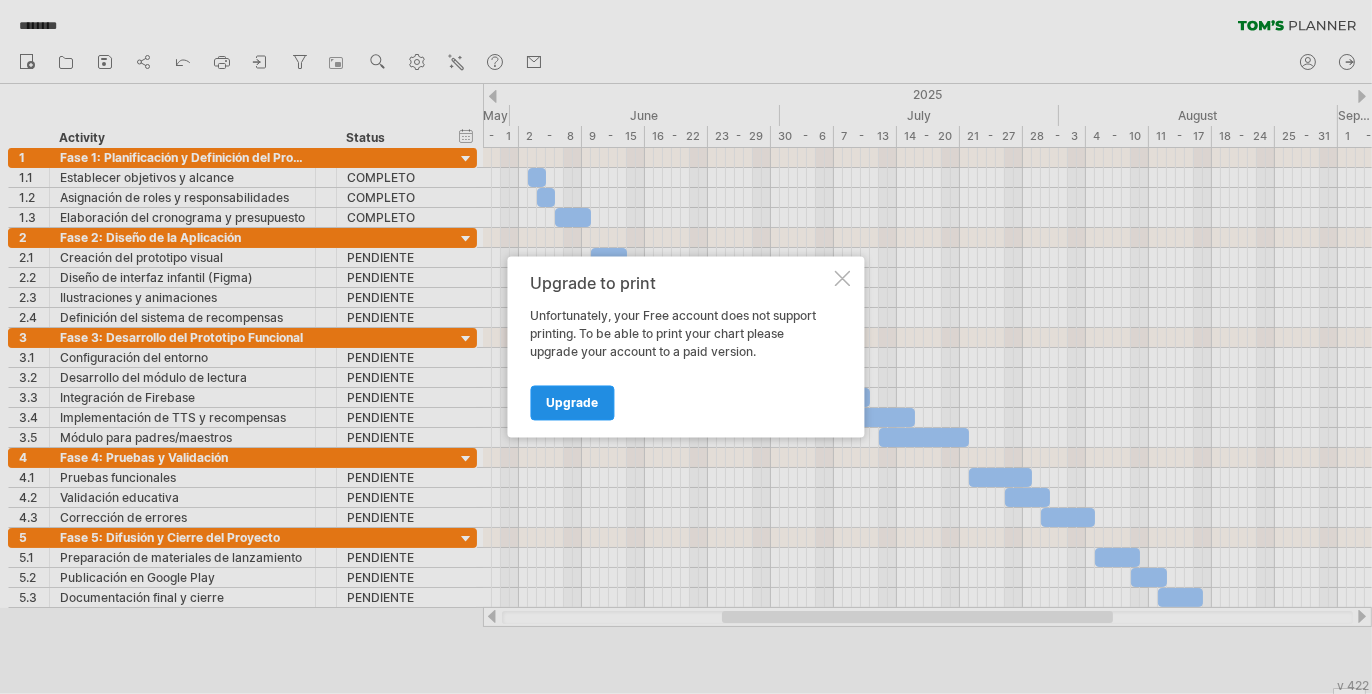 click on "Upgrade" at bounding box center (573, 403) 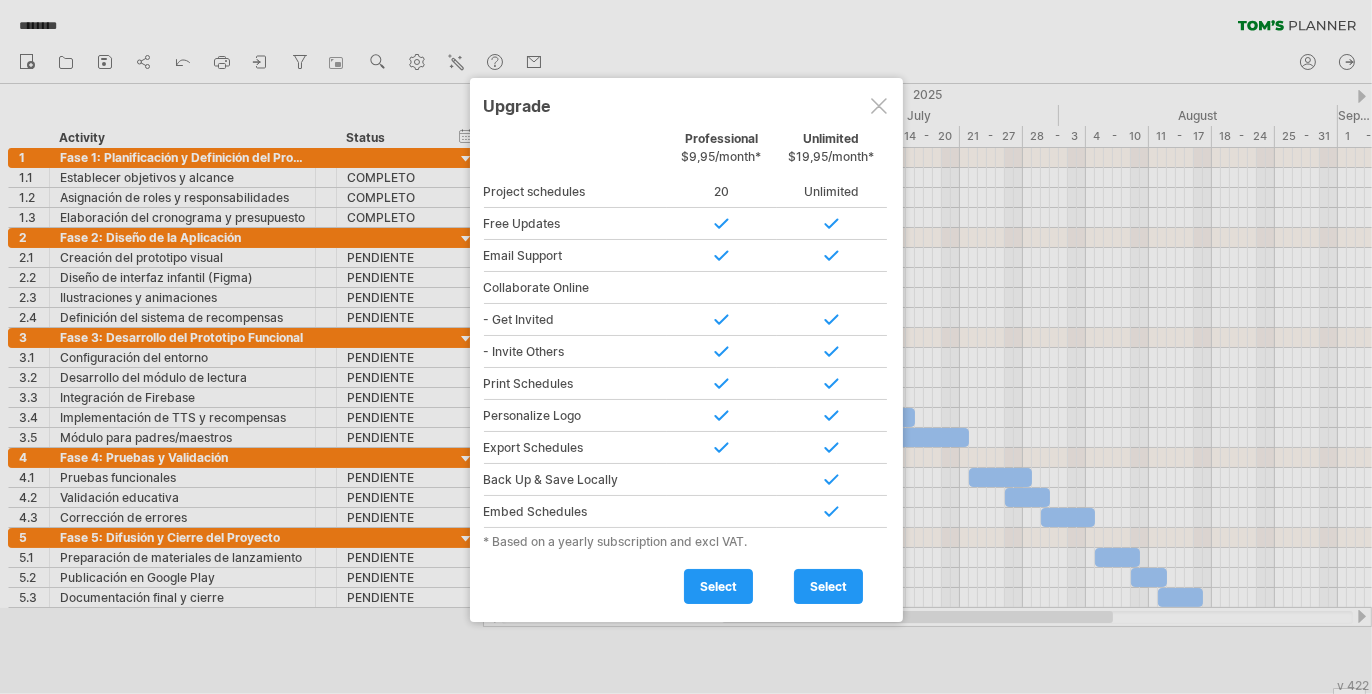 click at bounding box center (879, 106) 